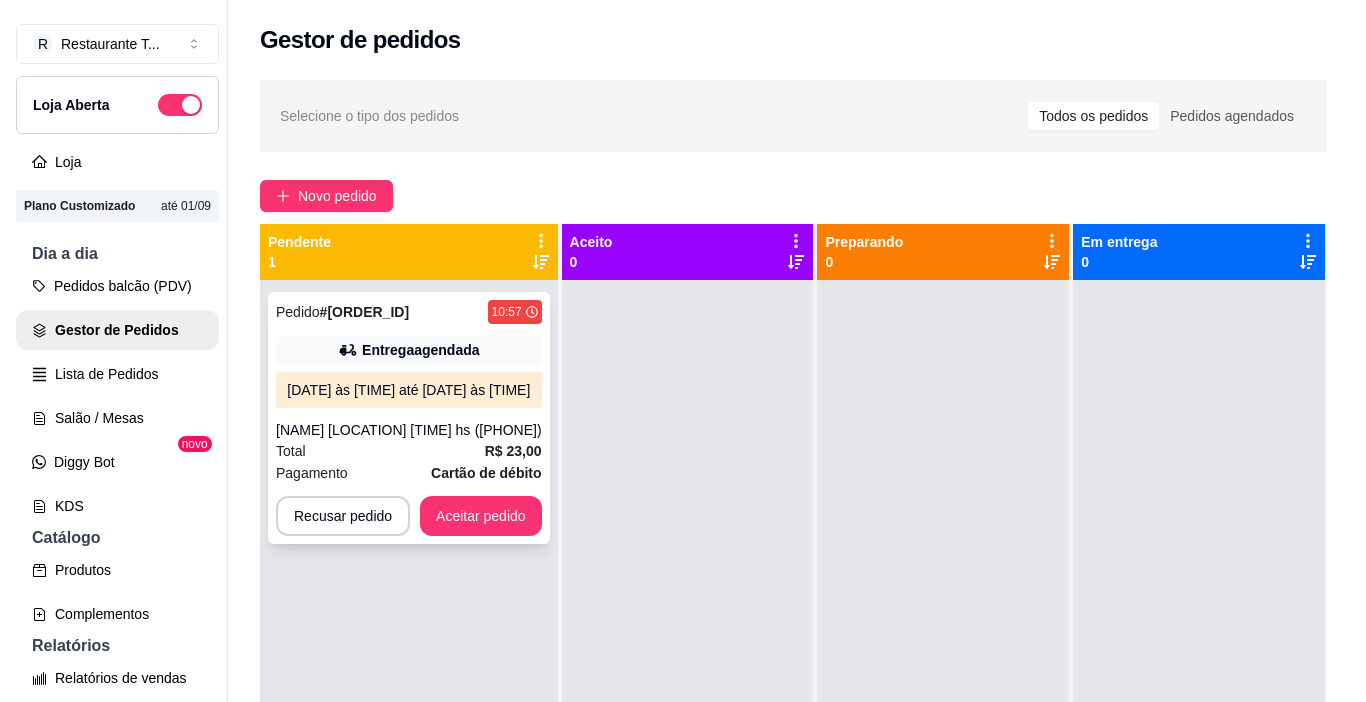 scroll, scrollTop: 0, scrollLeft: 0, axis: both 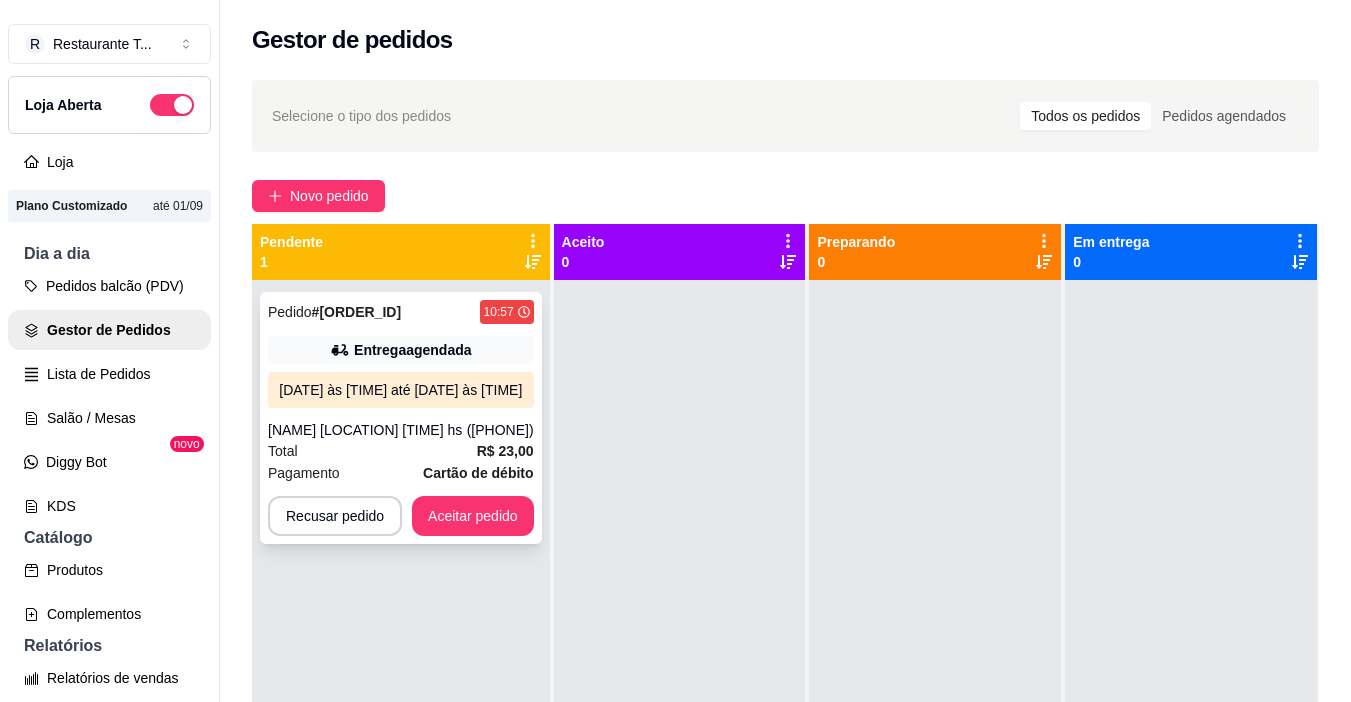click on "[DATE] às [TIME] até   [DATE] às [TIME]" at bounding box center (401, 390) 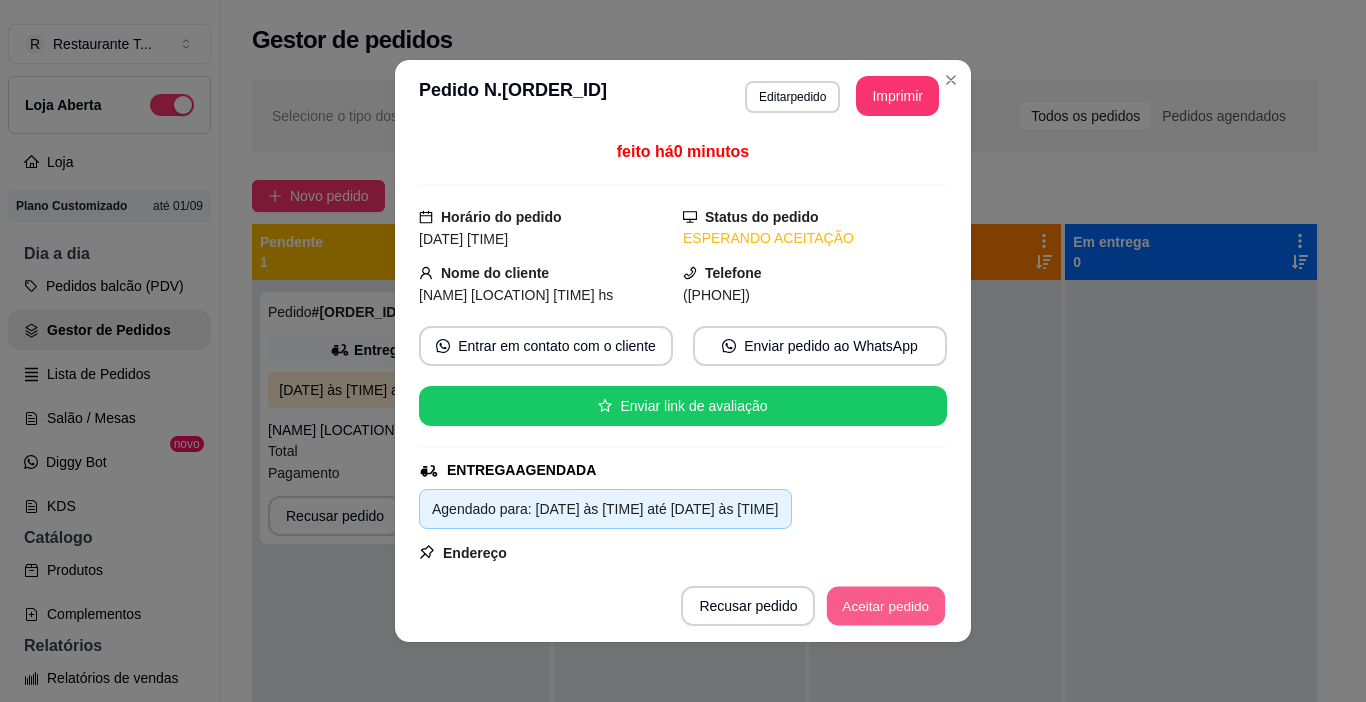 click on "Aceitar pedido" at bounding box center [886, 606] 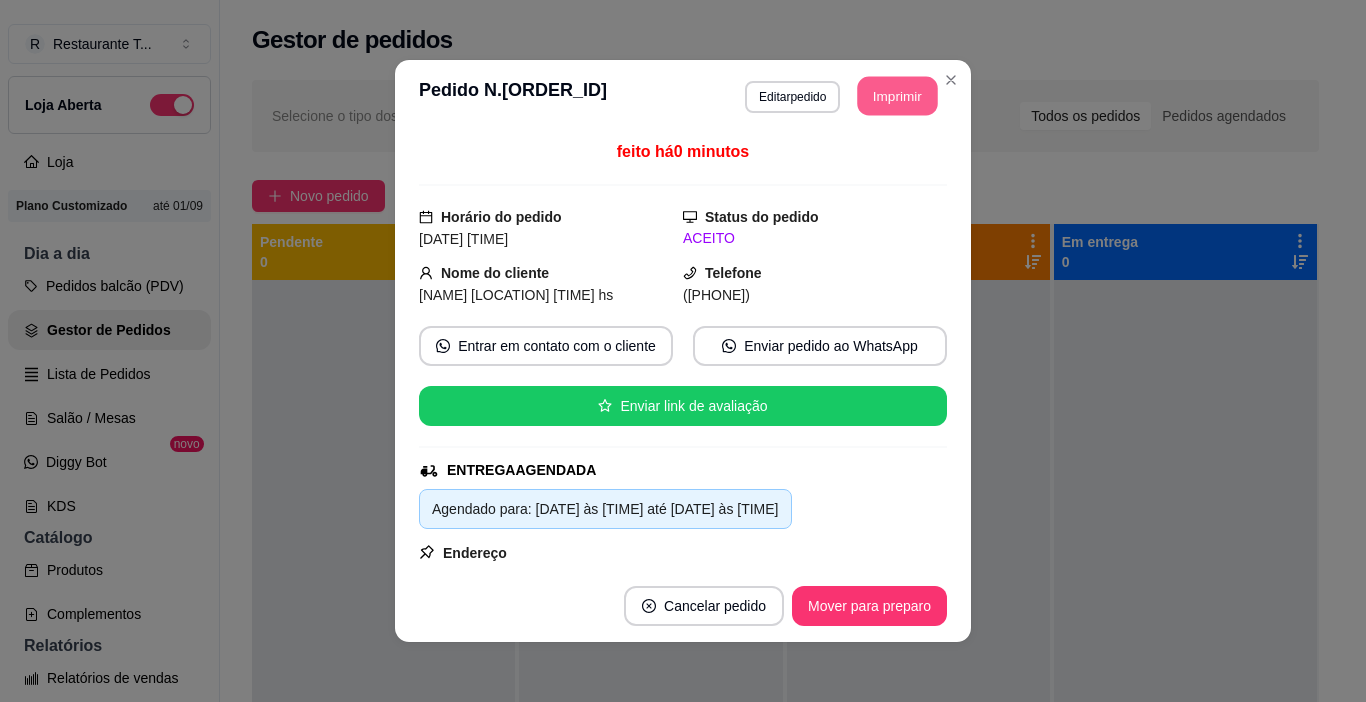 click on "Imprimir" at bounding box center [898, 96] 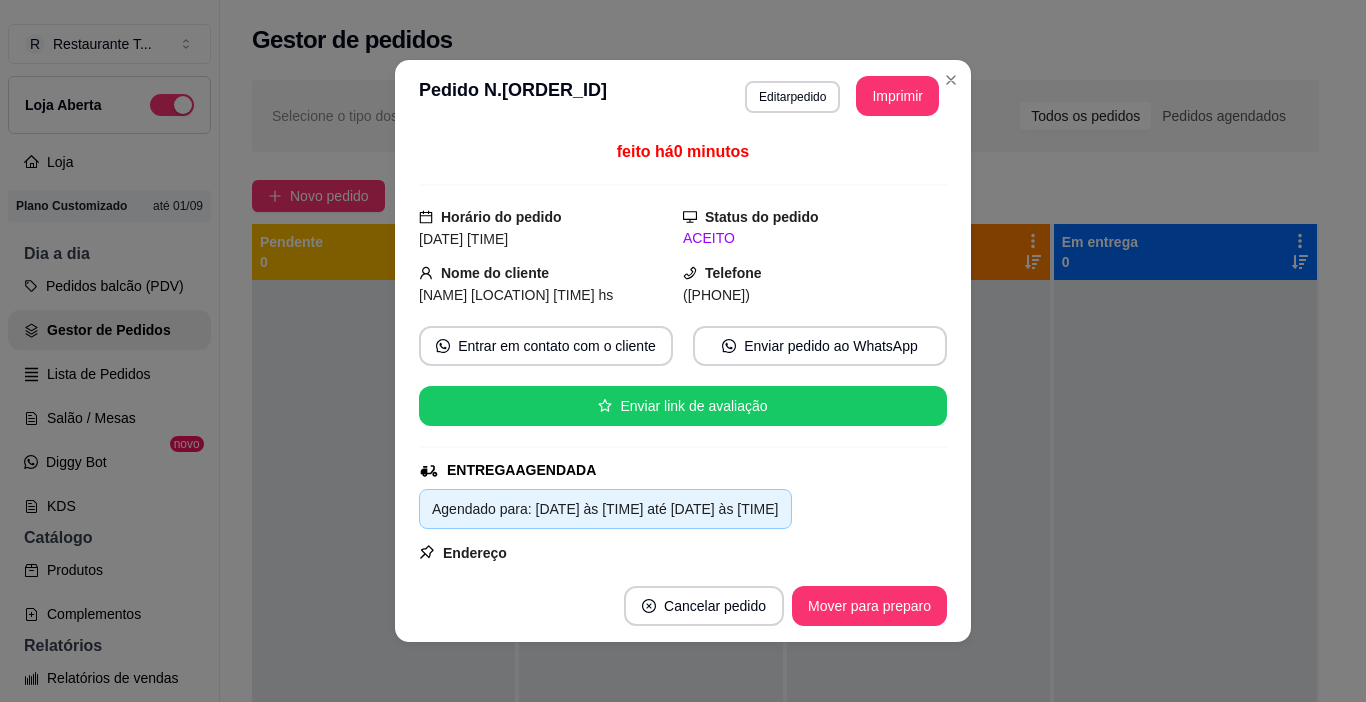 scroll, scrollTop: 0, scrollLeft: 0, axis: both 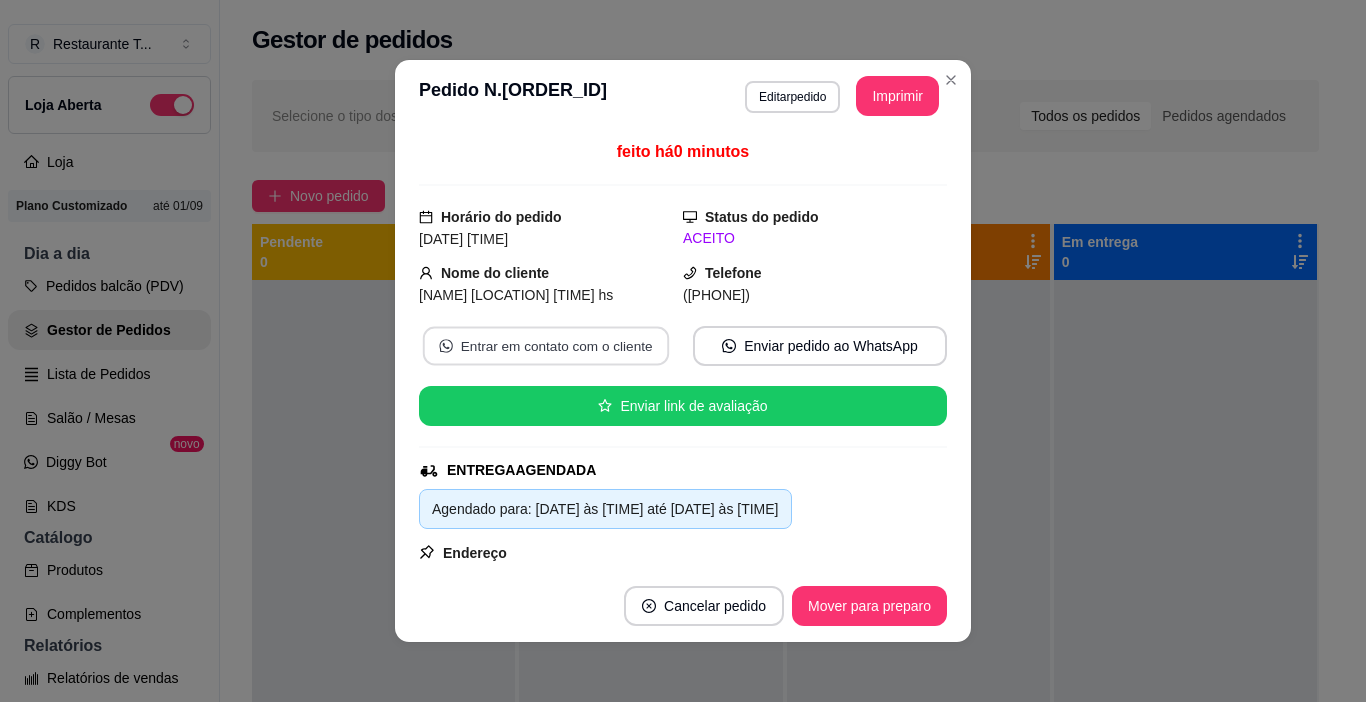 click on "Entrar em contato com o cliente" at bounding box center (546, 346) 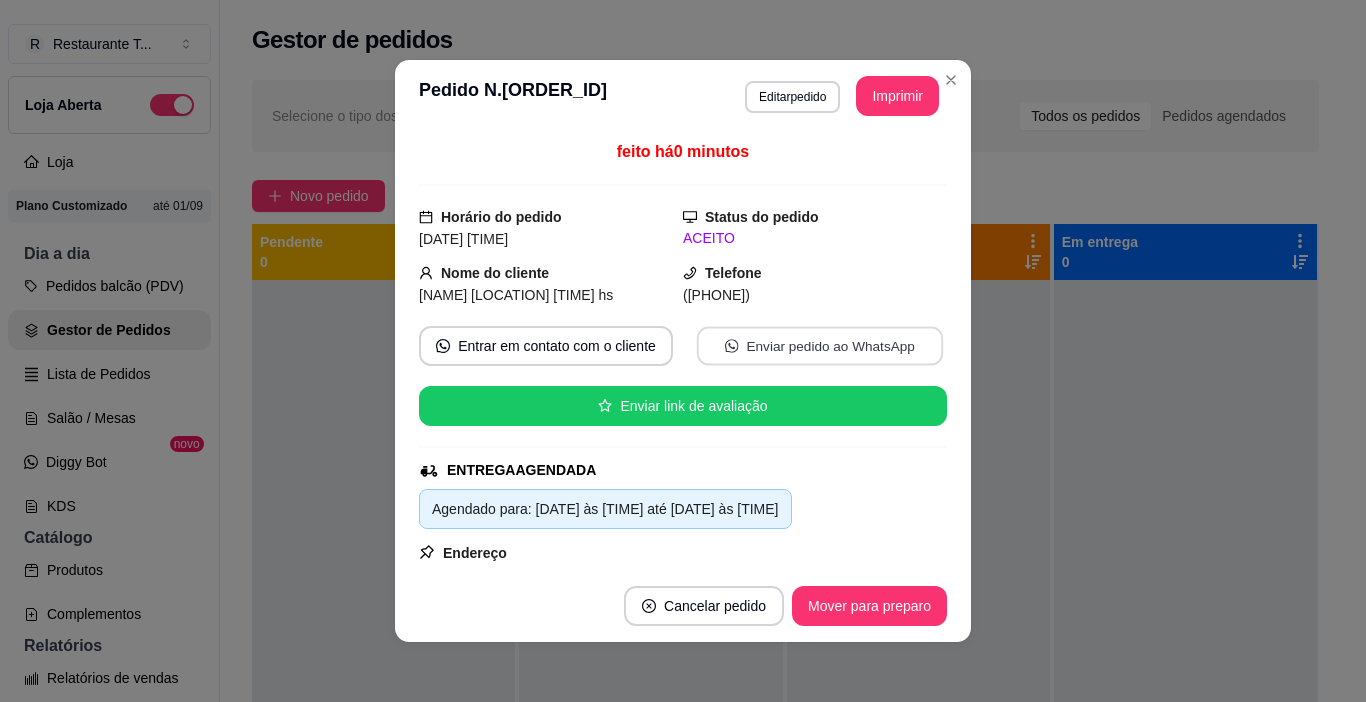 click on "Enviar pedido ao WhatsApp" at bounding box center [820, 346] 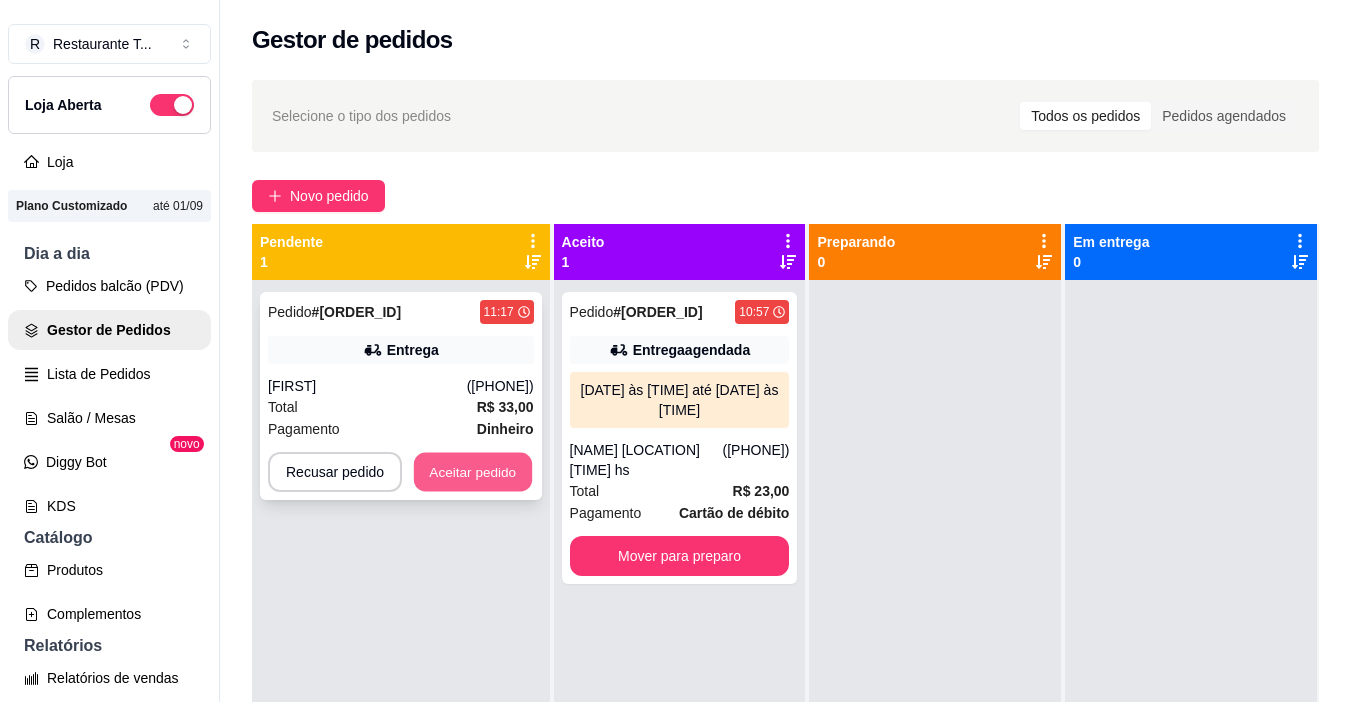 click on "Aceitar pedido" at bounding box center [473, 472] 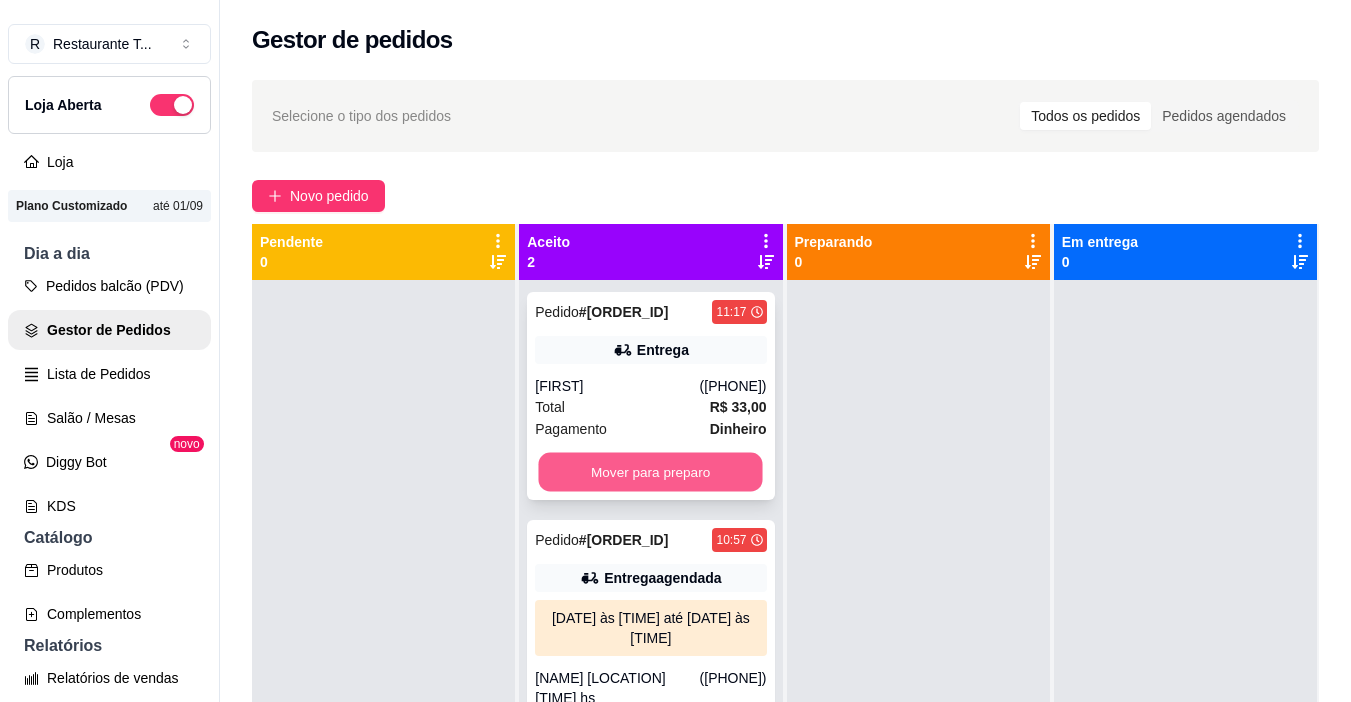 click on "Mover para preparo" at bounding box center [651, 472] 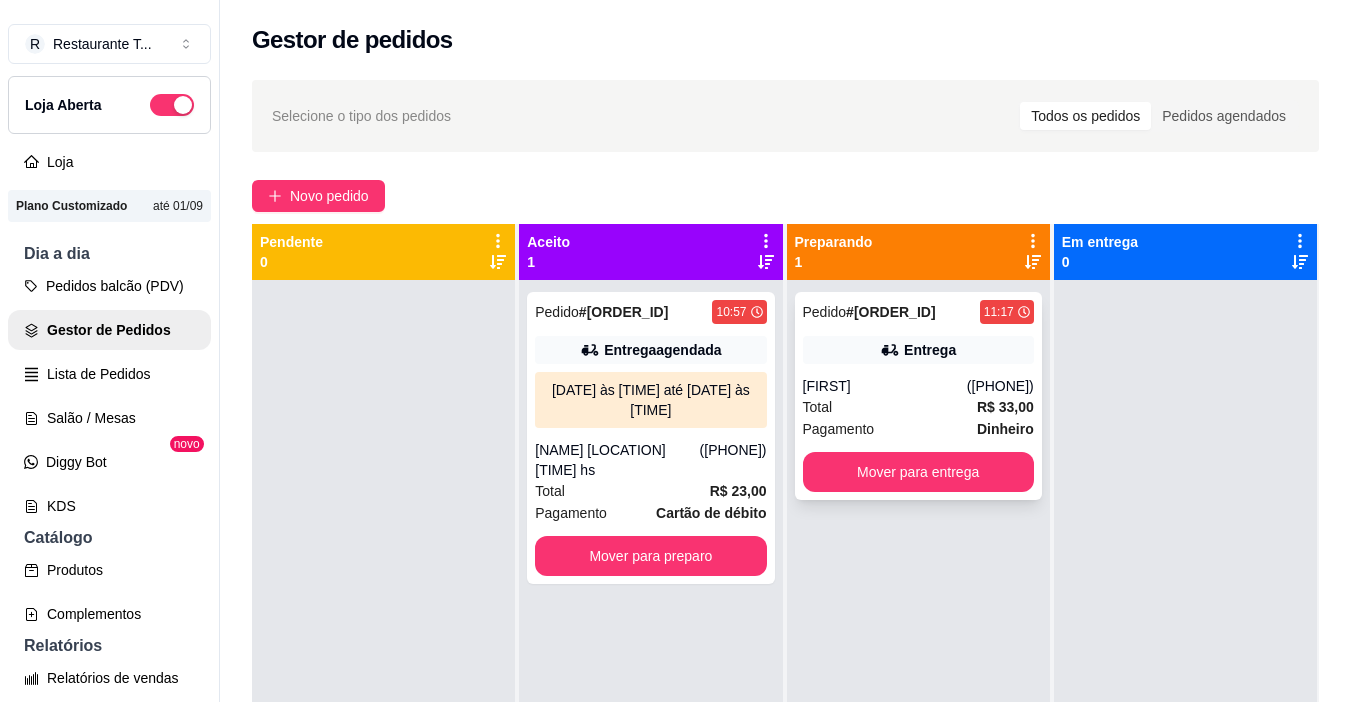 click on "Entrega" at bounding box center [930, 350] 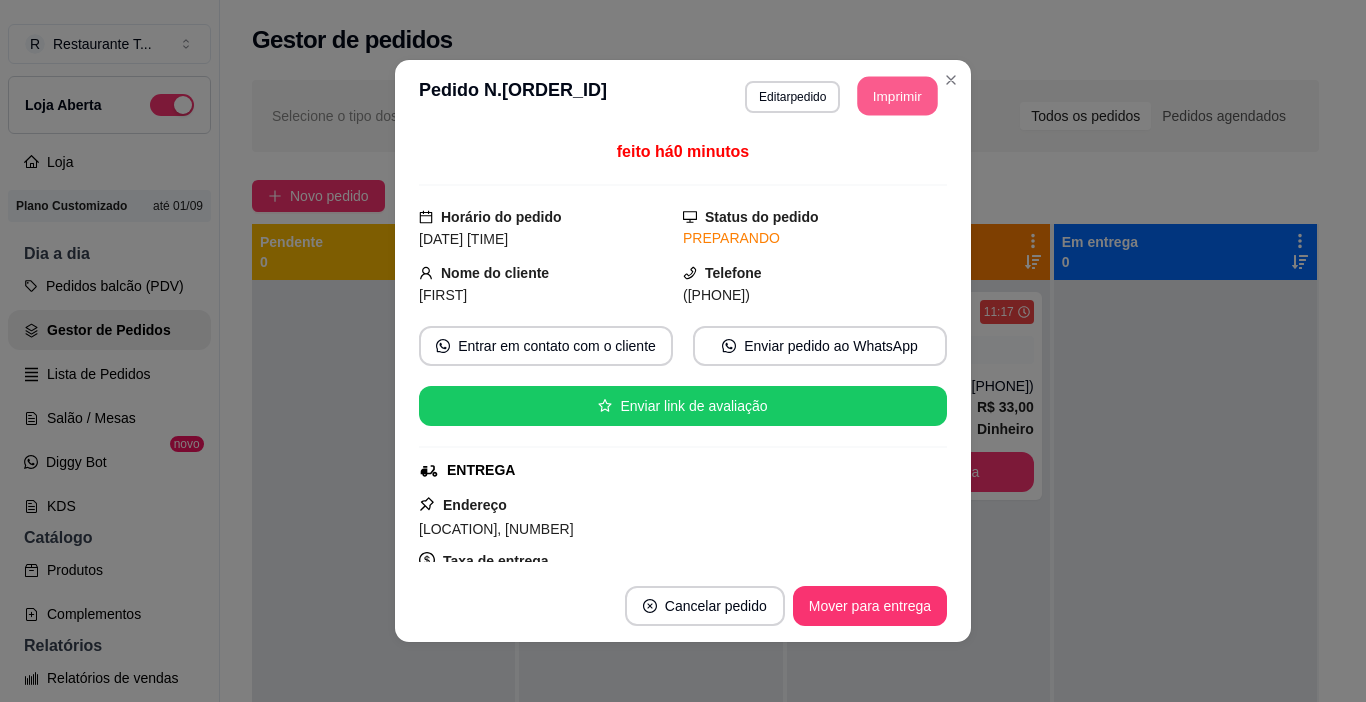 click on "Imprimir" at bounding box center [898, 96] 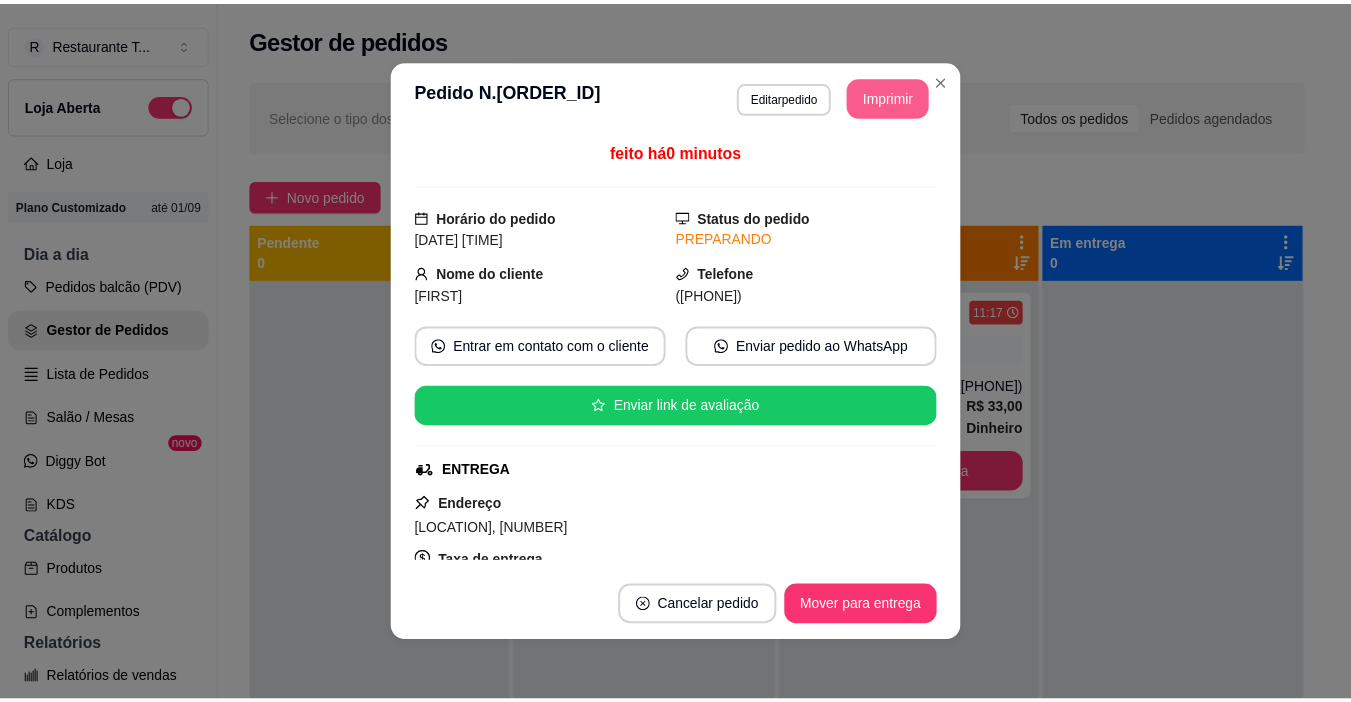 scroll, scrollTop: 0, scrollLeft: 0, axis: both 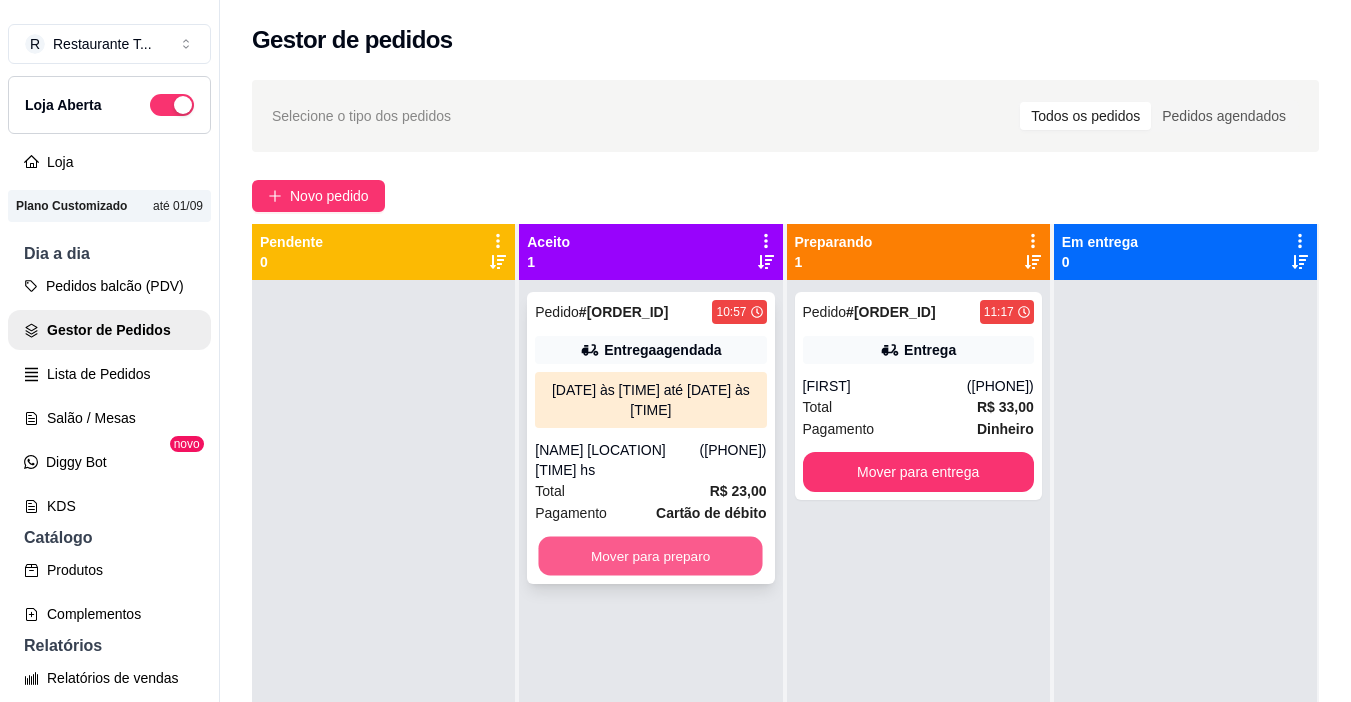 click on "Mover para preparo" at bounding box center [651, 556] 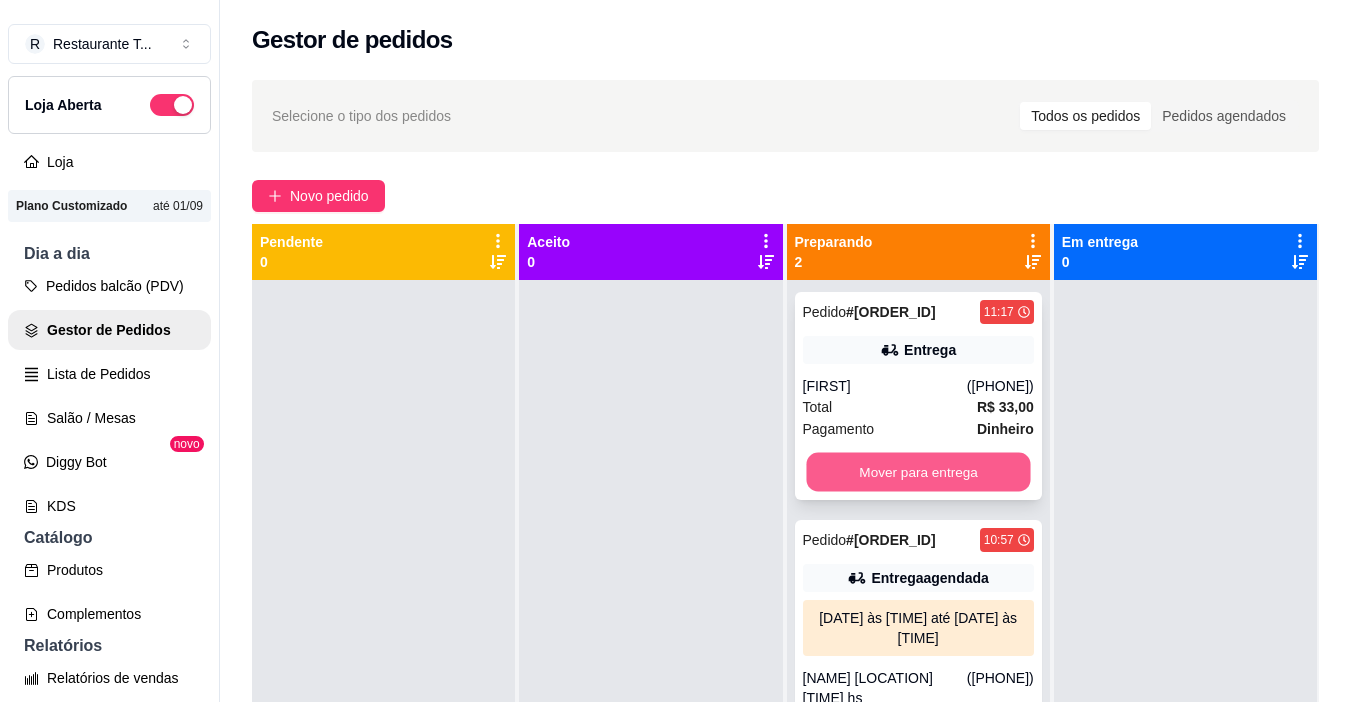 click on "Mover para entrega" at bounding box center (918, 472) 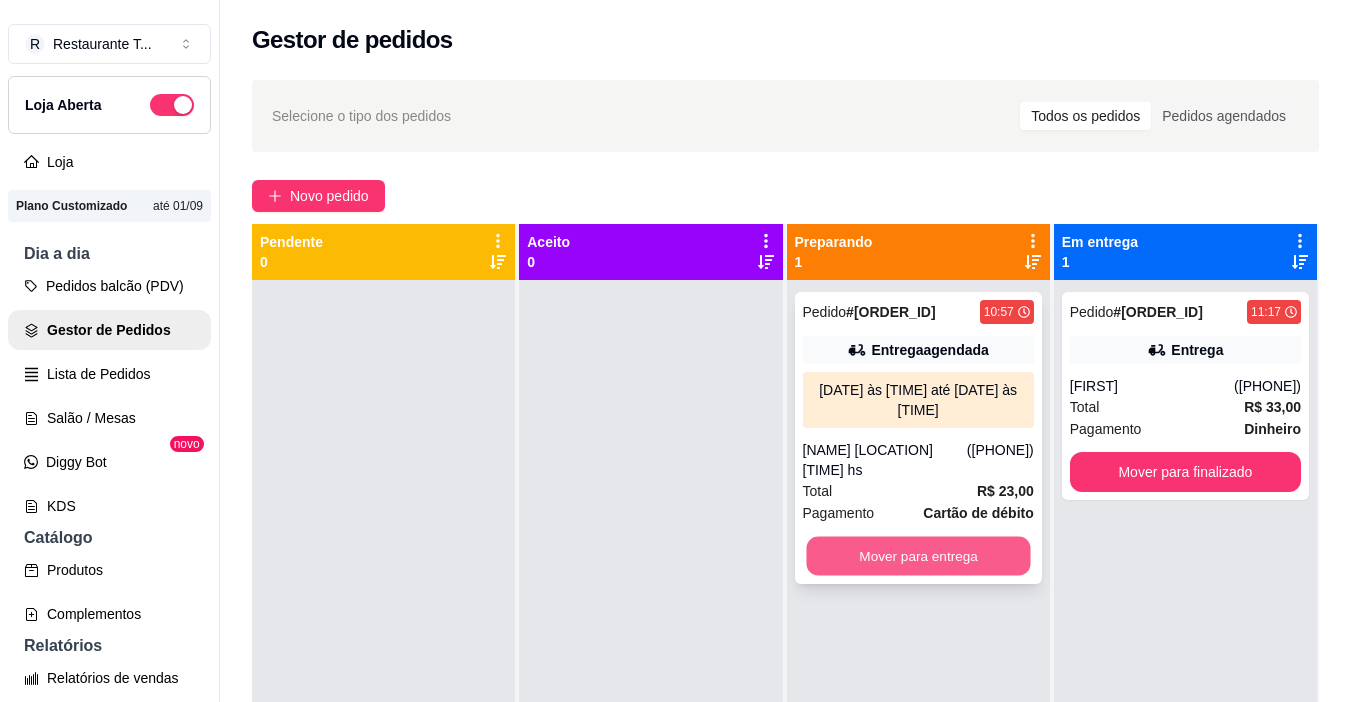 click on "Mover para entrega" at bounding box center (918, 556) 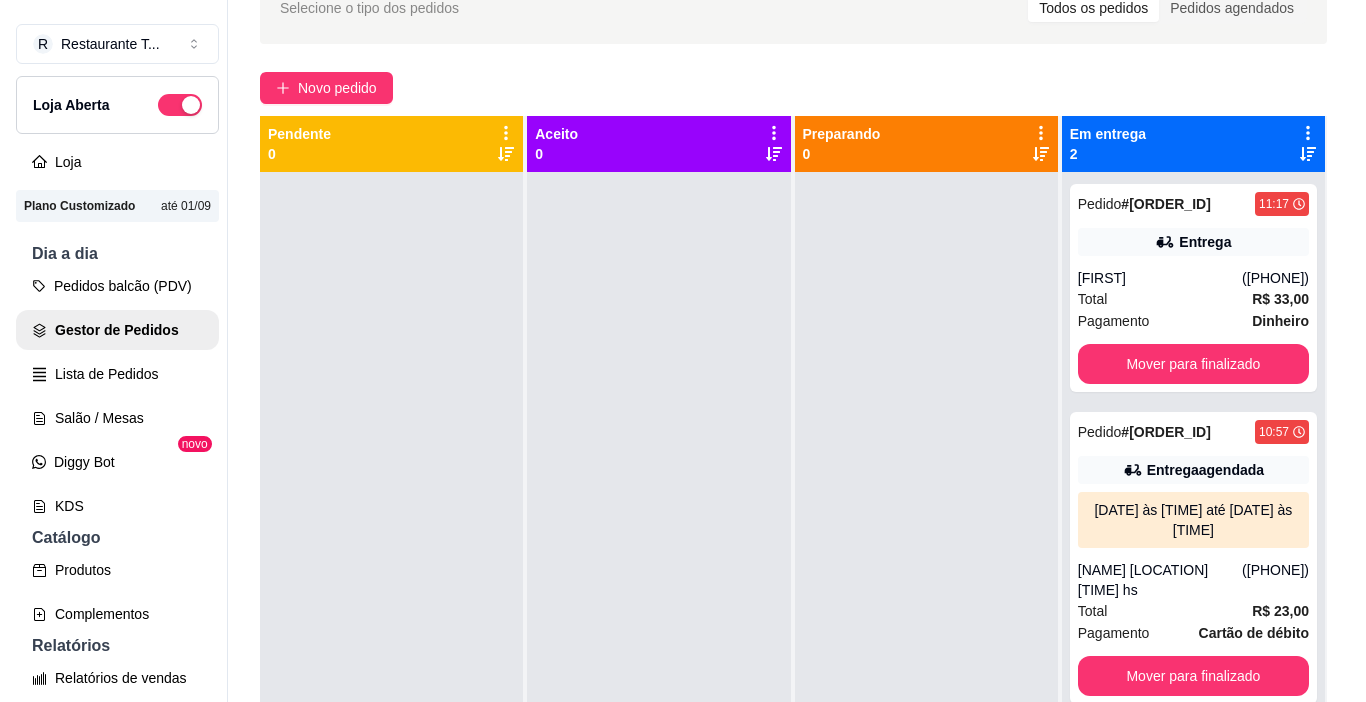 scroll, scrollTop: 0, scrollLeft: 0, axis: both 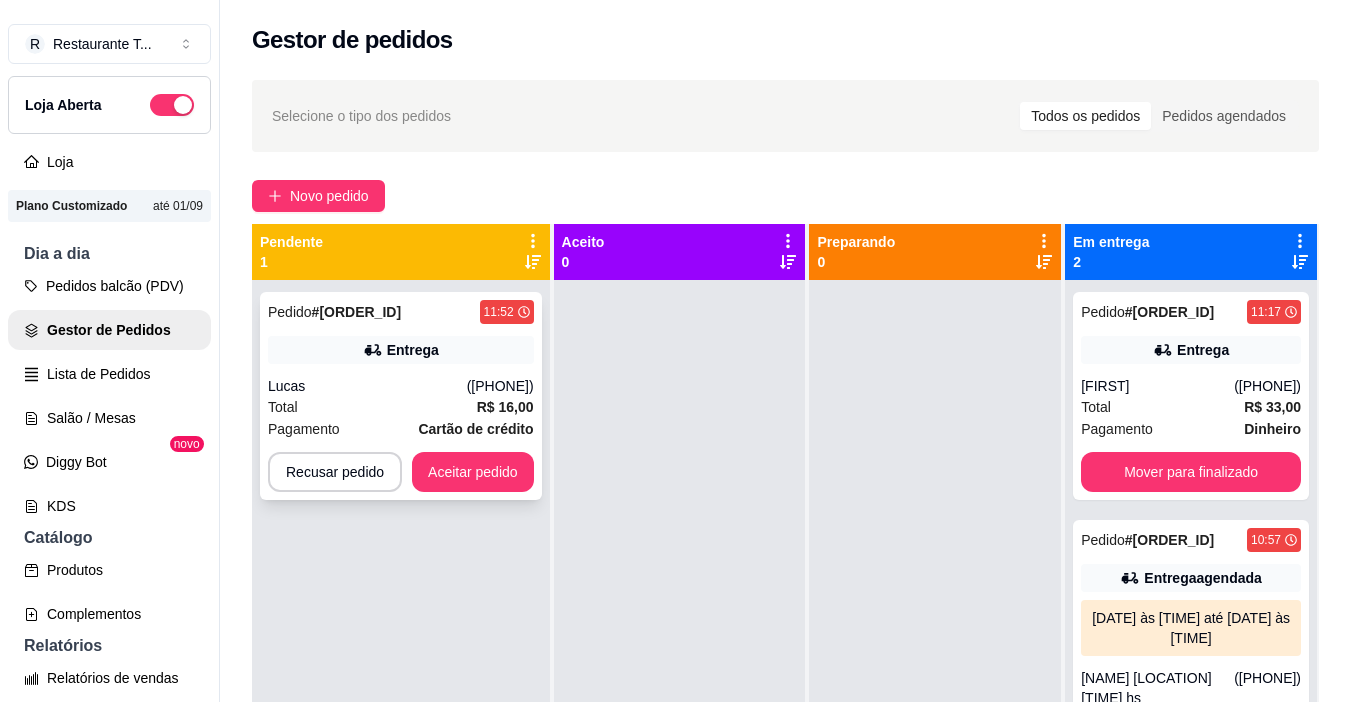 click on "Entrega" at bounding box center [413, 350] 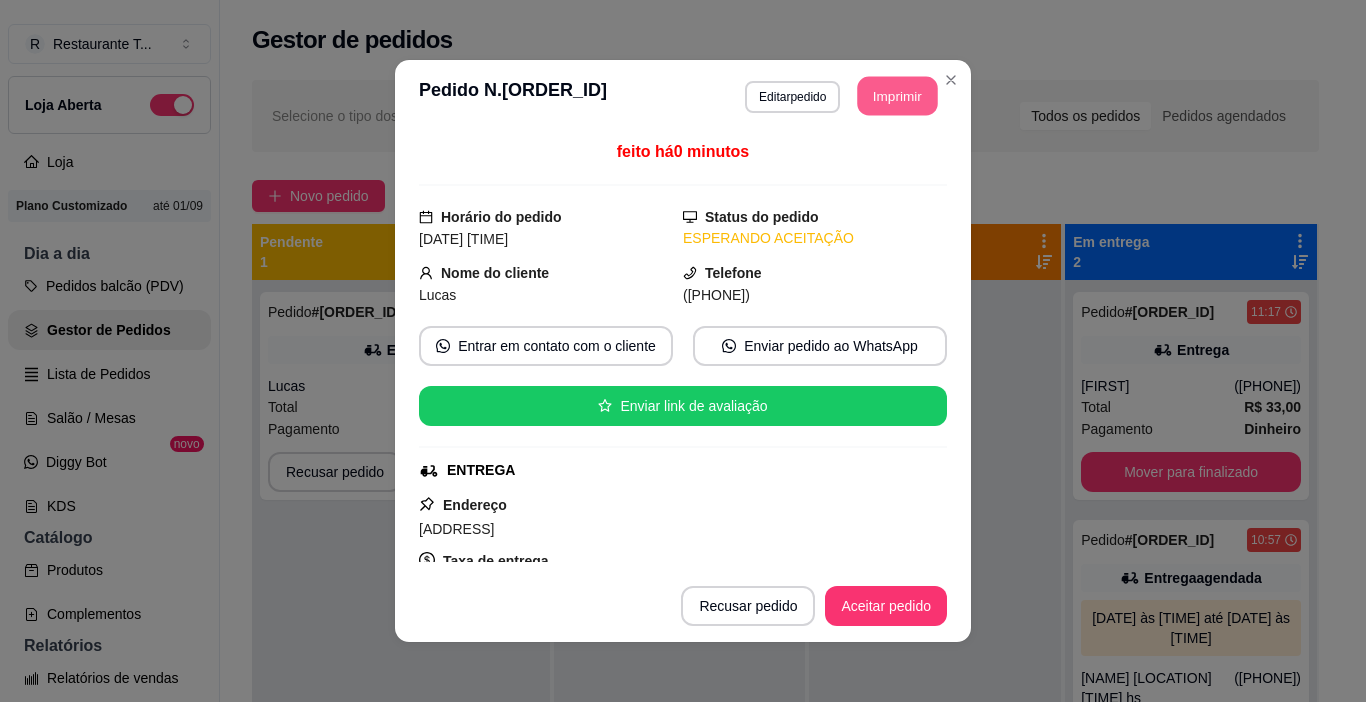 click on "Imprimir" at bounding box center (898, 96) 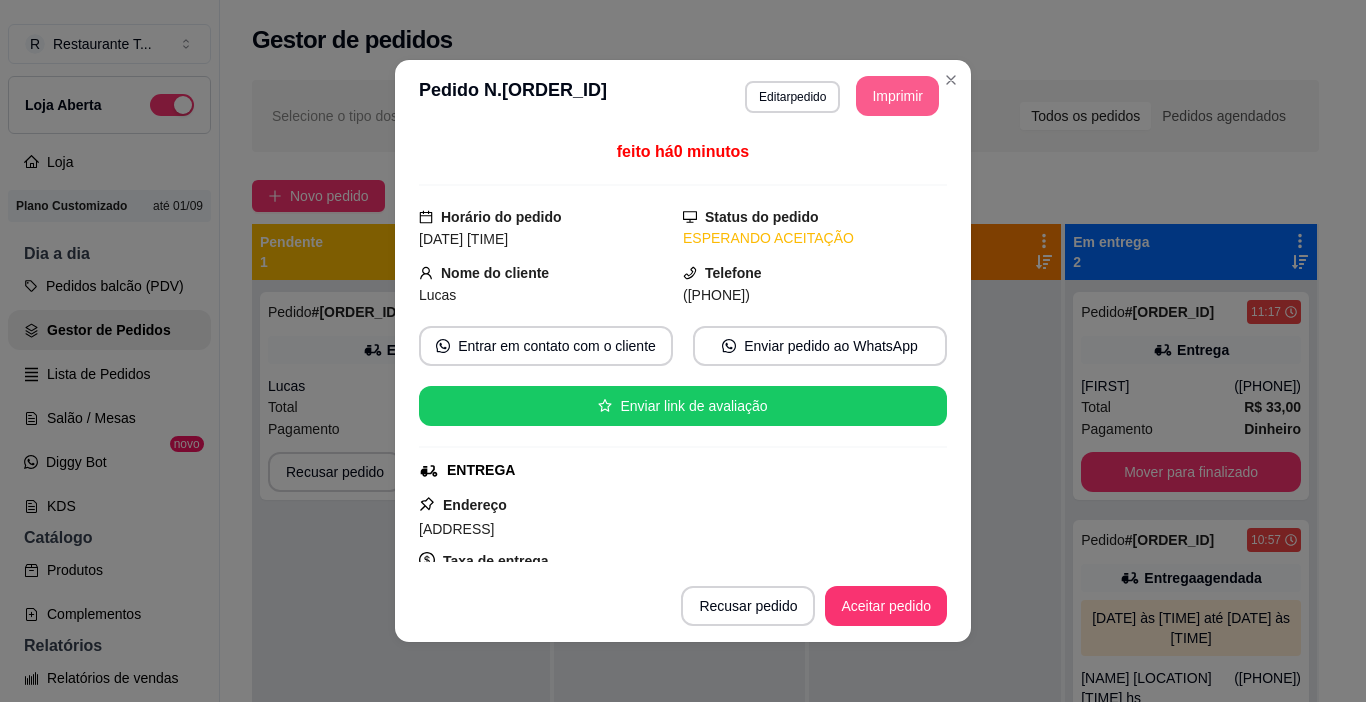 scroll, scrollTop: 0, scrollLeft: 0, axis: both 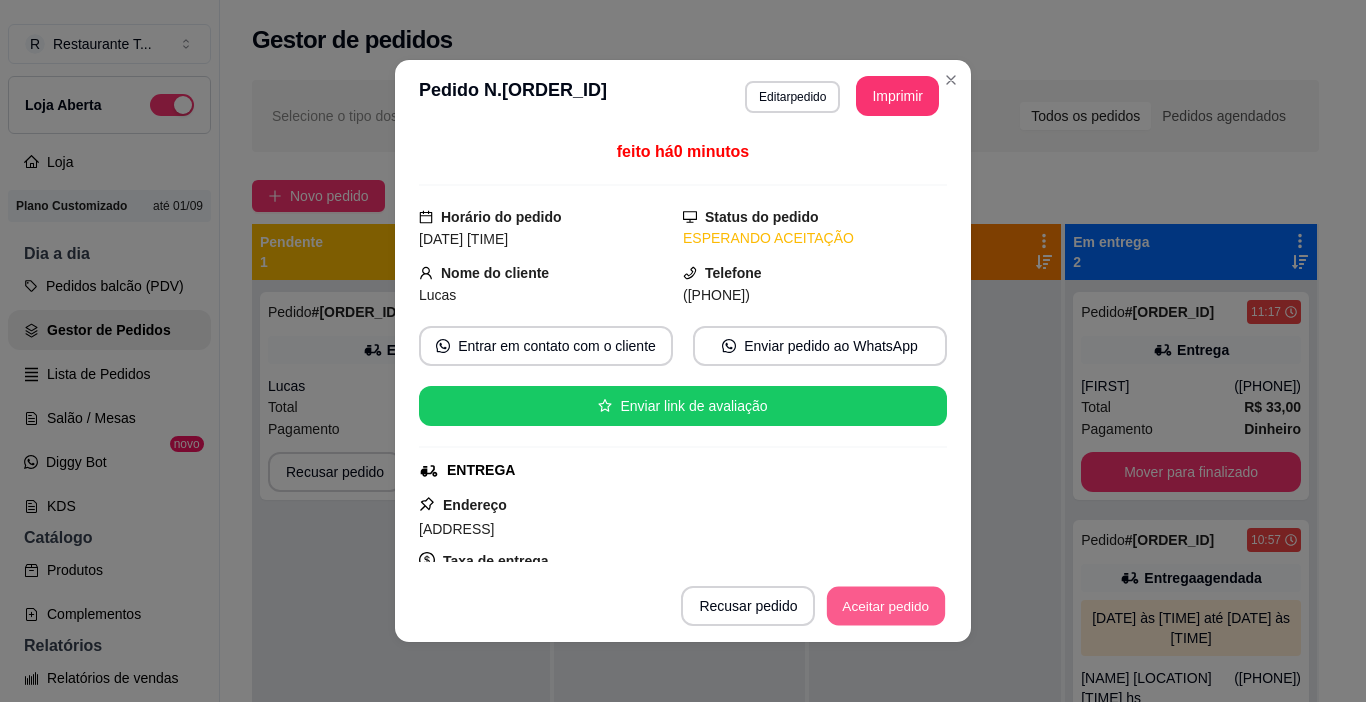 click on "Aceitar pedido" at bounding box center (886, 606) 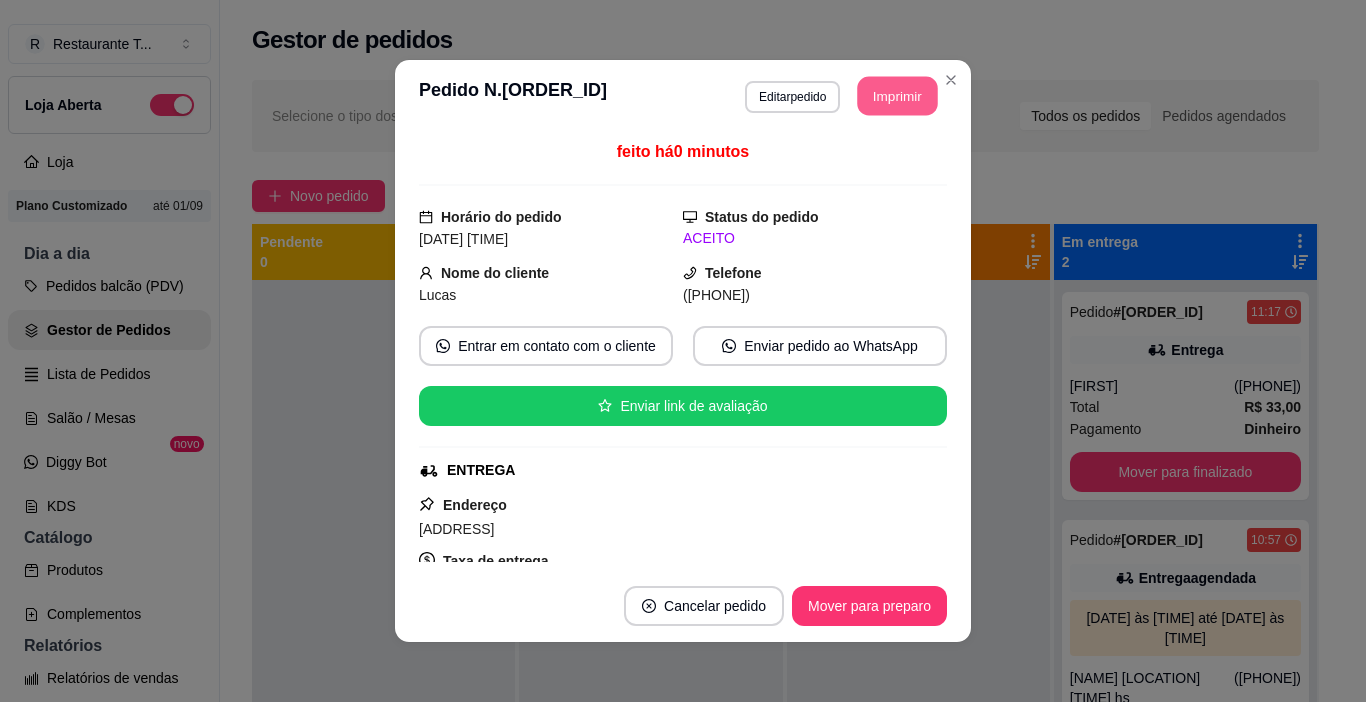 click on "Imprimir" at bounding box center [898, 96] 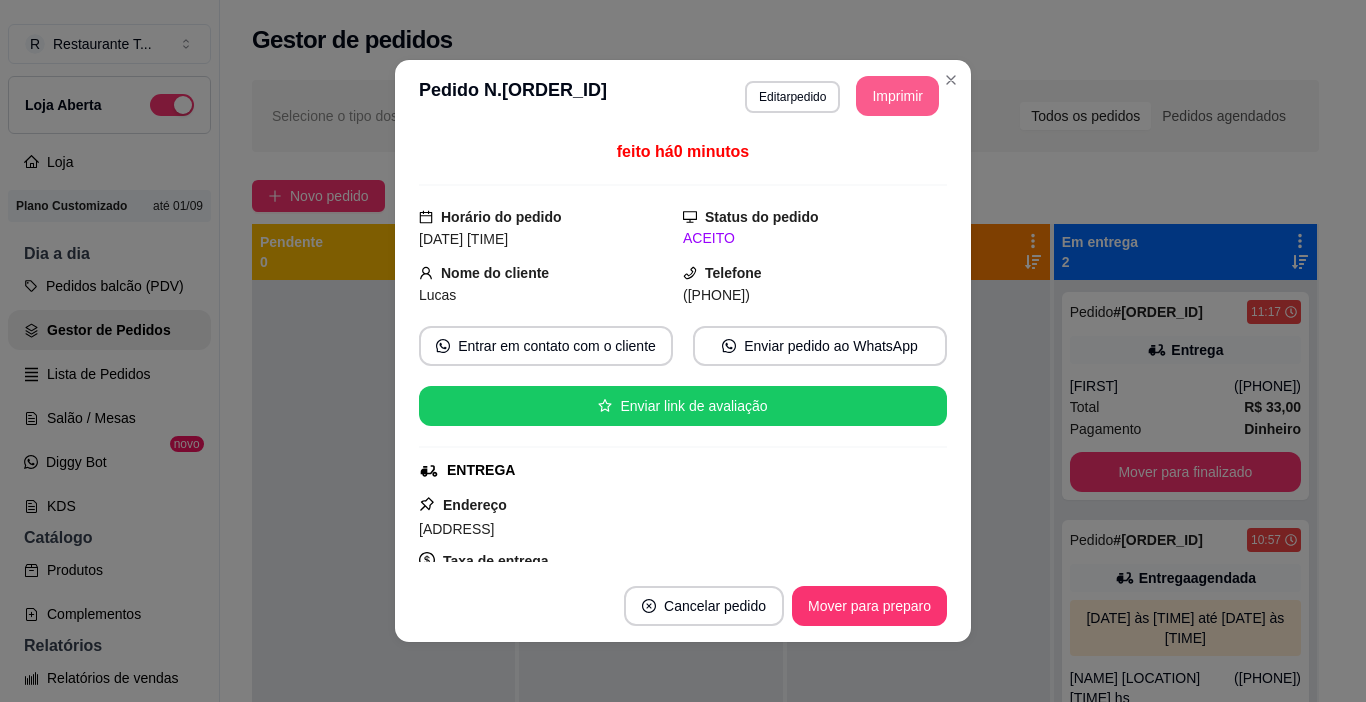 scroll, scrollTop: 0, scrollLeft: 0, axis: both 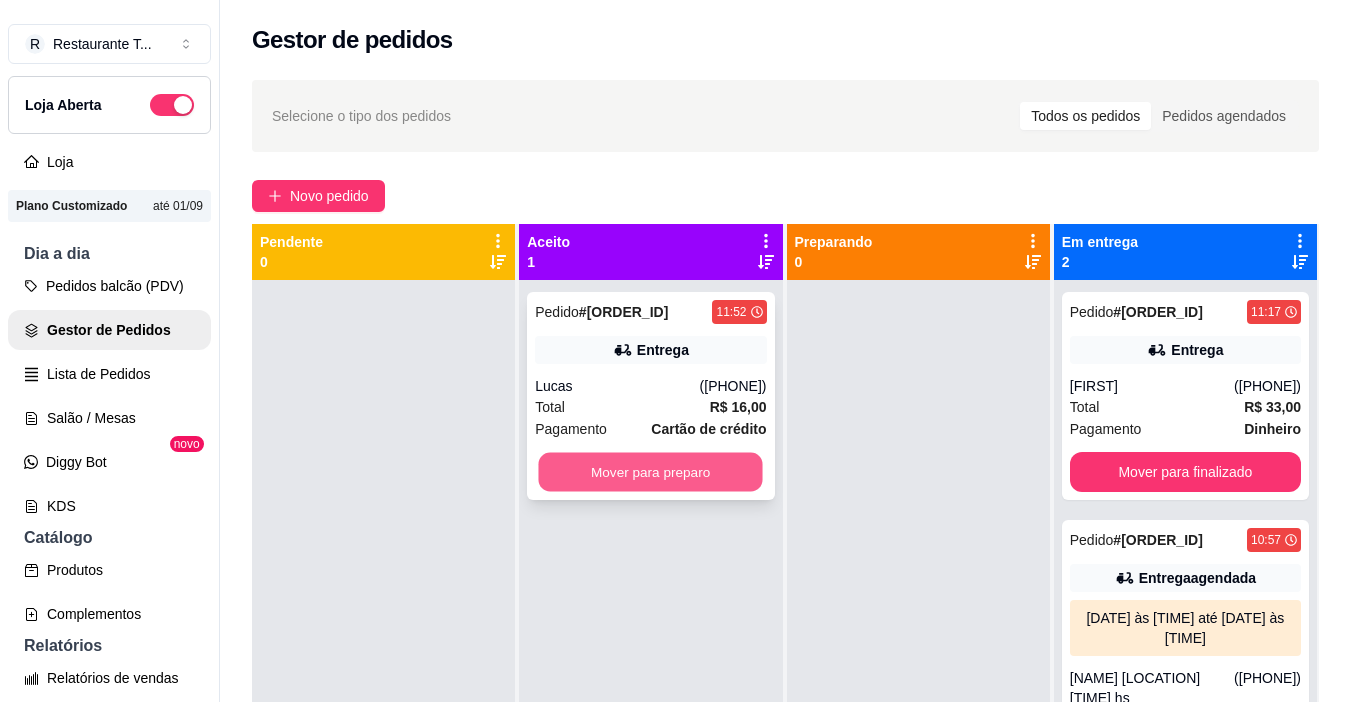 click on "Mover para preparo" at bounding box center (651, 472) 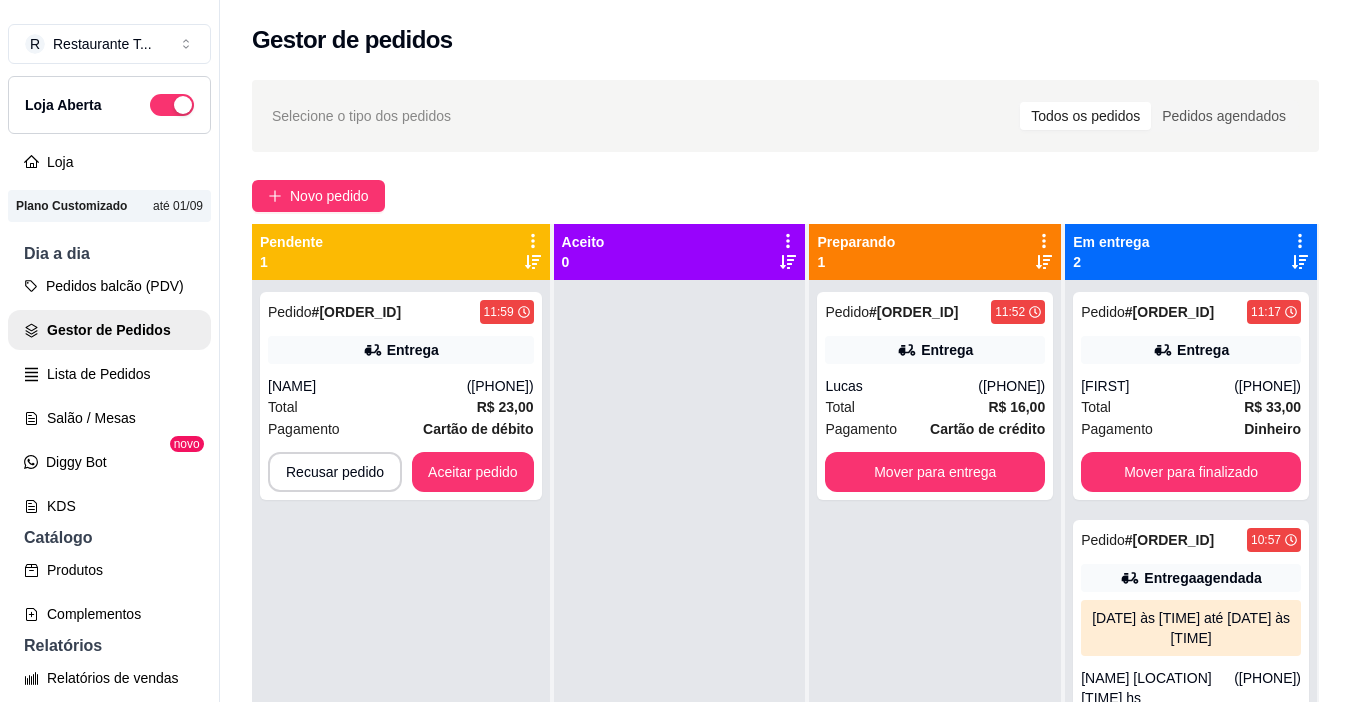click on "Pendente 1" at bounding box center [401, 252] 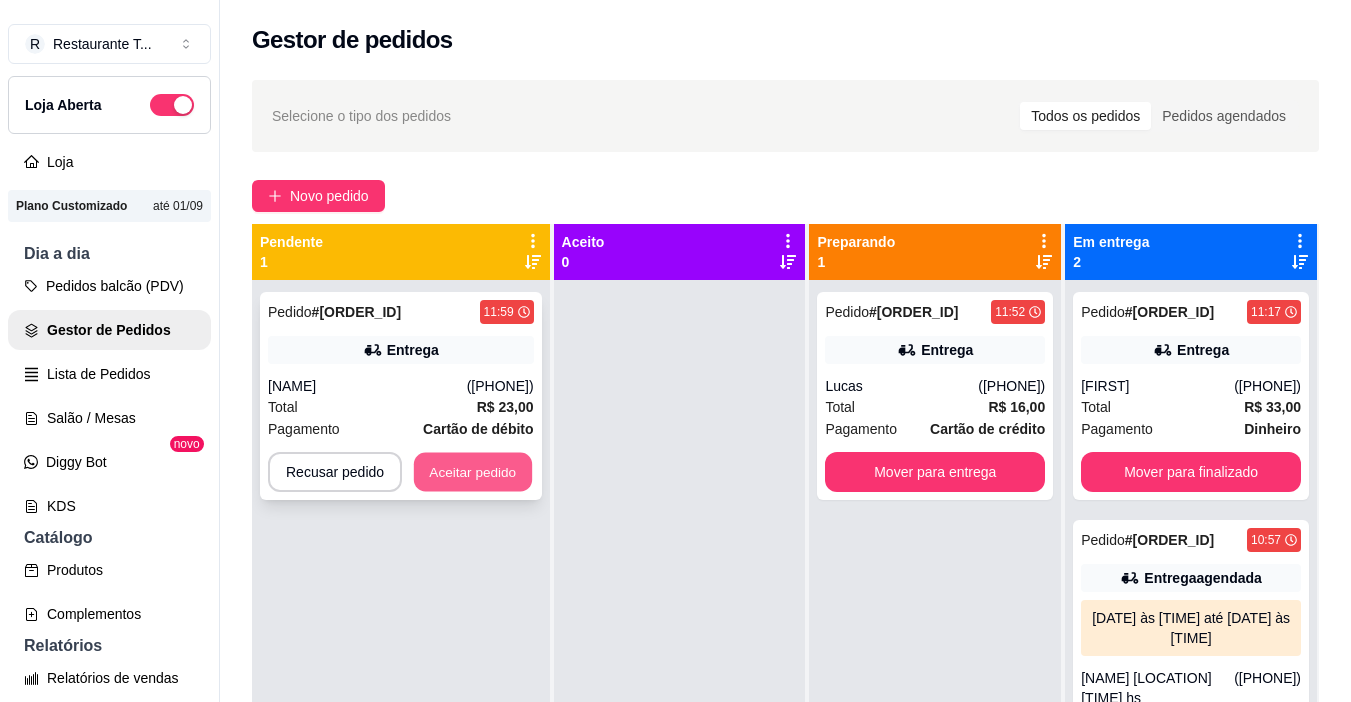 click on "Aceitar pedido" at bounding box center (473, 472) 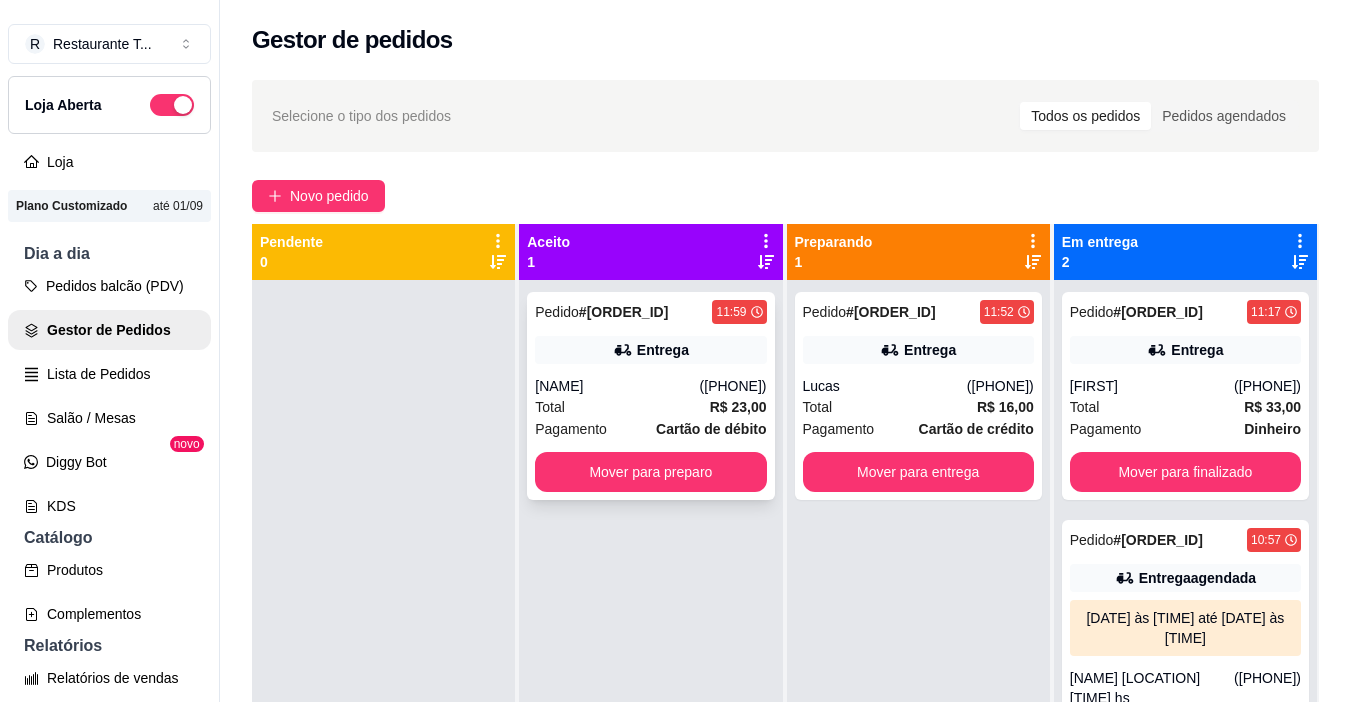 click on "Entrega" at bounding box center [650, 350] 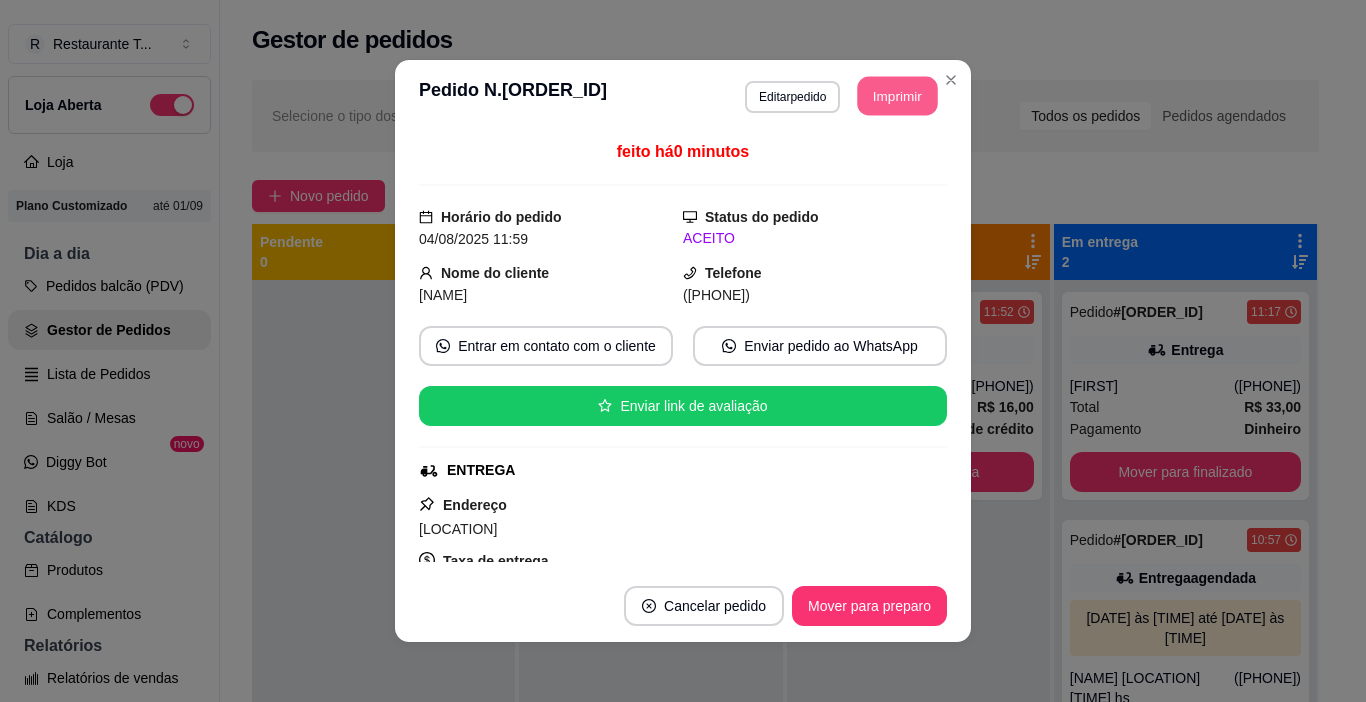 click on "Imprimir" at bounding box center (898, 96) 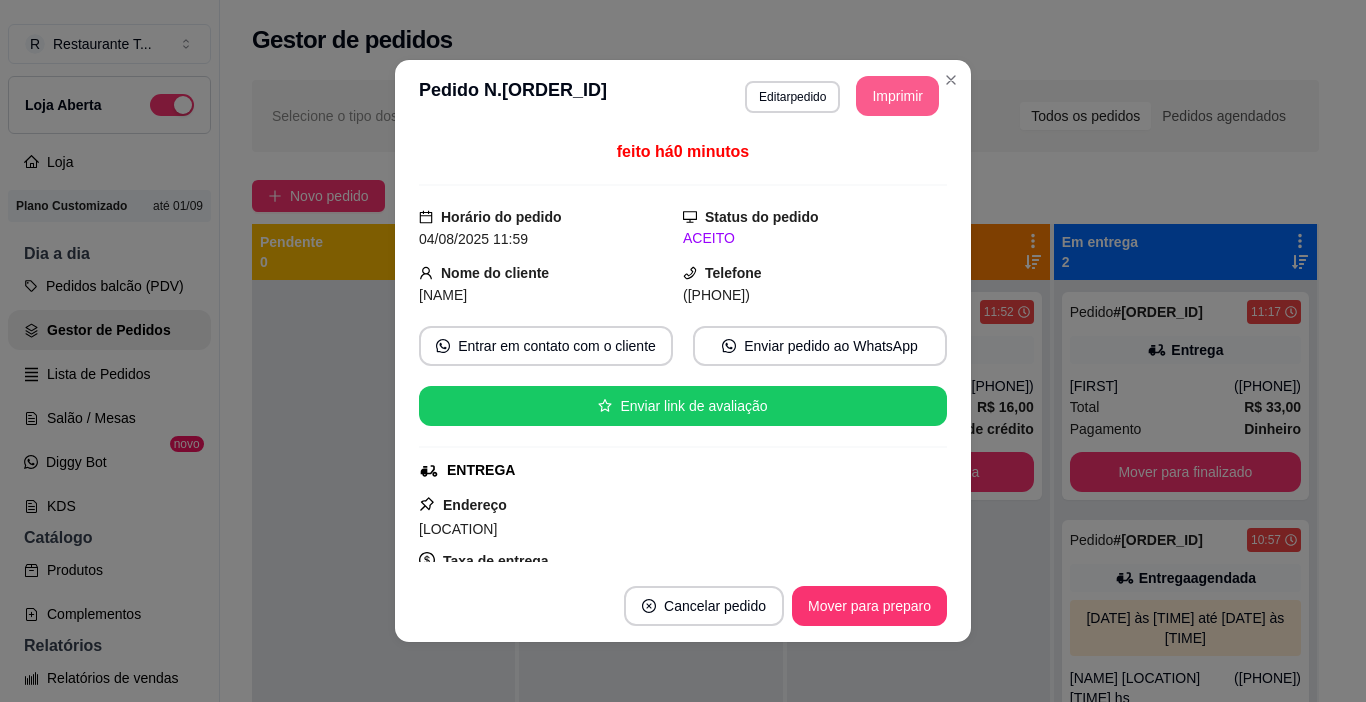 scroll, scrollTop: 0, scrollLeft: 0, axis: both 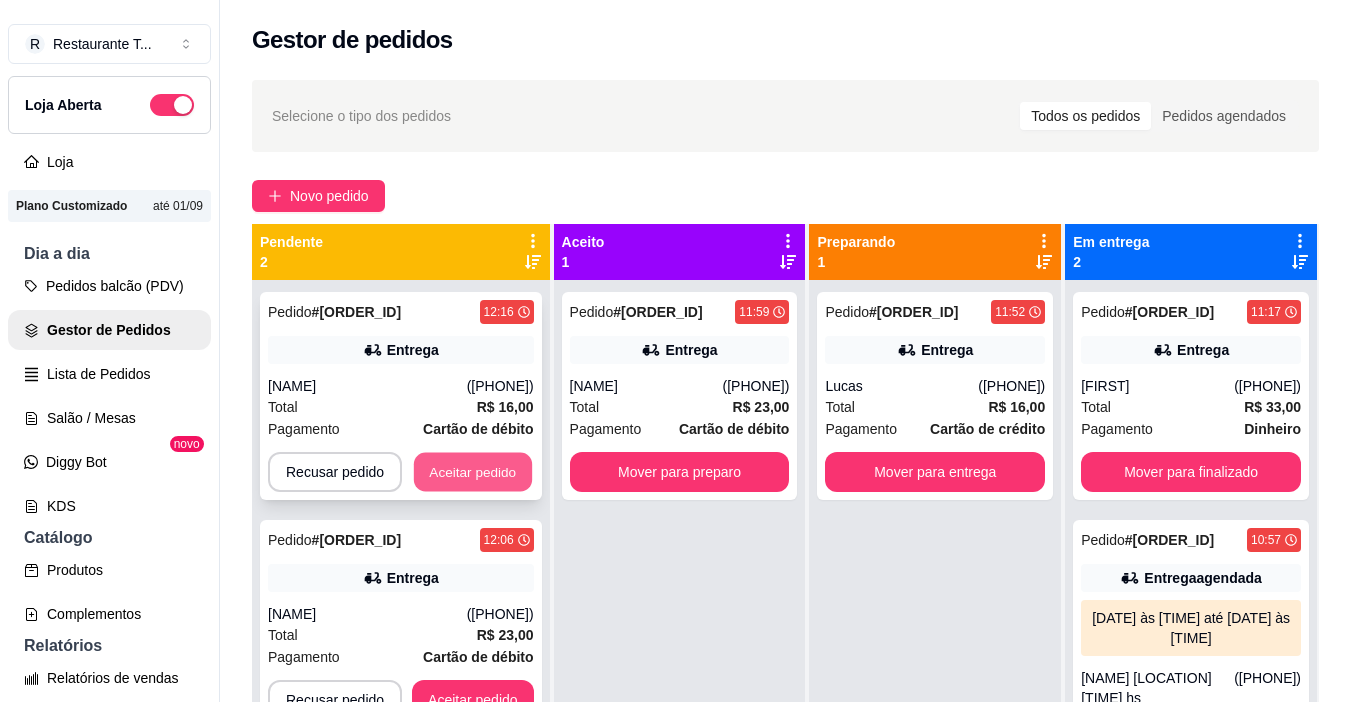 click on "Aceitar pedido" at bounding box center [473, 472] 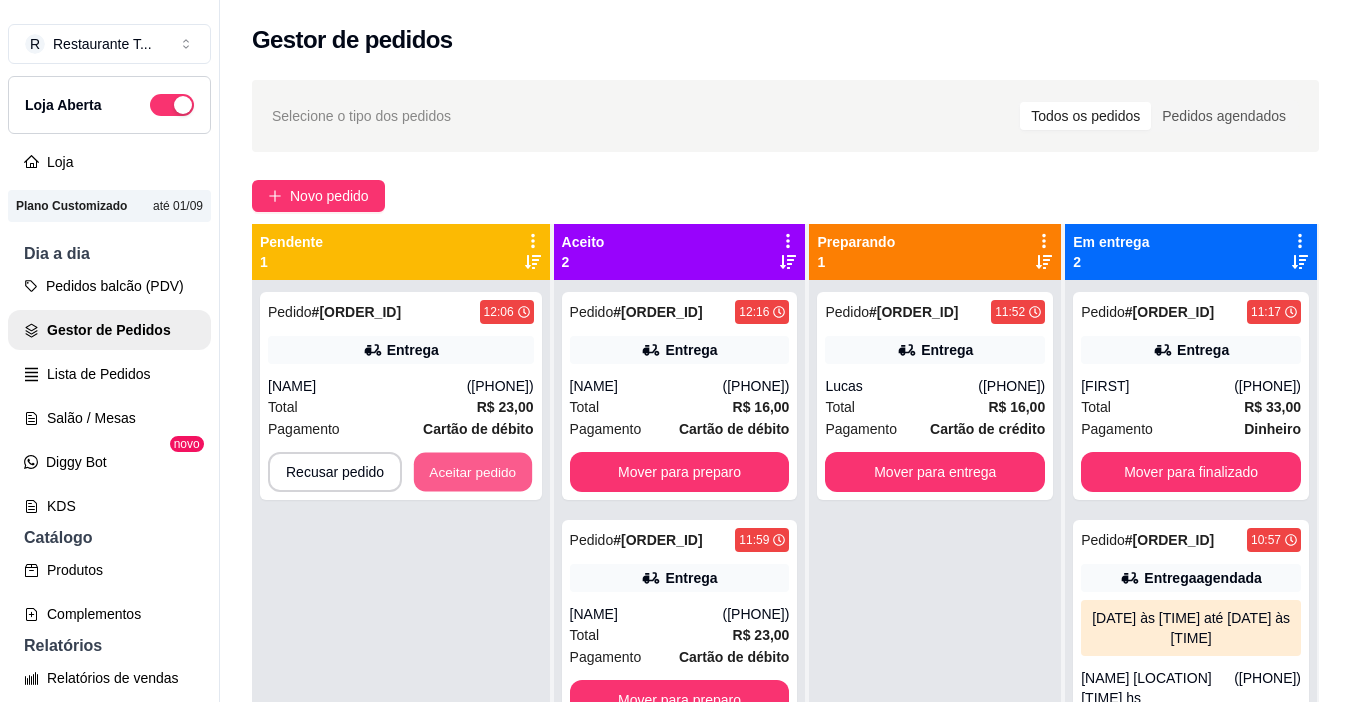 click on "Aceitar pedido" at bounding box center (473, 472) 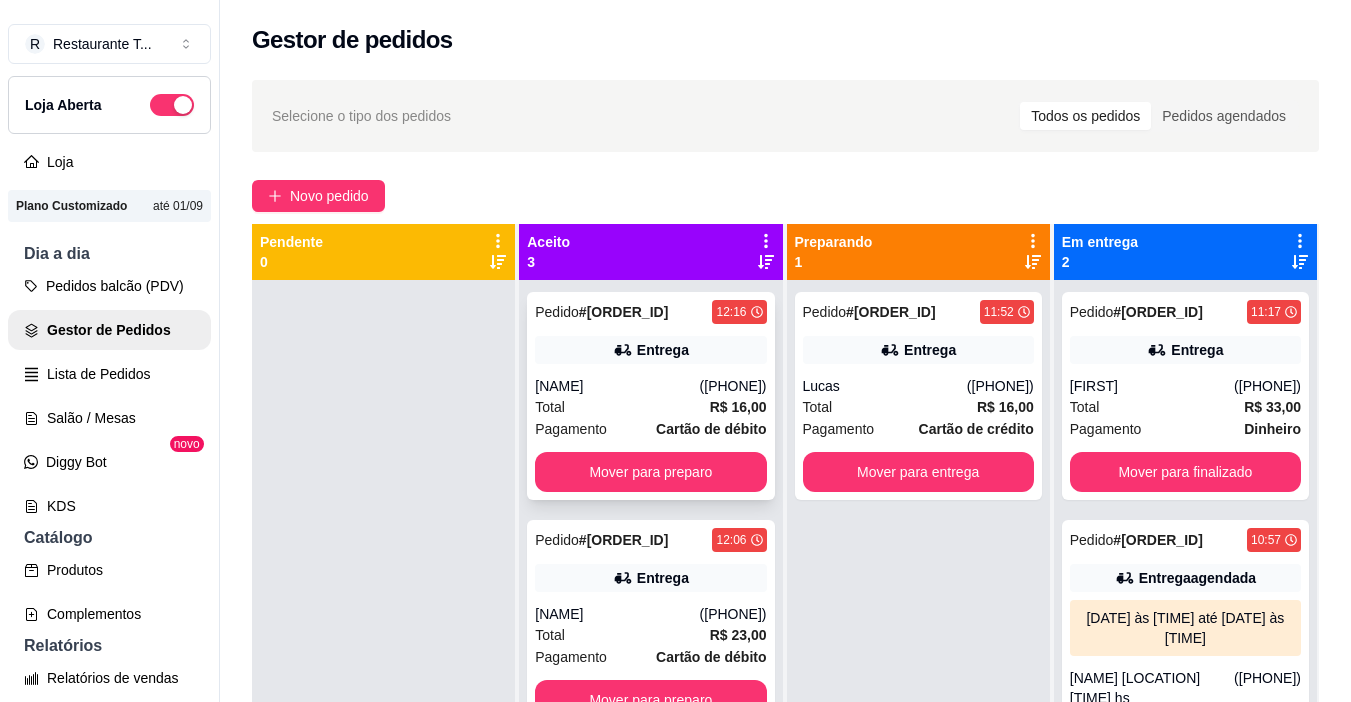 click on "Total R$ 16,00" at bounding box center [650, 407] 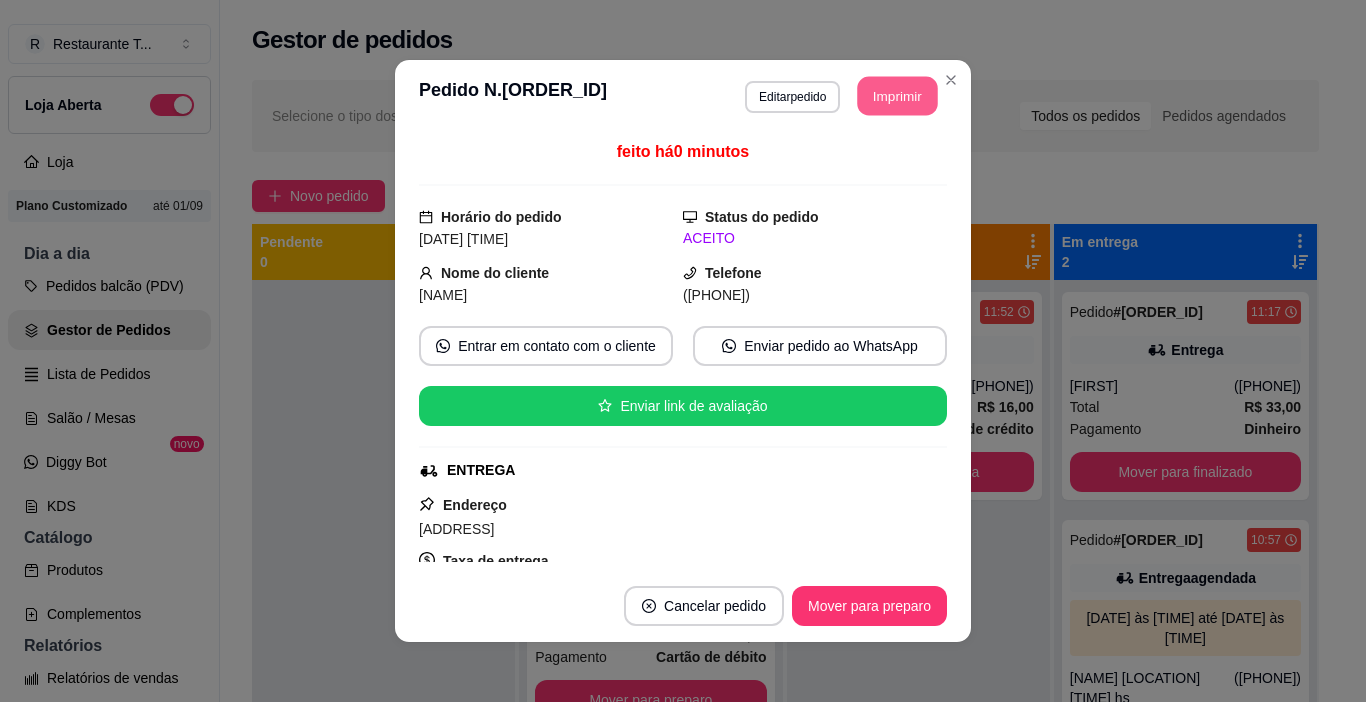 click on "Imprimir" at bounding box center (898, 96) 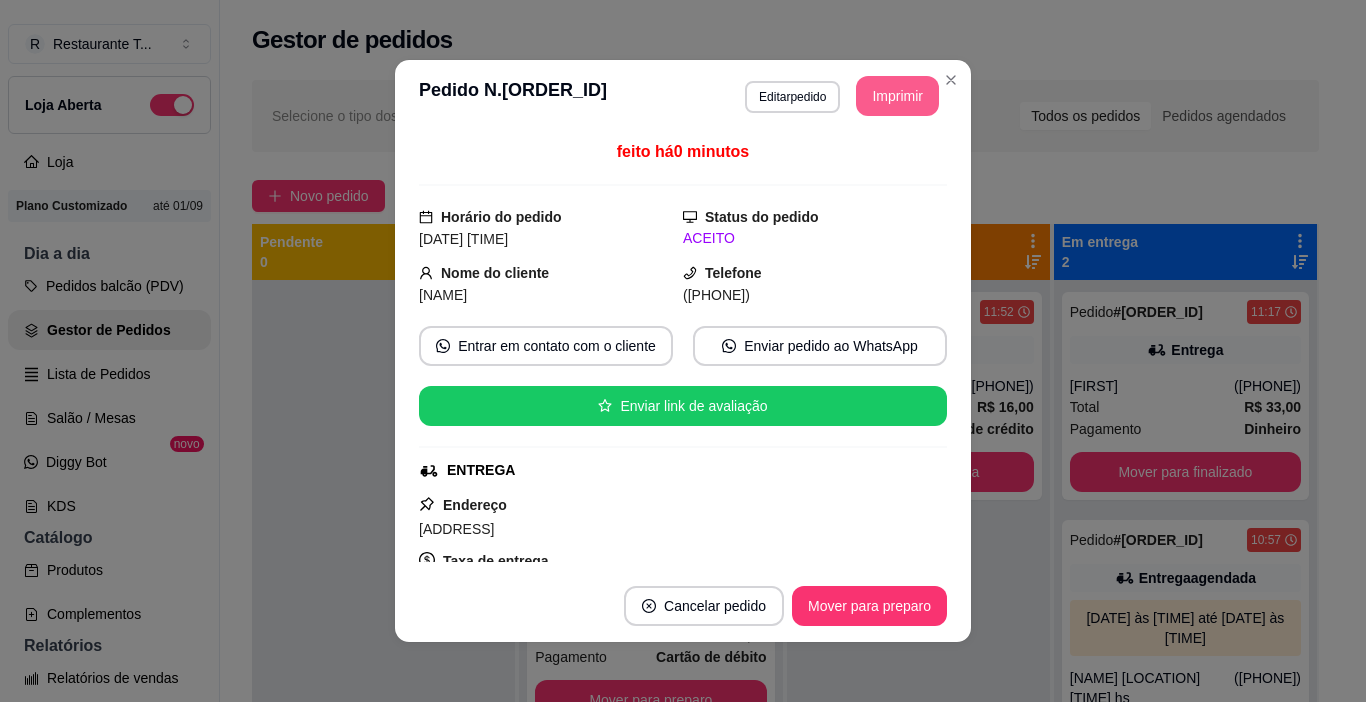 scroll, scrollTop: 0, scrollLeft: 0, axis: both 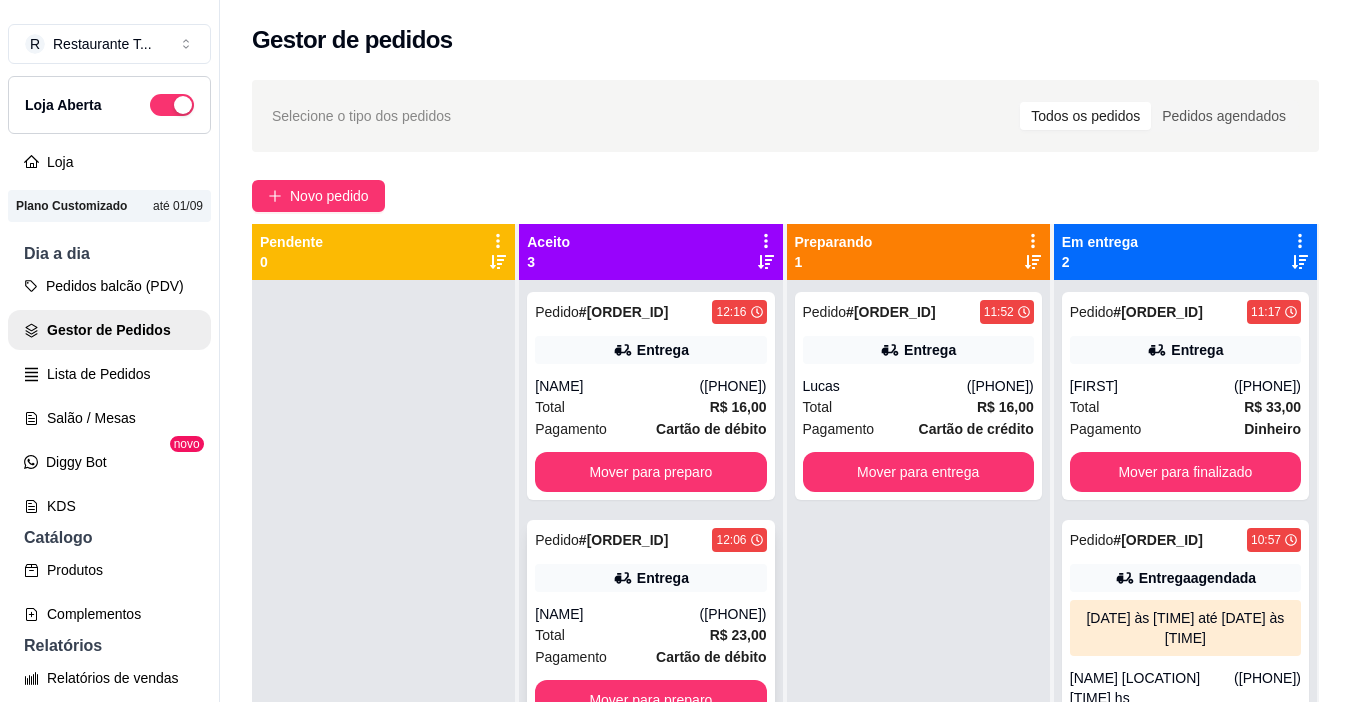 click on "Entrega" at bounding box center [650, 578] 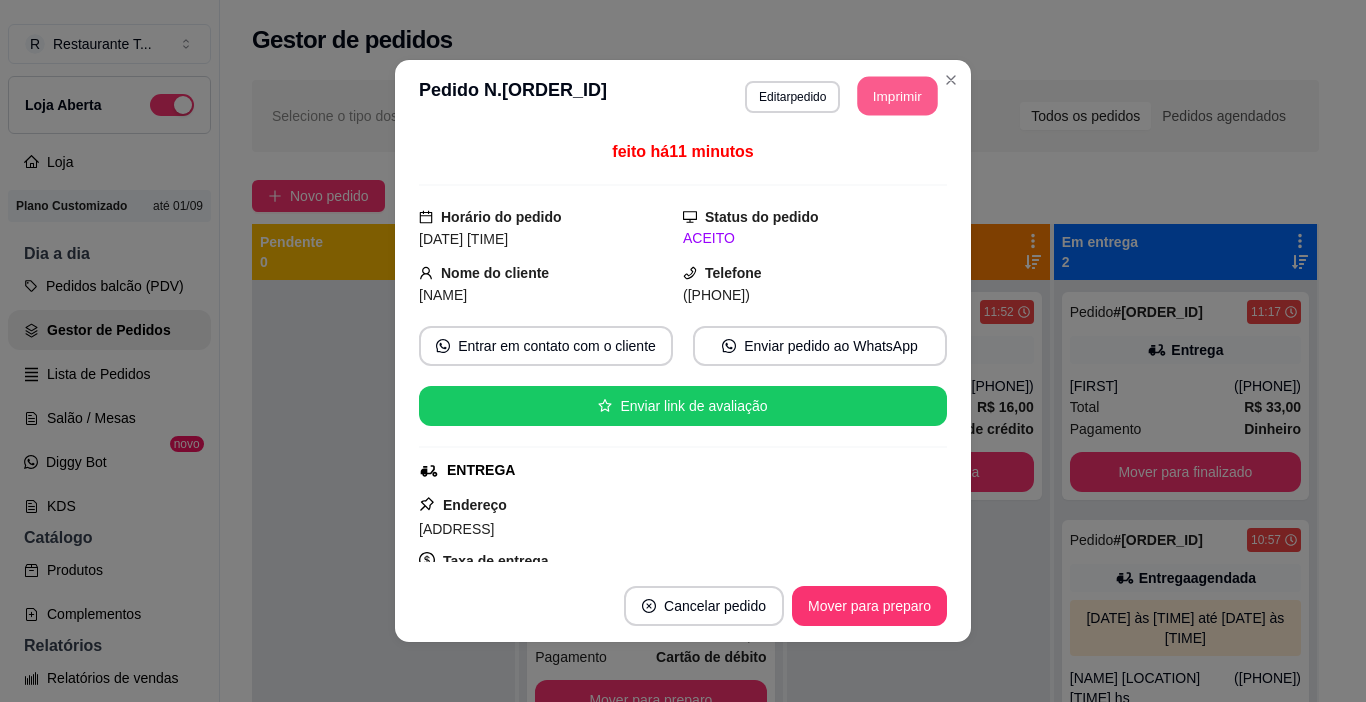 click on "Imprimir" at bounding box center [898, 96] 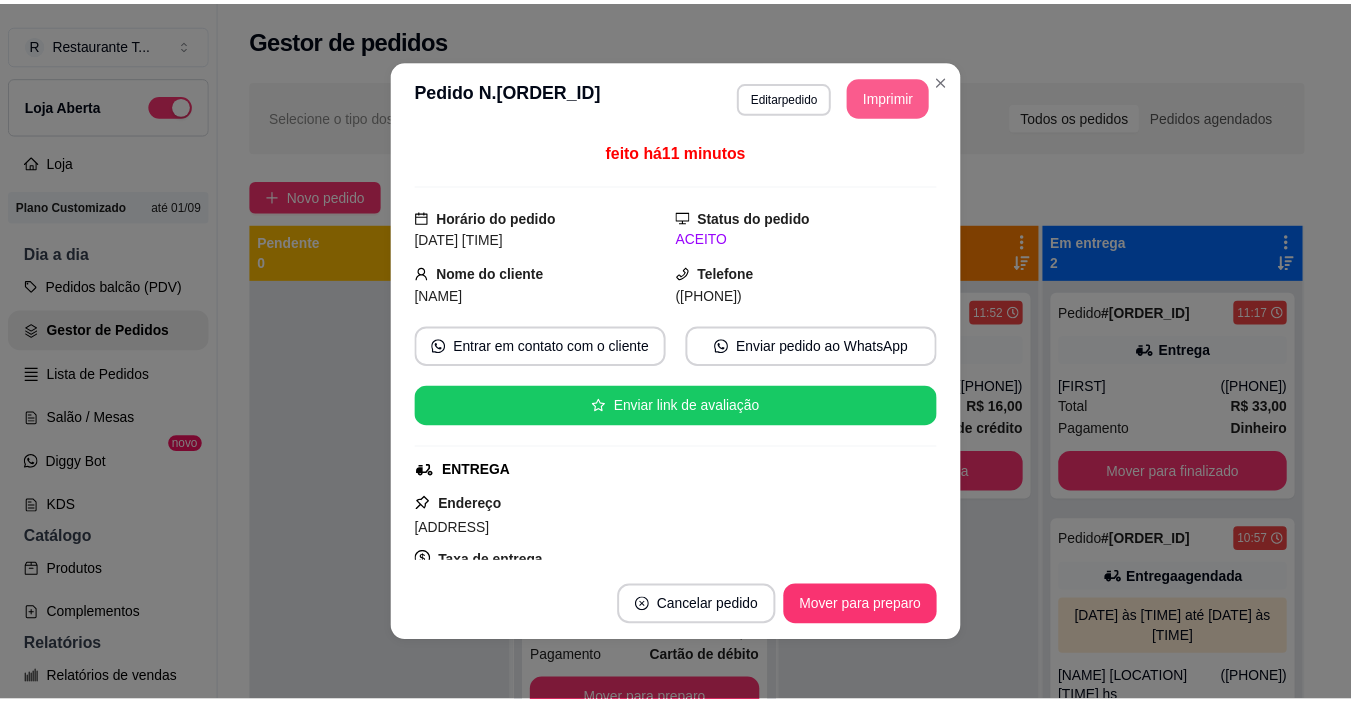 scroll, scrollTop: 0, scrollLeft: 0, axis: both 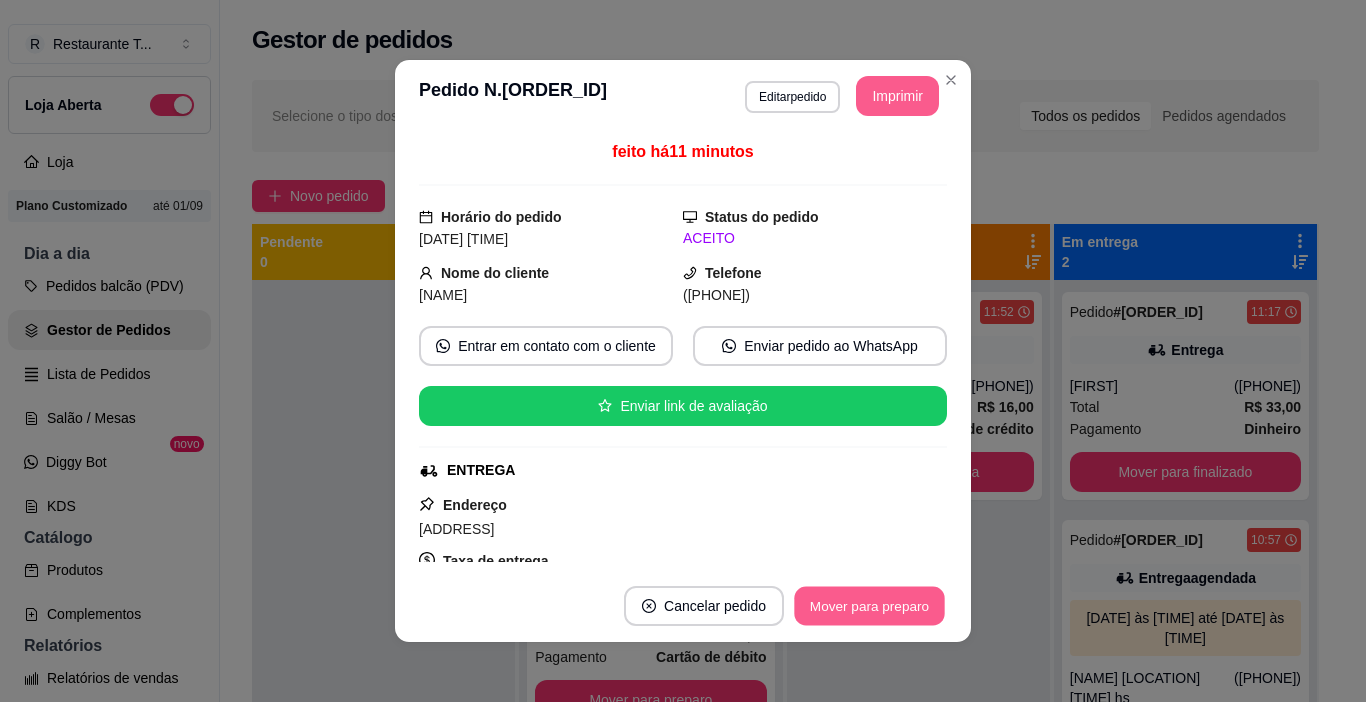 click on "Mover para preparo" at bounding box center (869, 606) 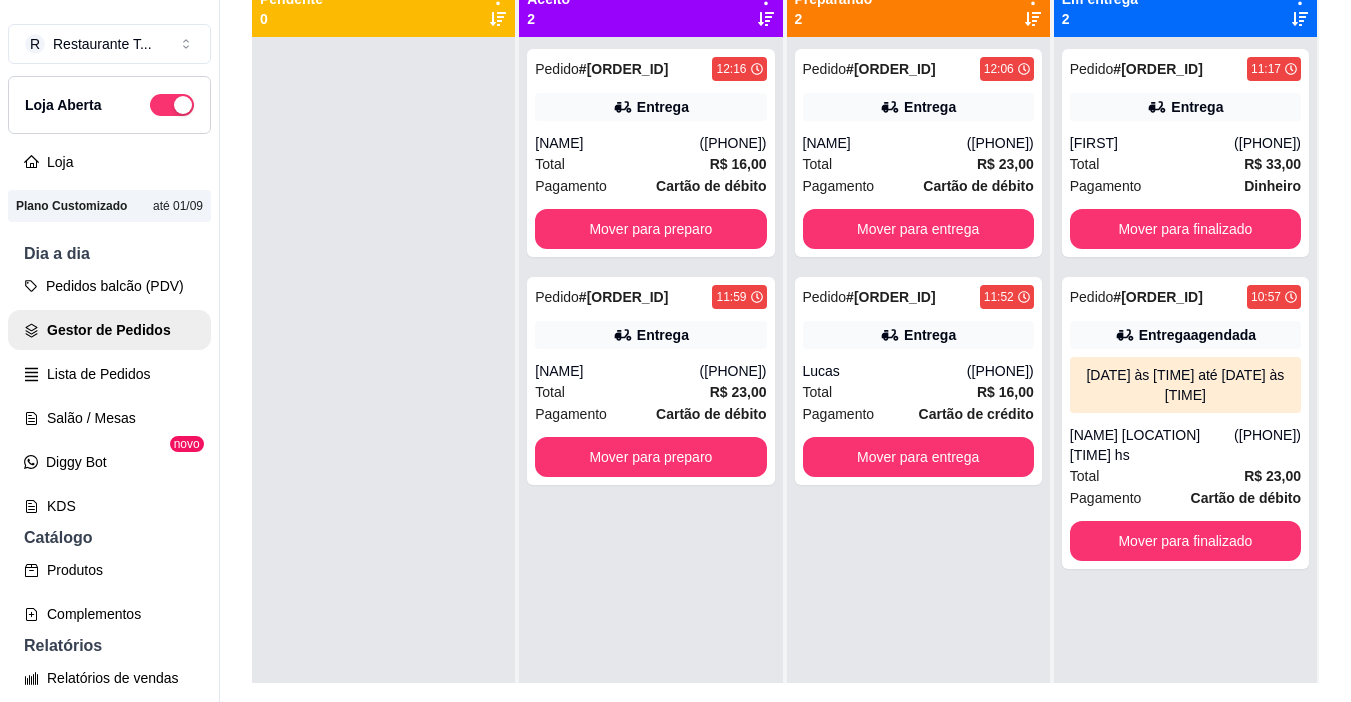 scroll, scrollTop: 246, scrollLeft: 0, axis: vertical 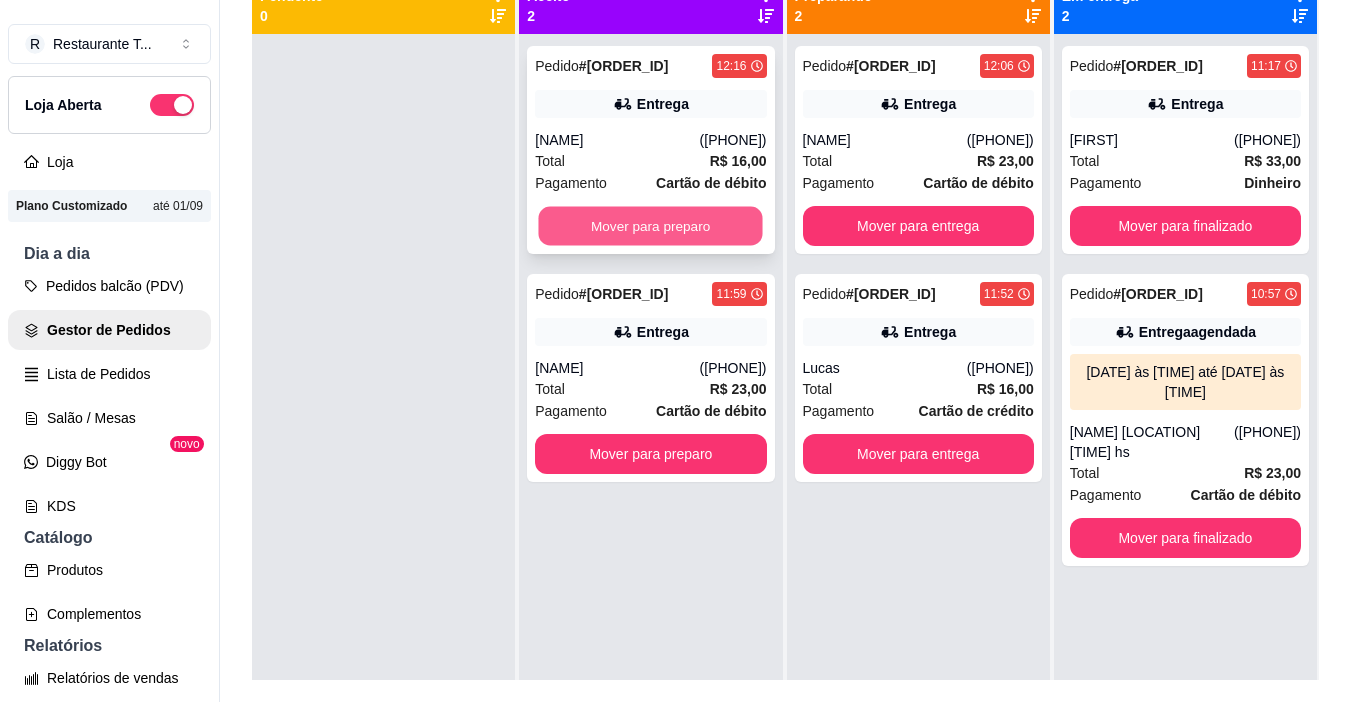 click on "Mover para preparo" at bounding box center (651, 226) 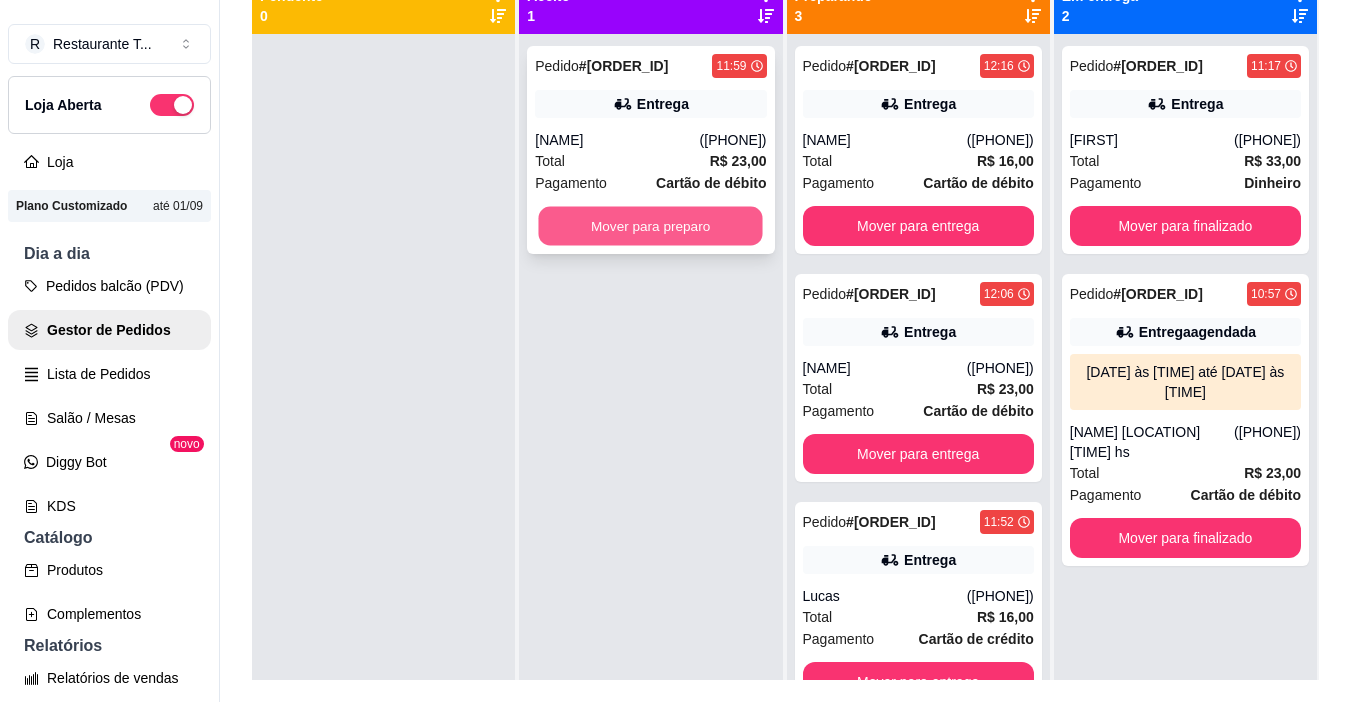 click on "Mover para preparo" at bounding box center [651, 226] 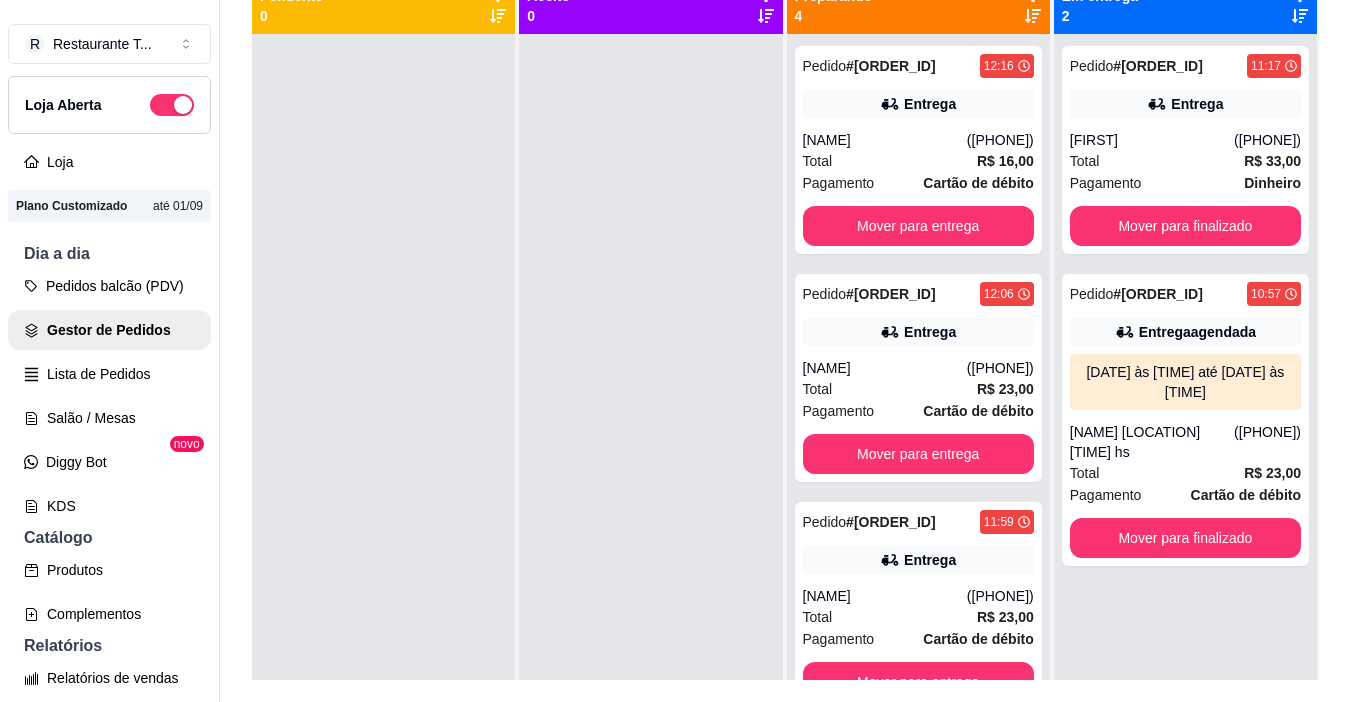 scroll, scrollTop: 319, scrollLeft: 0, axis: vertical 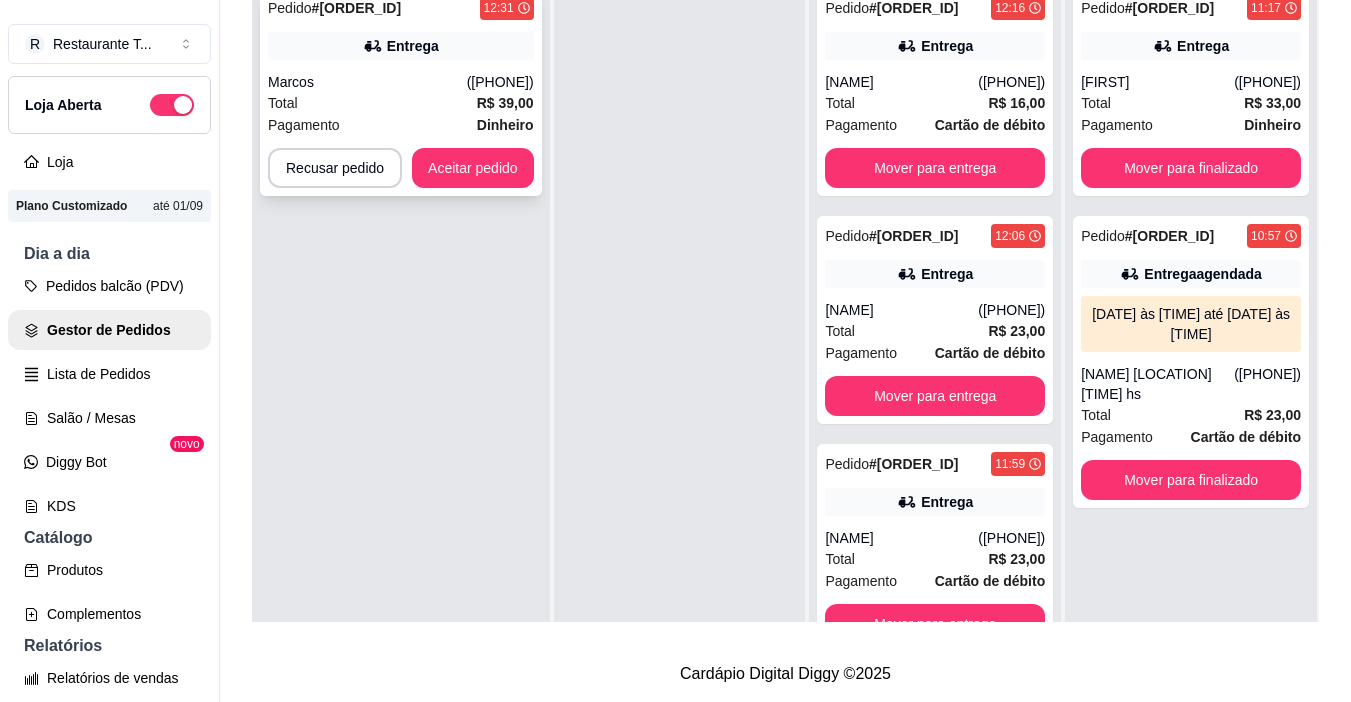 click on "Marcos" at bounding box center [367, 82] 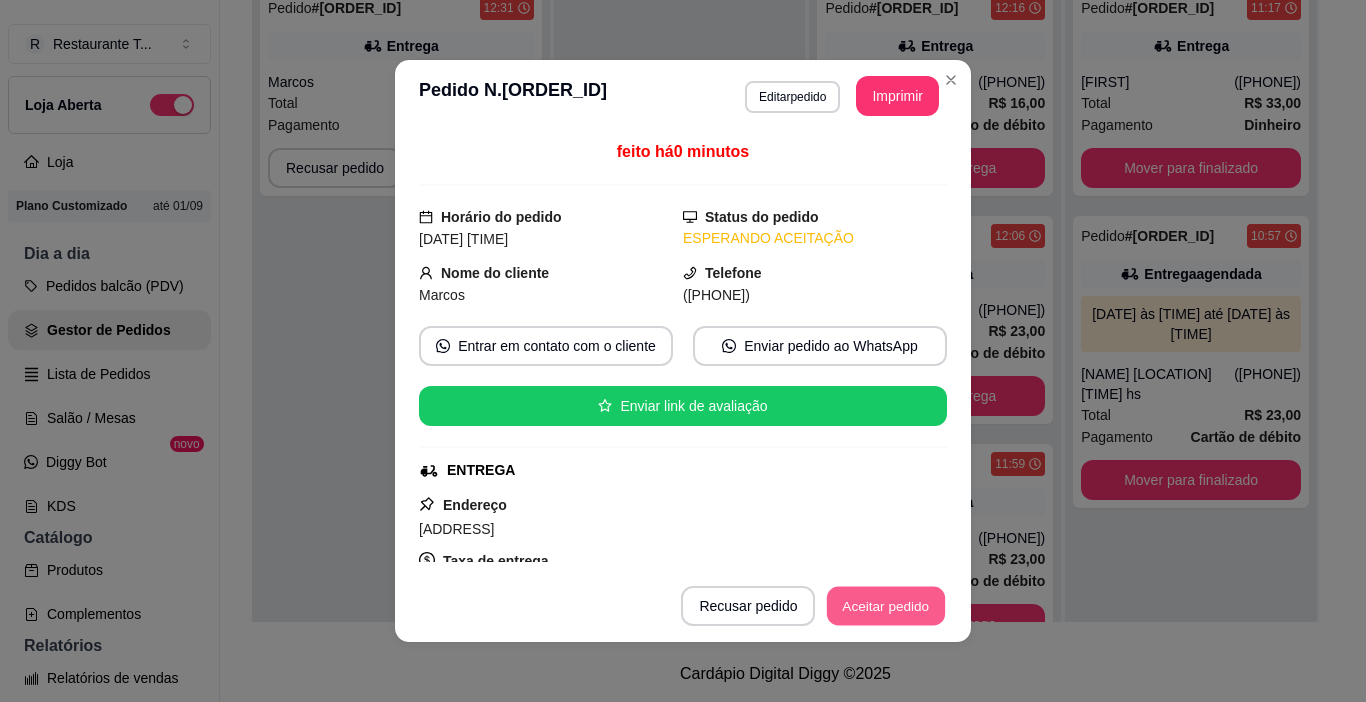 click on "Aceitar pedido" at bounding box center [886, 606] 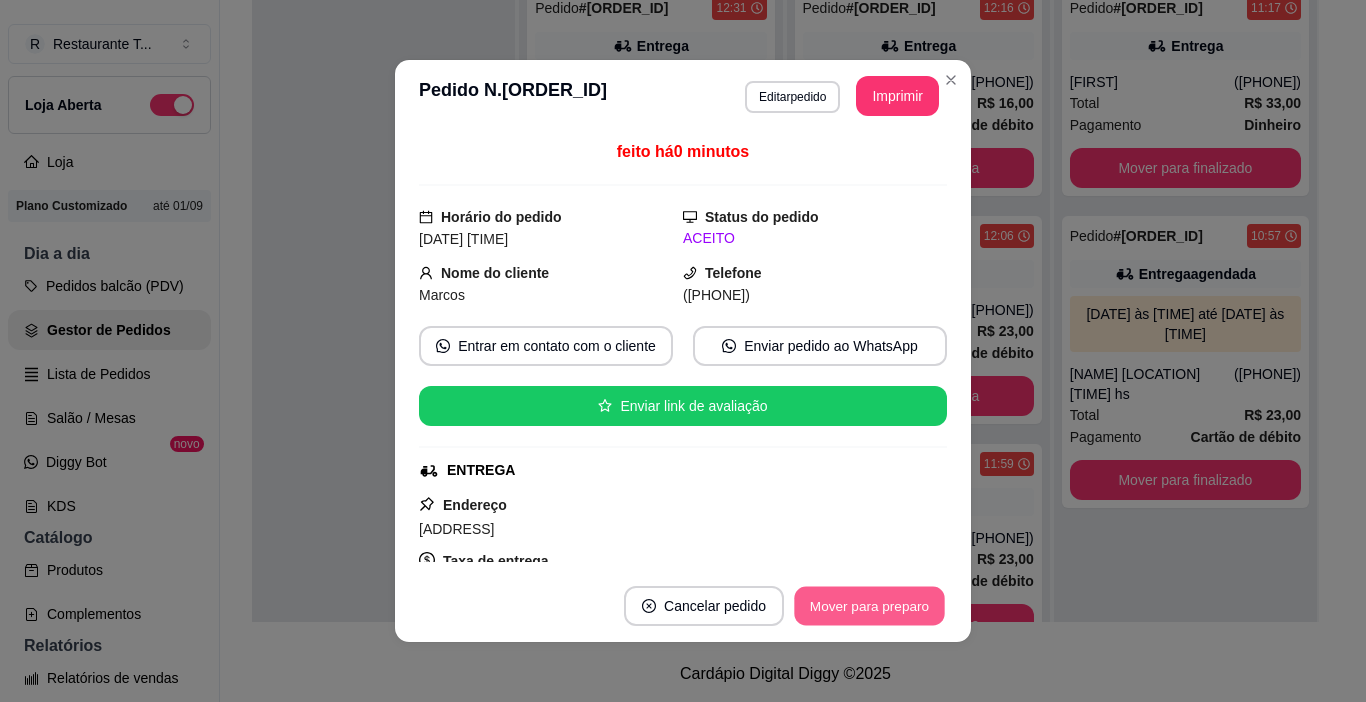 click on "Mover para preparo" at bounding box center (869, 606) 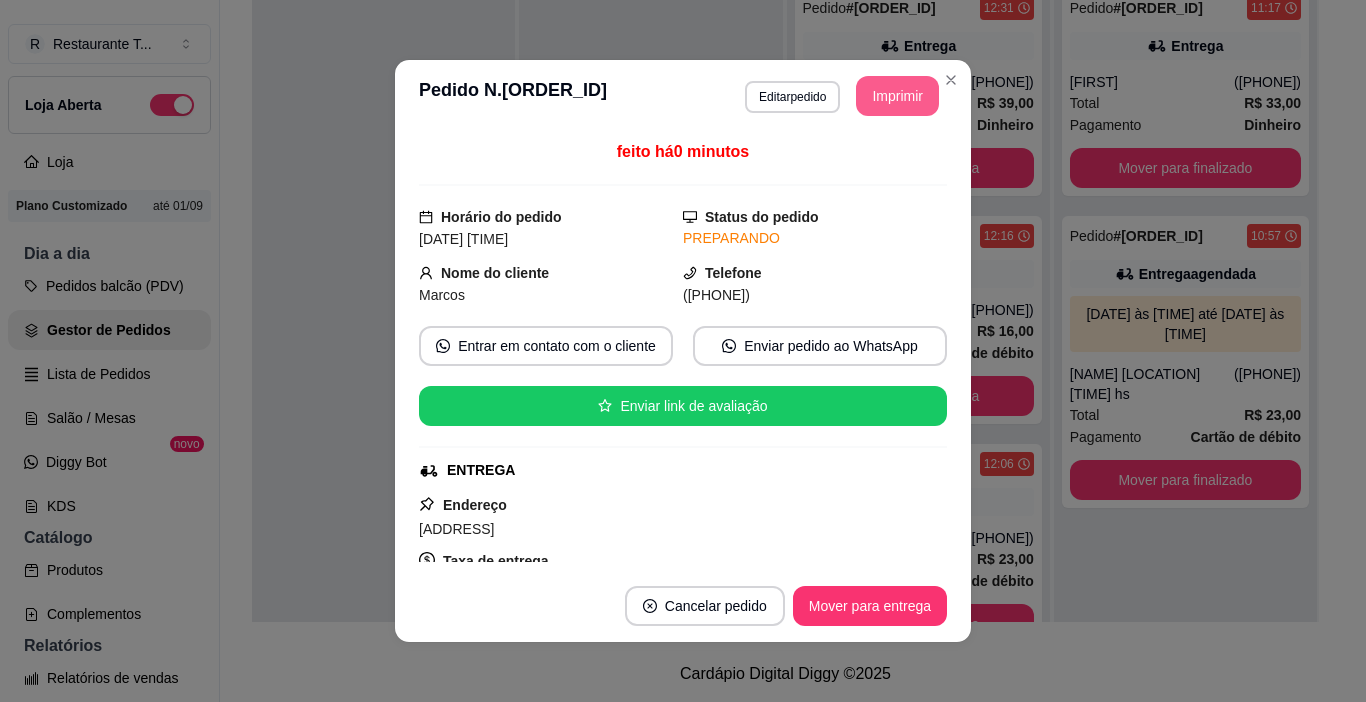 click on "Imprimir" at bounding box center (897, 96) 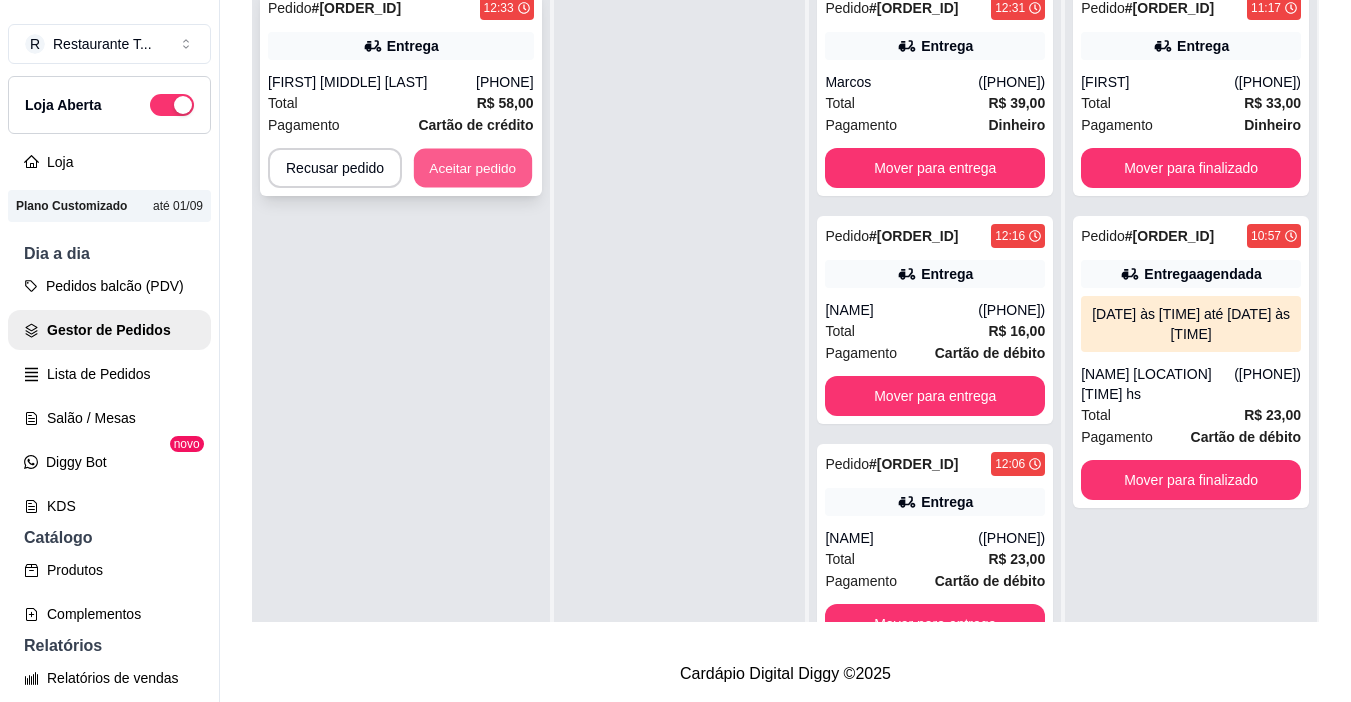 click on "Aceitar pedido" at bounding box center (473, 168) 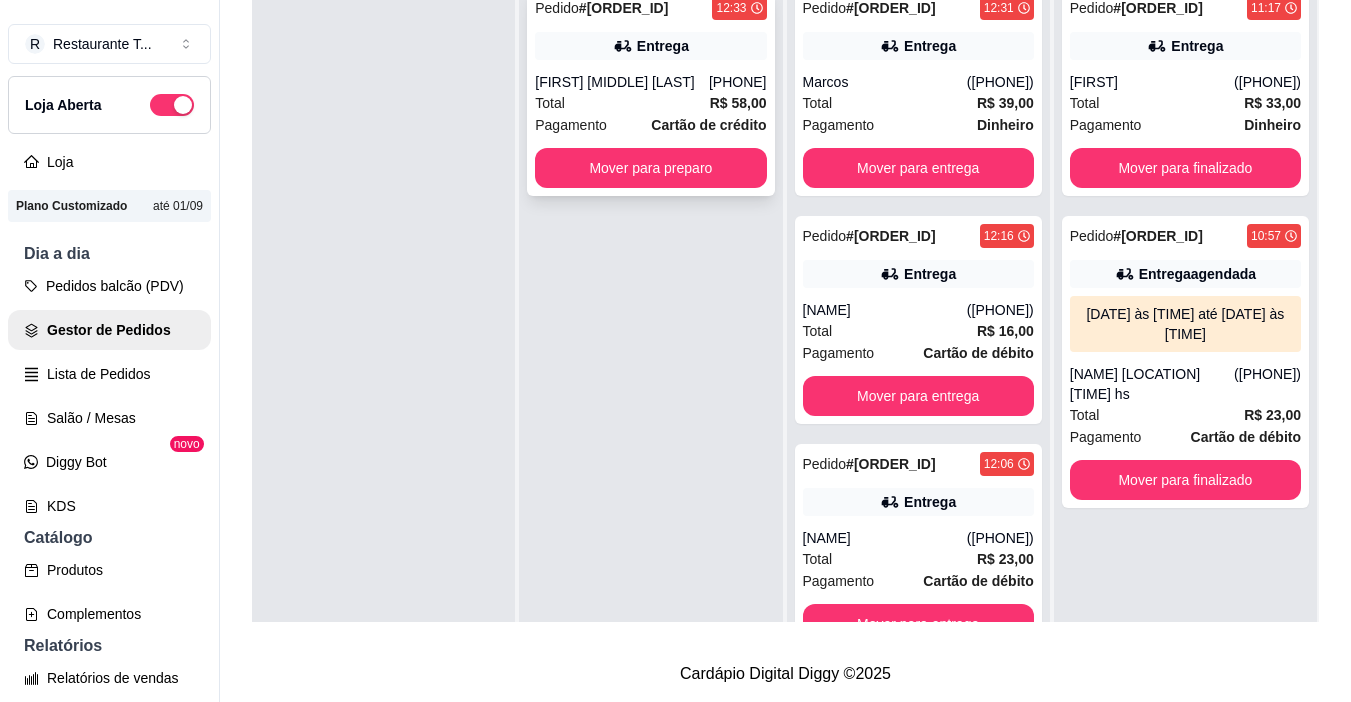 click on "[FIRST] [MIDDLE] [LAST]" at bounding box center (622, 82) 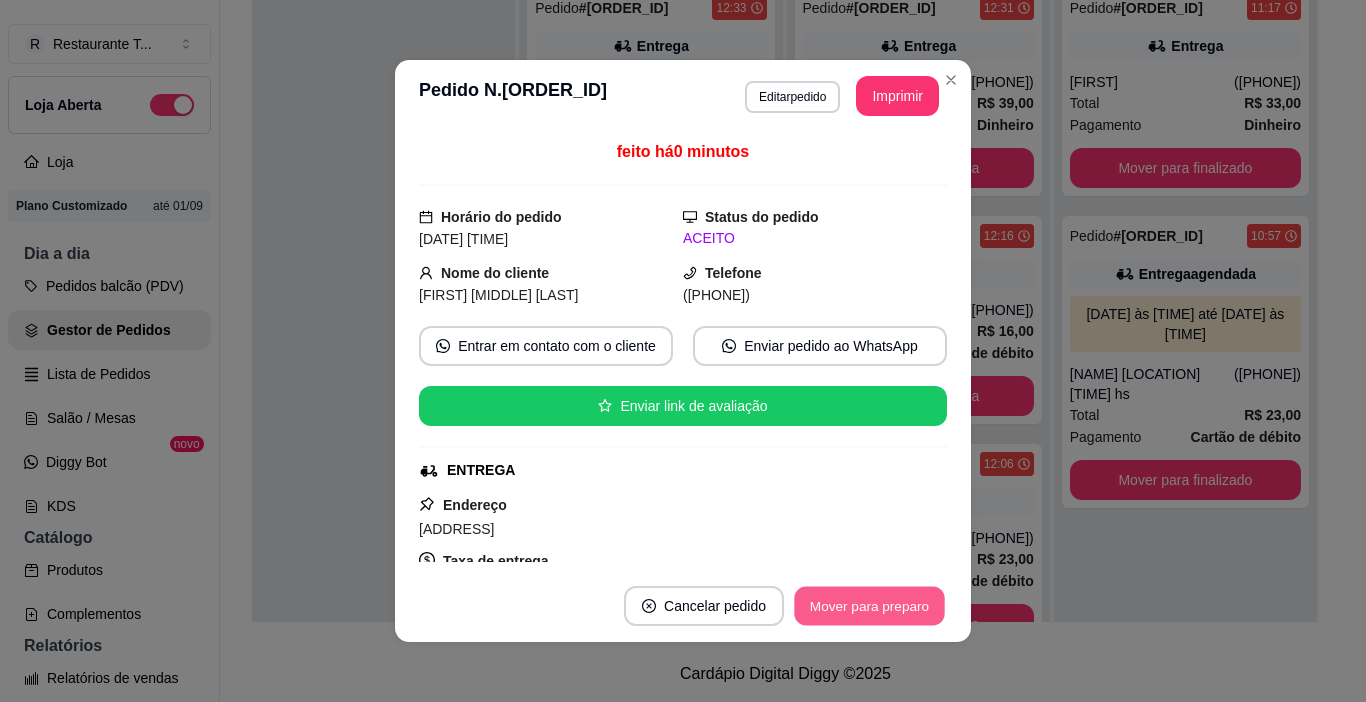 click on "Mover para preparo" at bounding box center (869, 606) 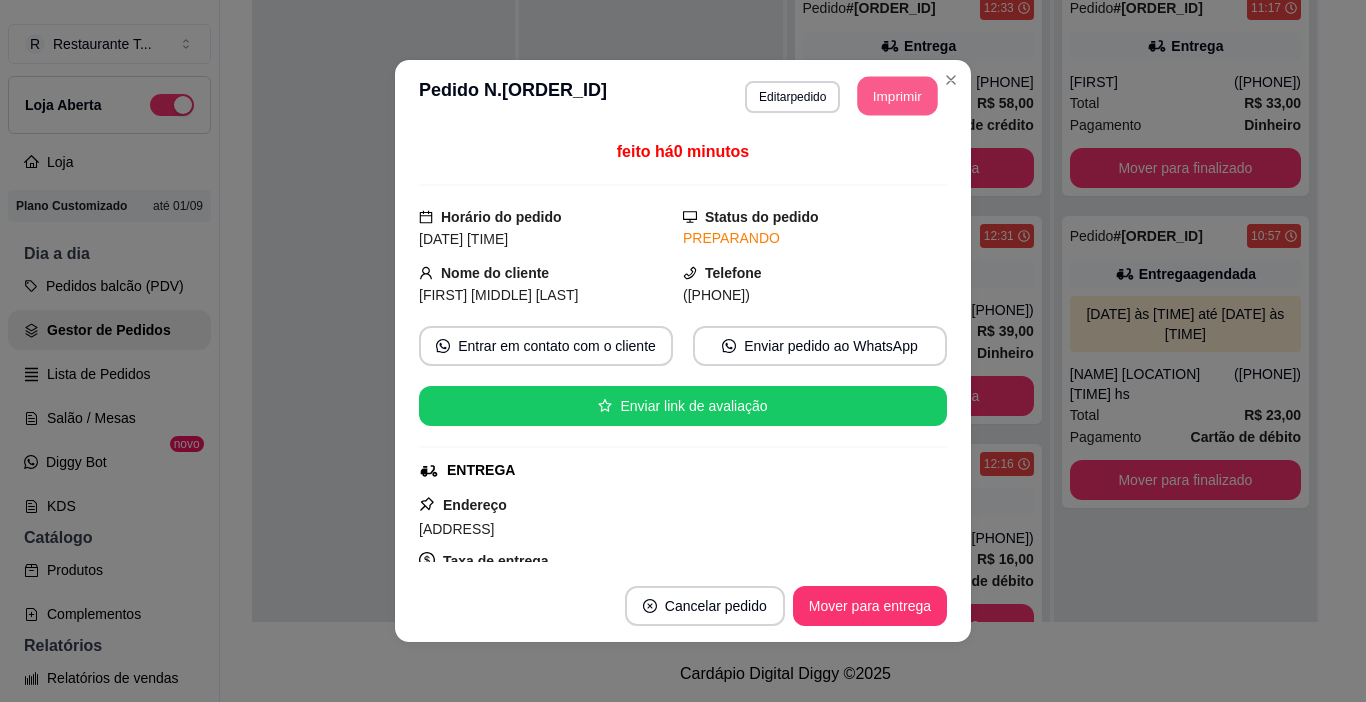 click on "Imprimir" at bounding box center [898, 96] 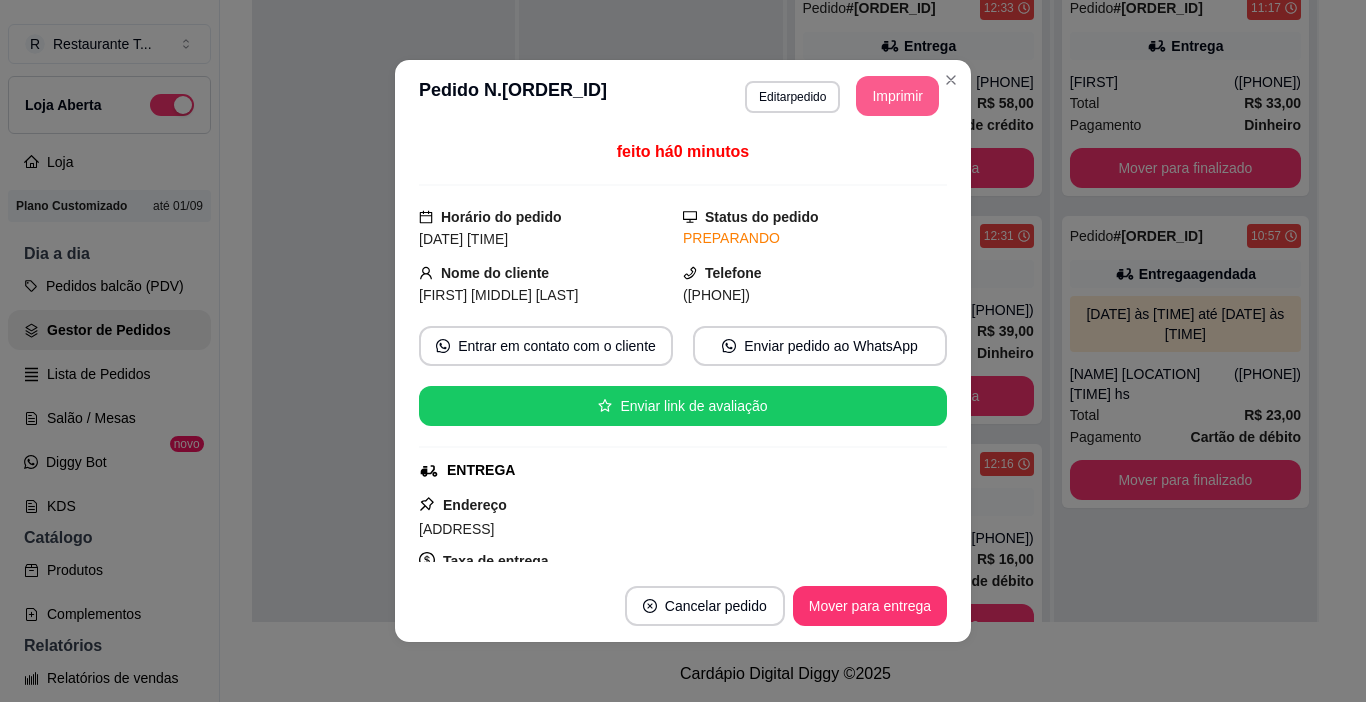 scroll, scrollTop: 0, scrollLeft: 0, axis: both 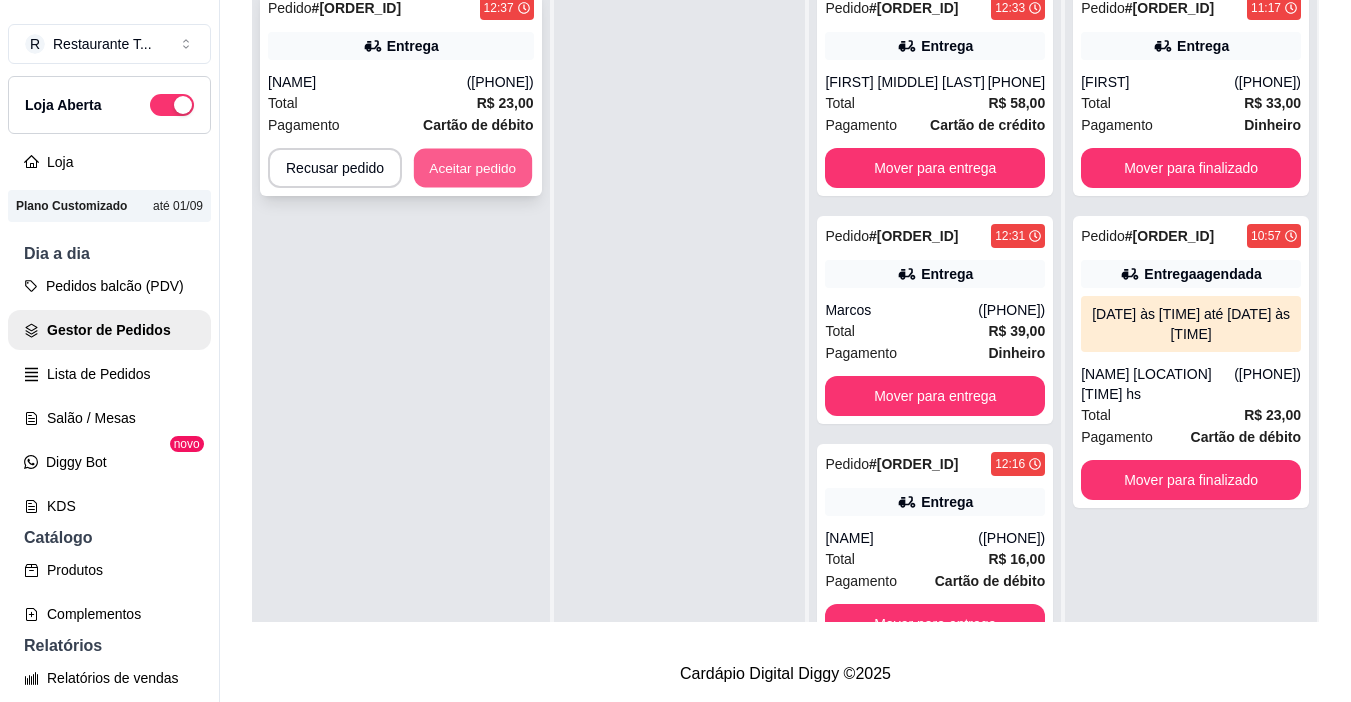 click on "Aceitar pedido" at bounding box center (473, 168) 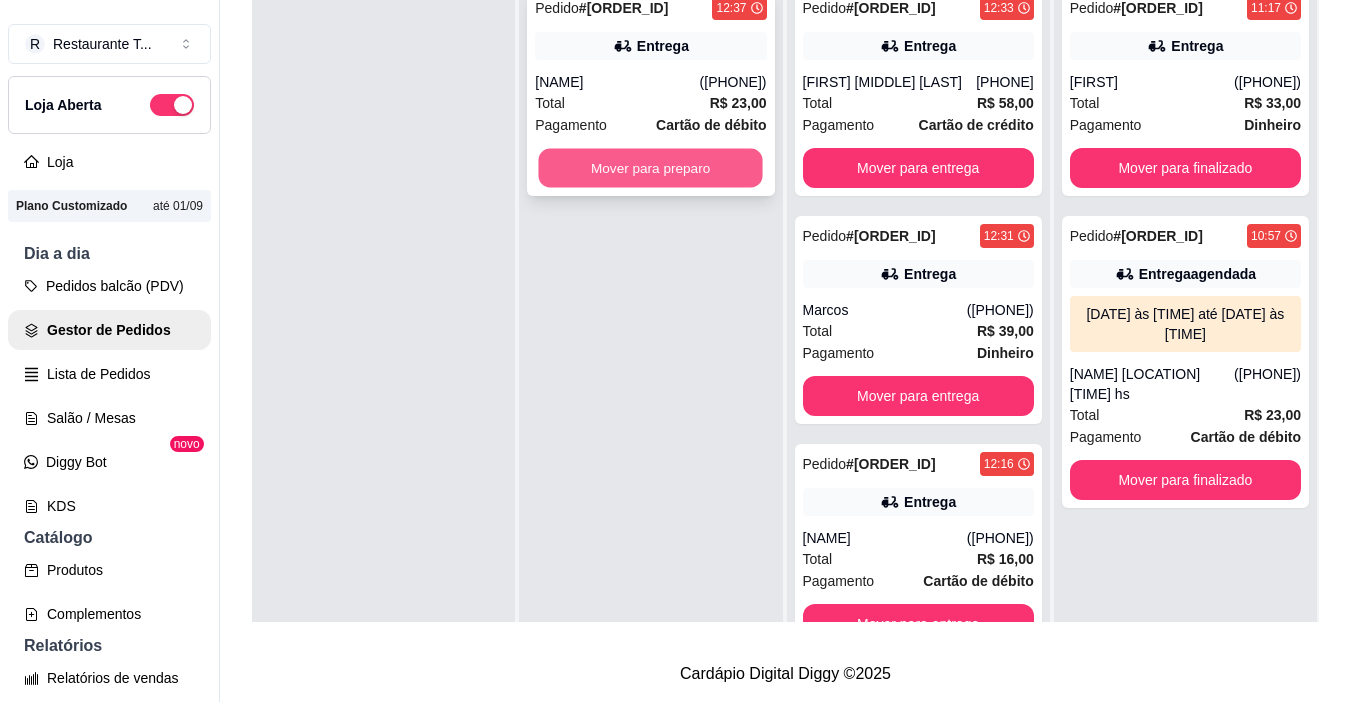 click on "Mover para preparo" at bounding box center [651, 168] 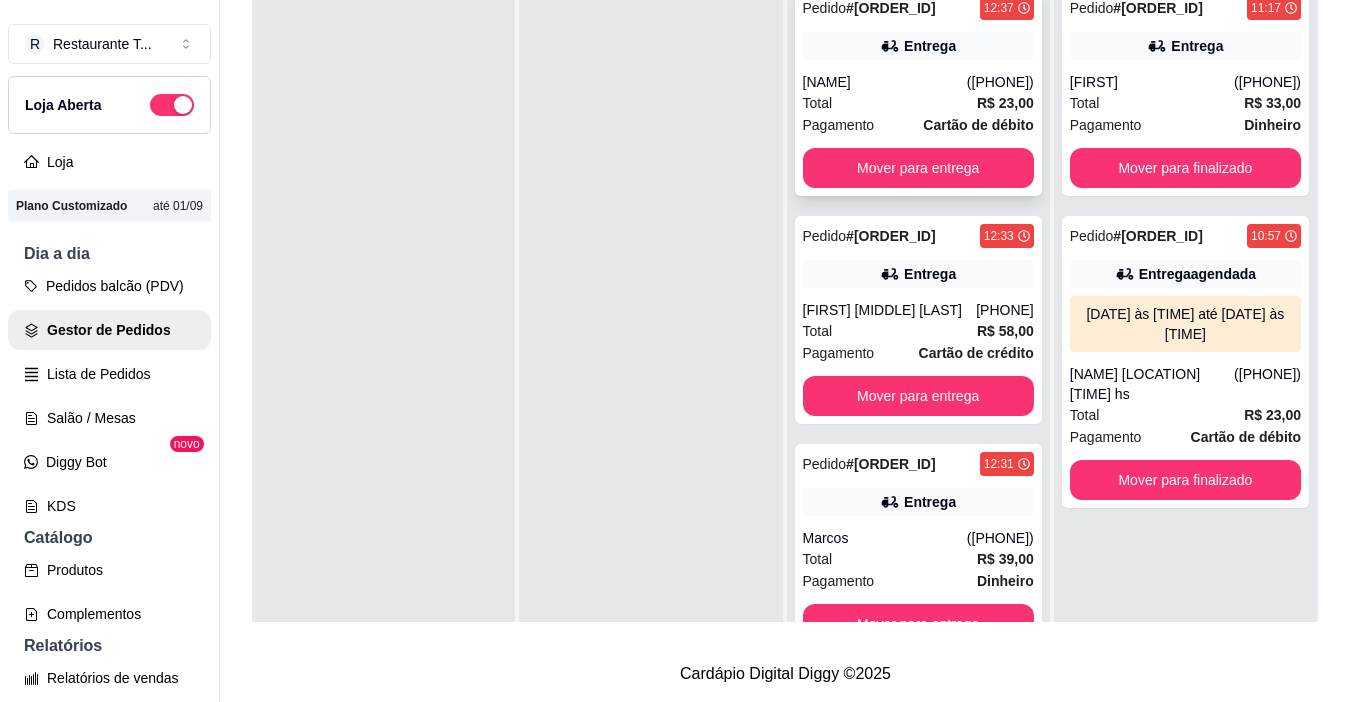 click on "Total R$ 23,00" at bounding box center (918, 103) 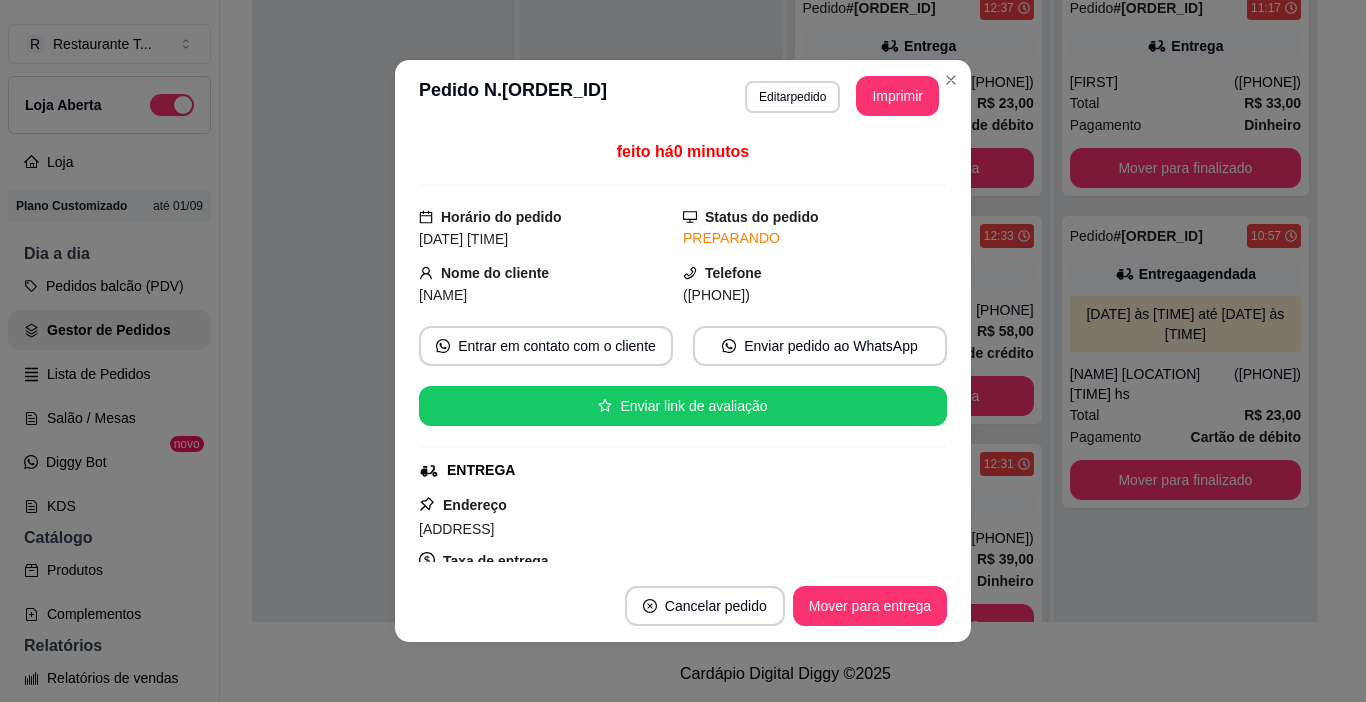 drag, startPoint x: 892, startPoint y: 219, endPoint x: 870, endPoint y: 534, distance: 315.76733 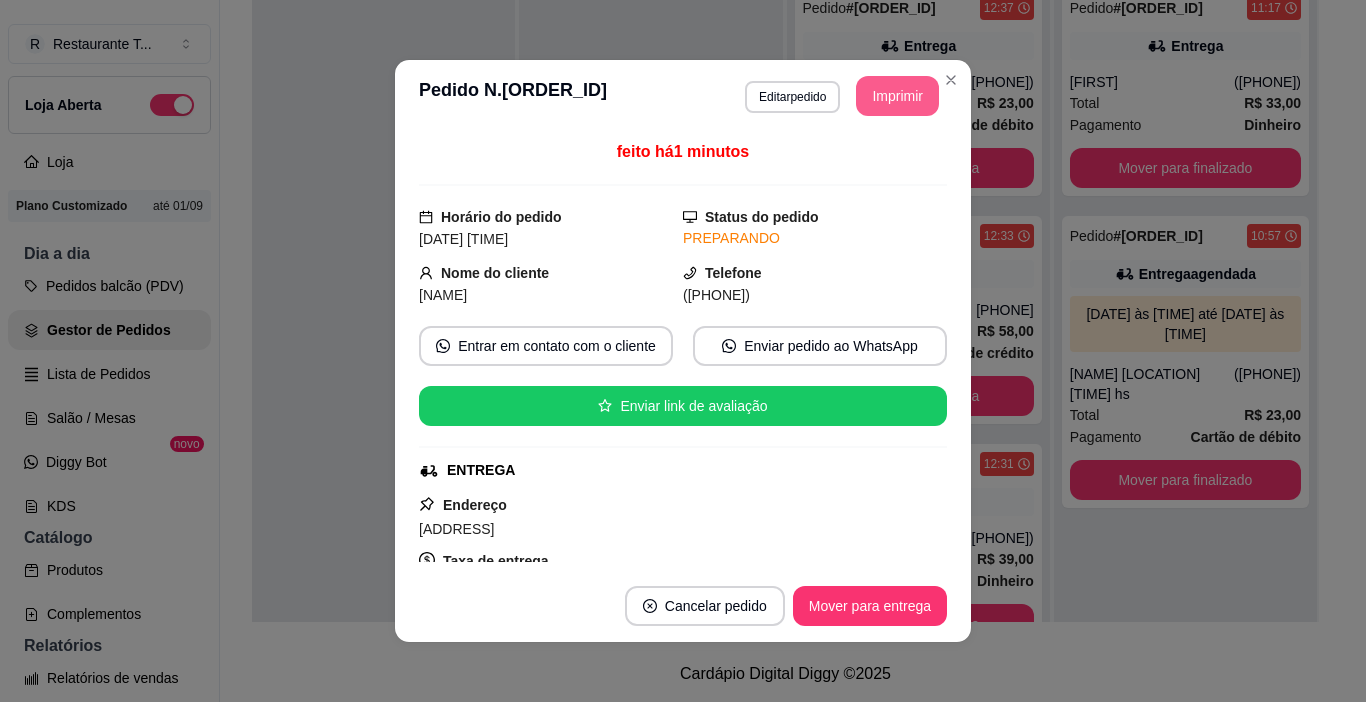 click on "Imprimir" at bounding box center [897, 96] 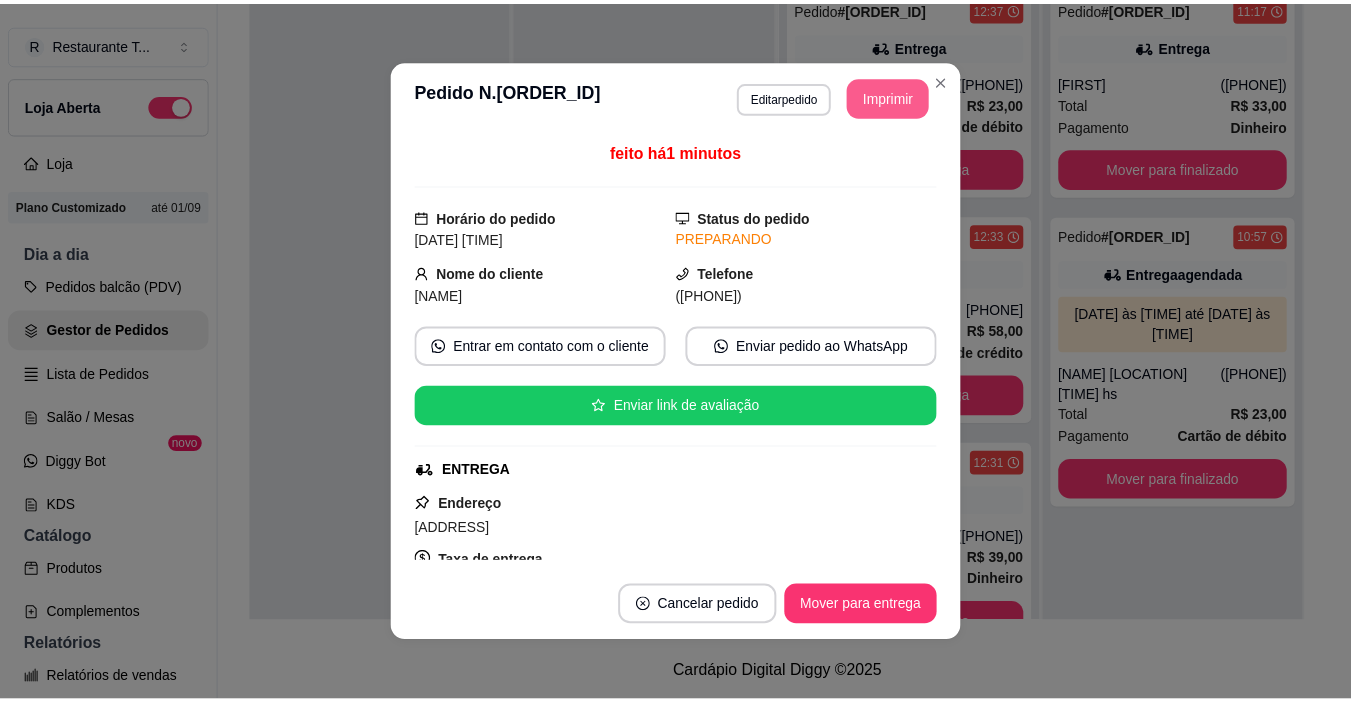 scroll, scrollTop: 0, scrollLeft: 0, axis: both 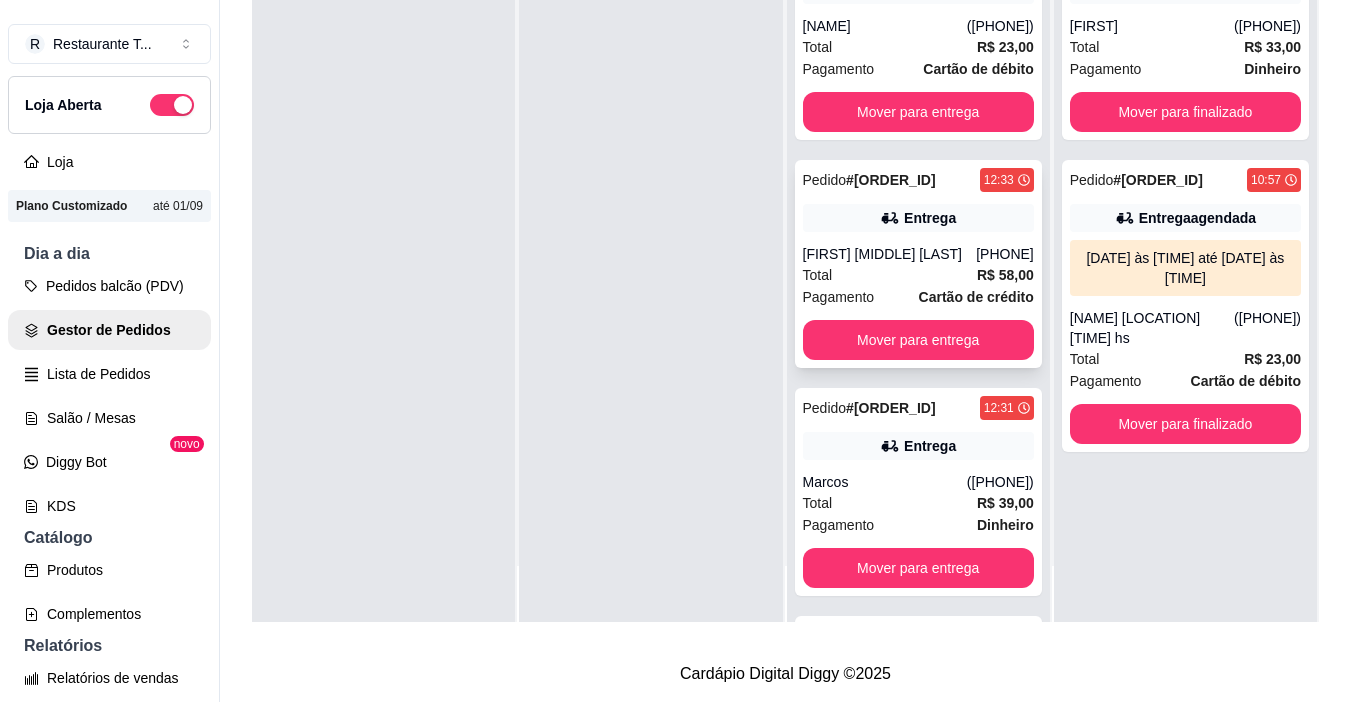 click on "[FIRST] [MIDDLE] [LAST]" at bounding box center (890, 254) 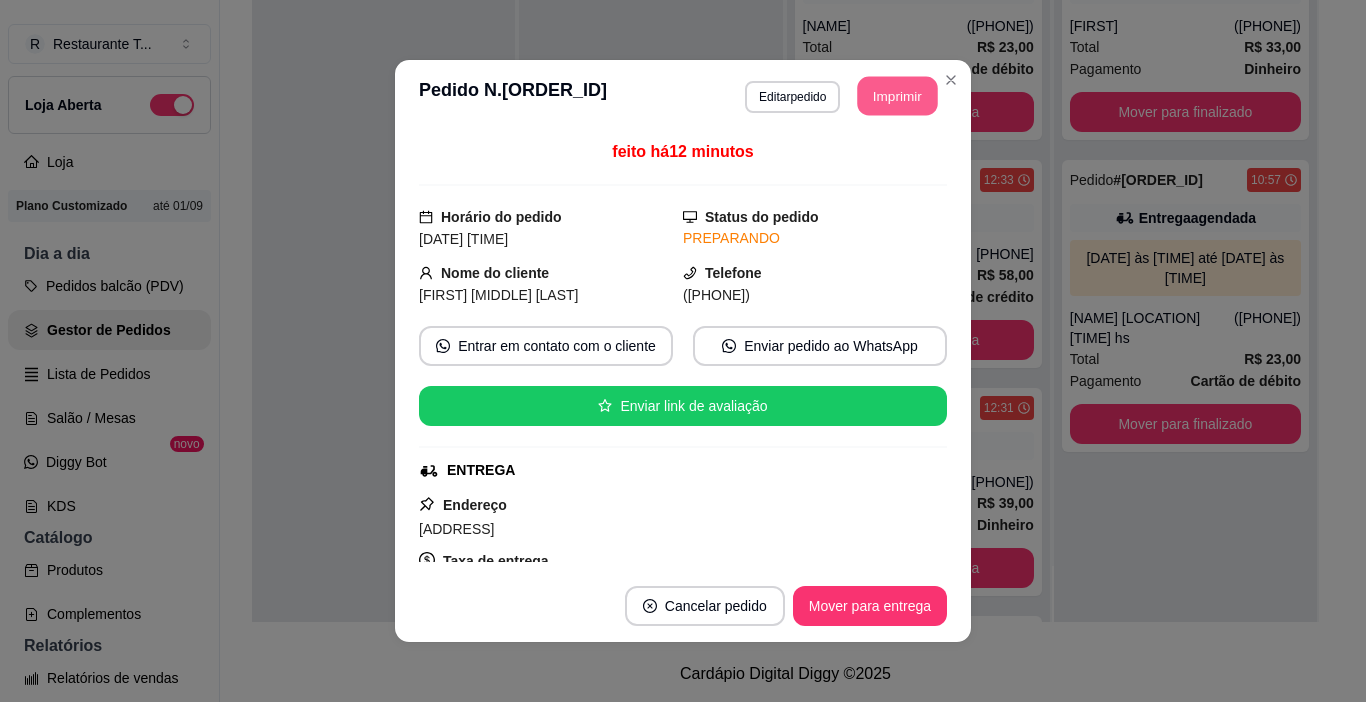 click on "Imprimir" at bounding box center (898, 96) 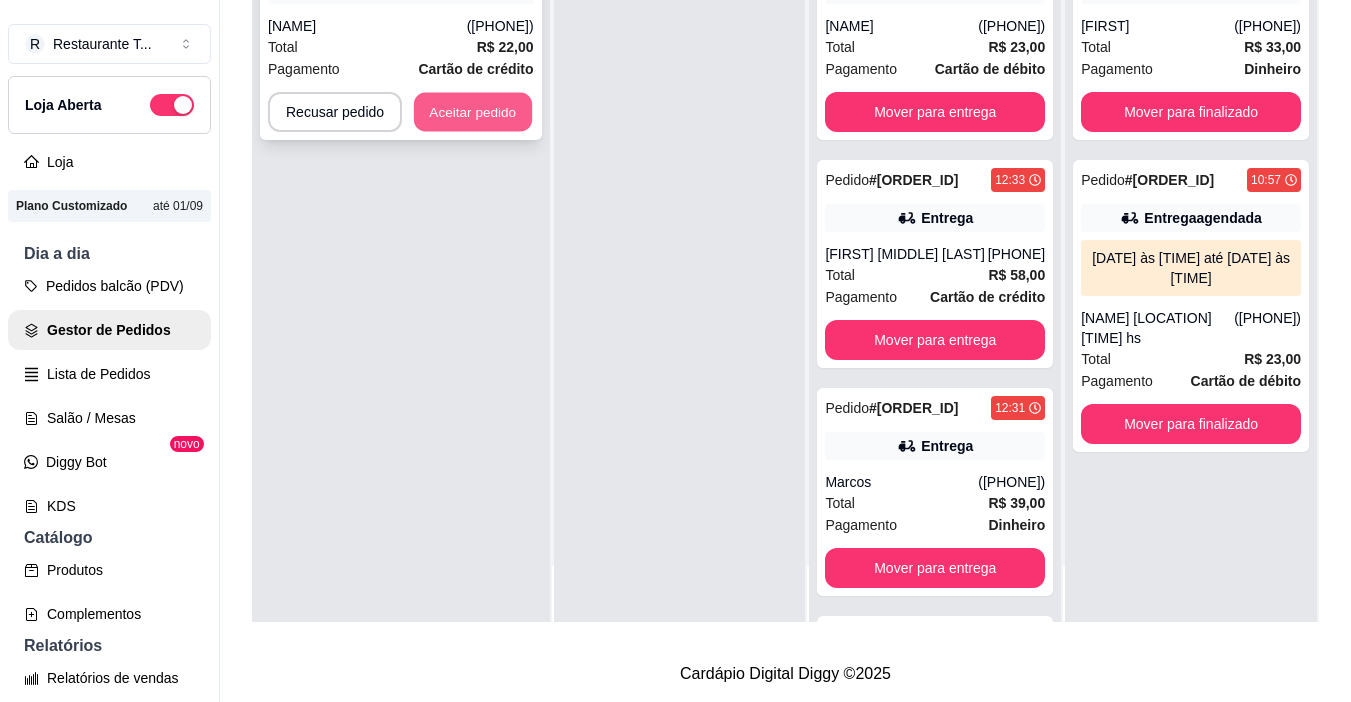 click on "Aceitar pedido" at bounding box center [473, 112] 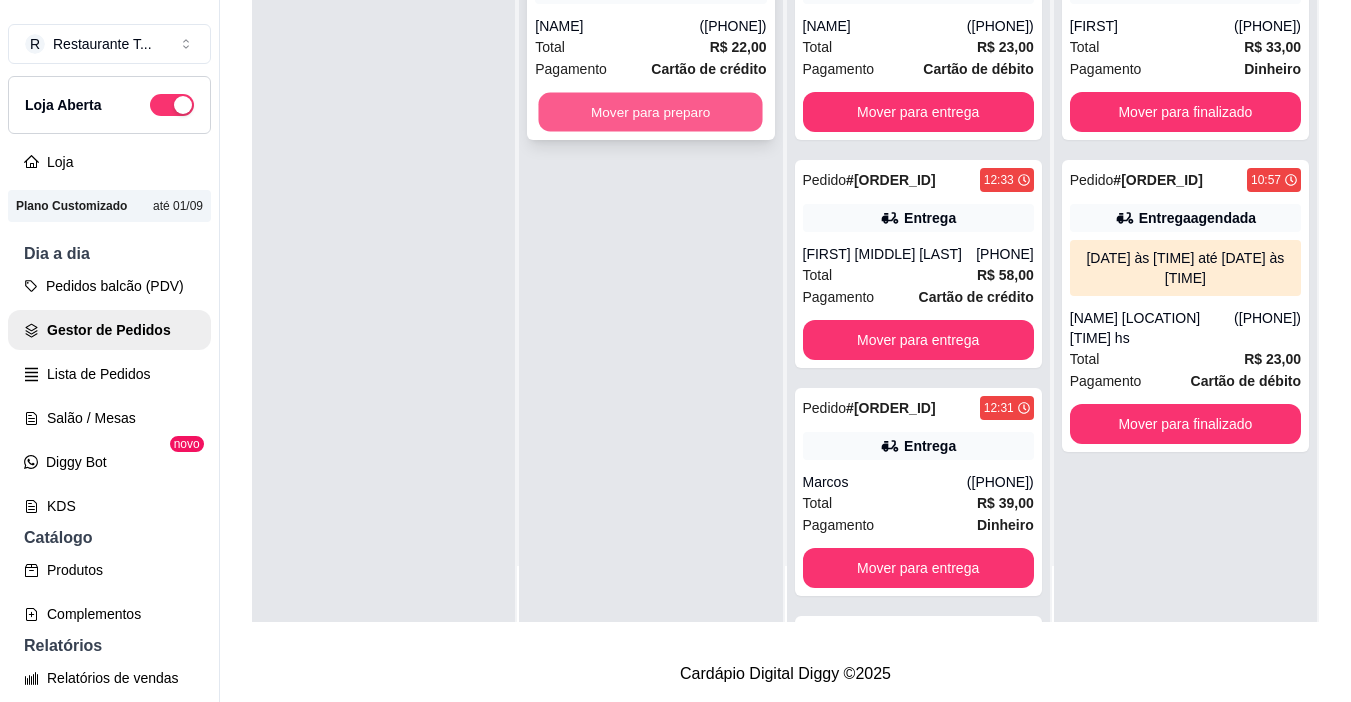 click on "Mover para preparo" at bounding box center [651, 112] 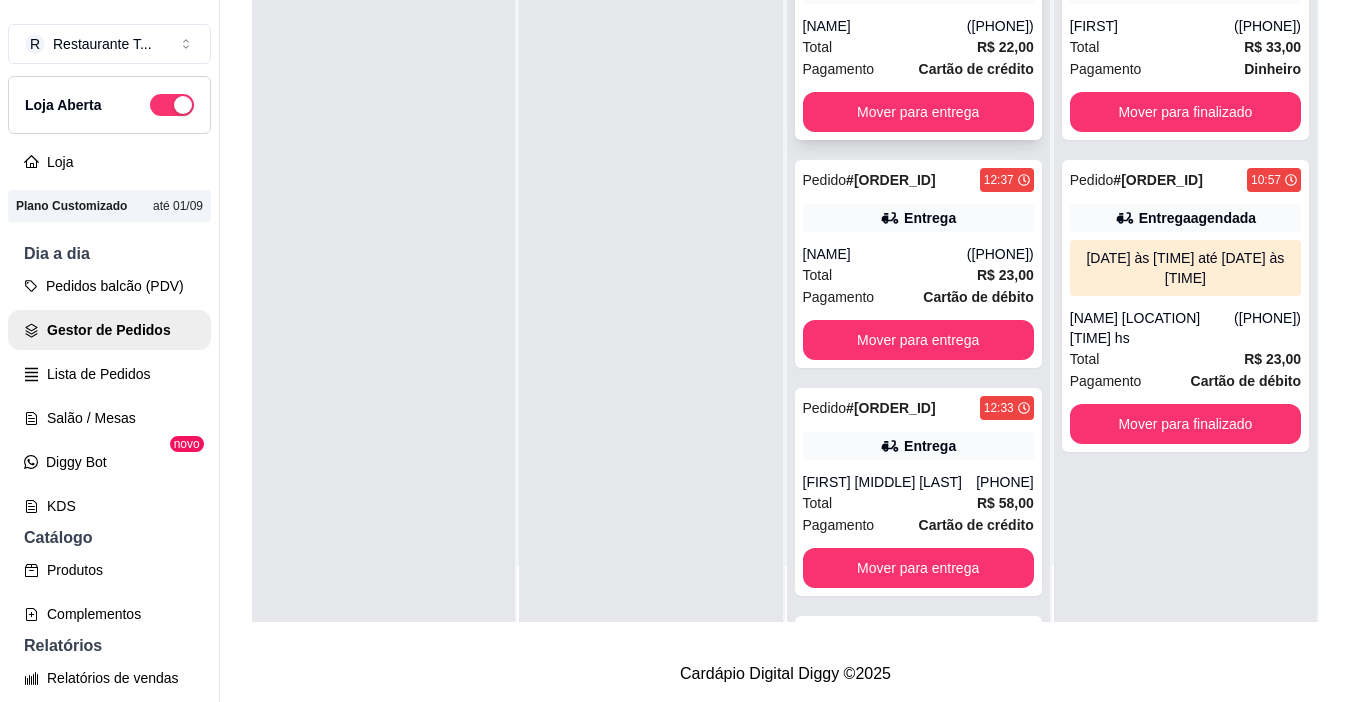 click on "[NAME]" at bounding box center [885, 26] 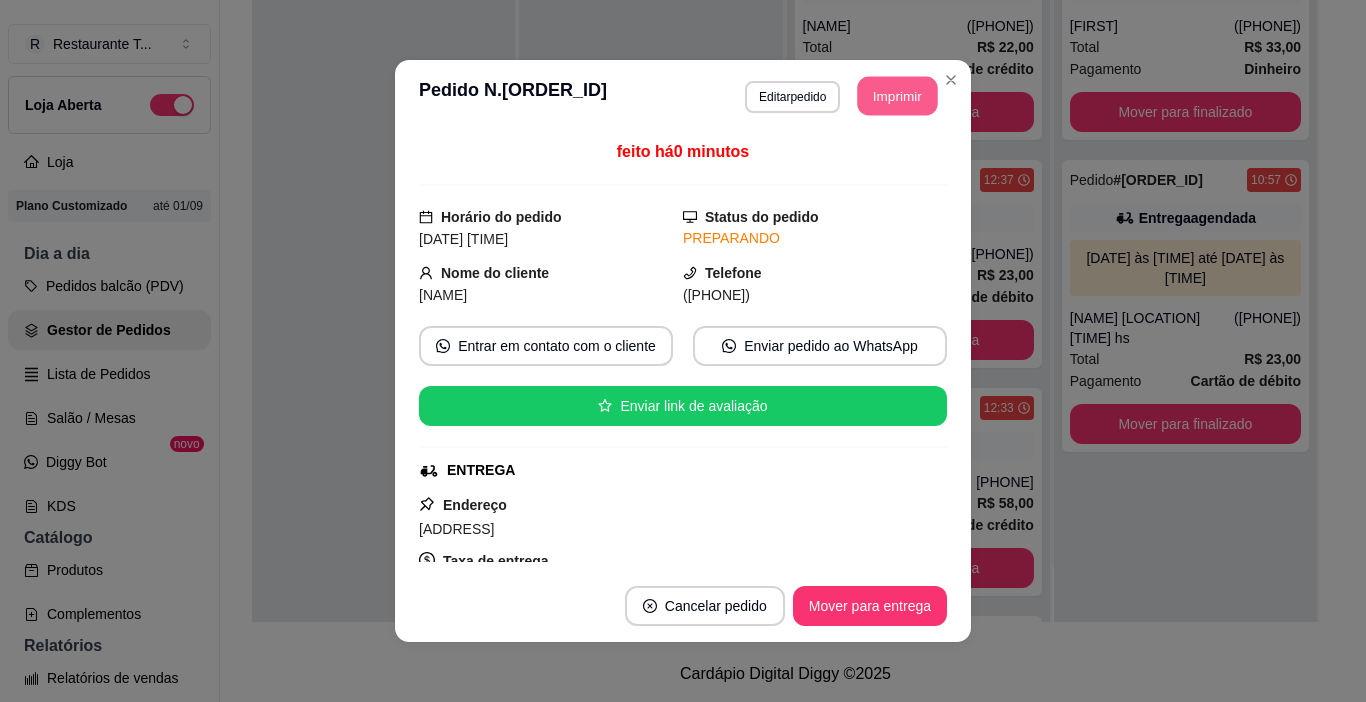 click on "Imprimir" at bounding box center (898, 96) 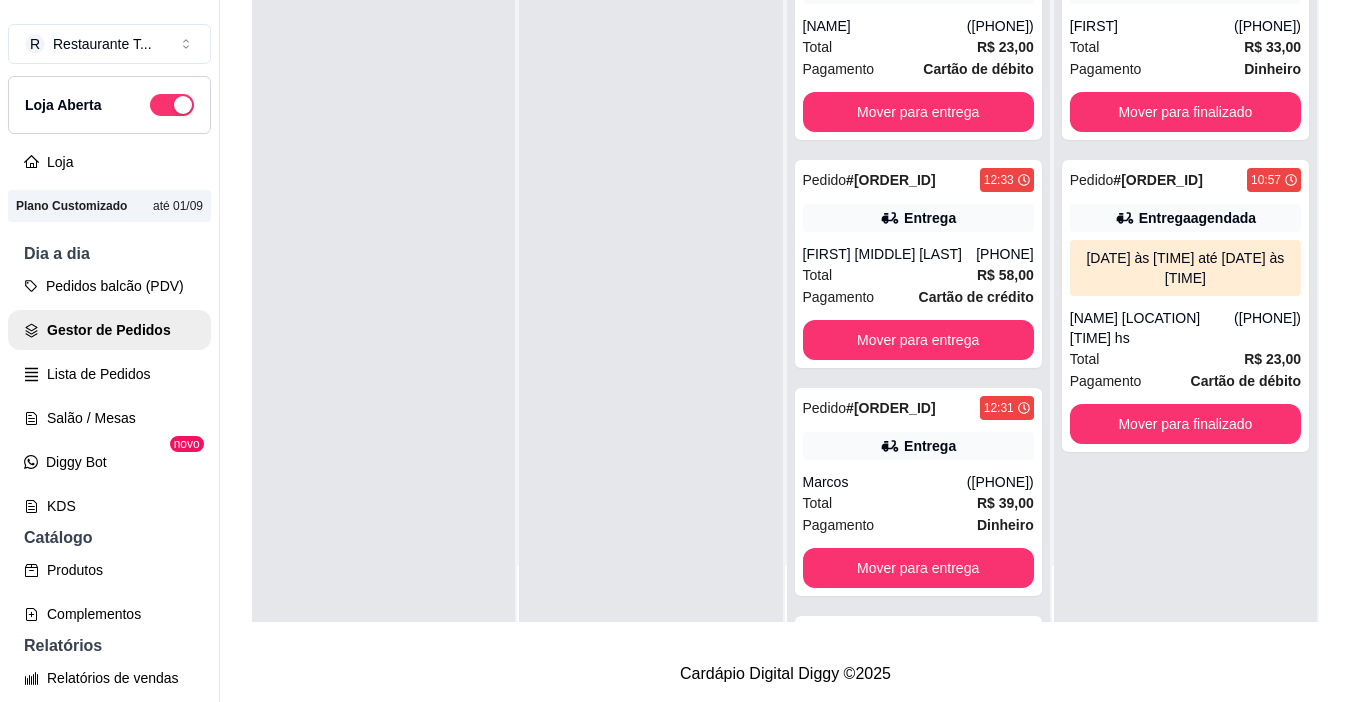 scroll, scrollTop: 234, scrollLeft: 0, axis: vertical 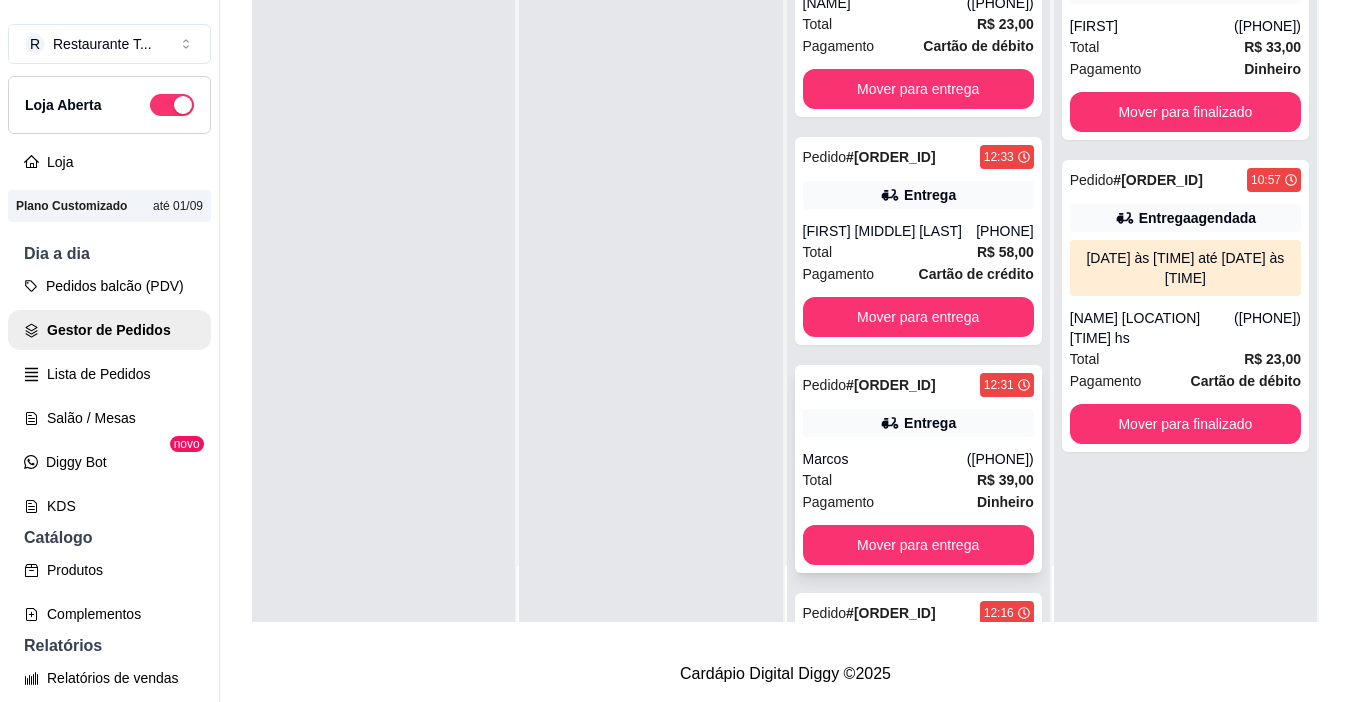 click on "Entrega" at bounding box center [930, 423] 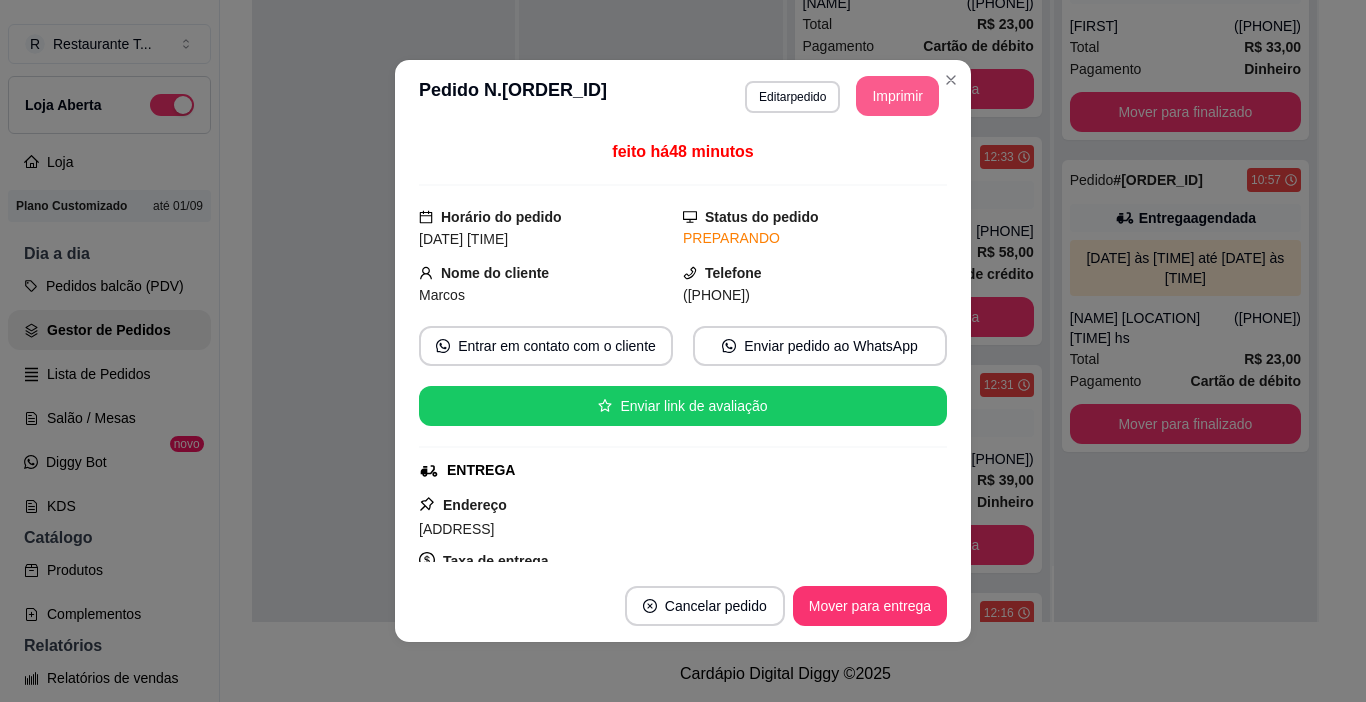 click on "Imprimir" at bounding box center [897, 96] 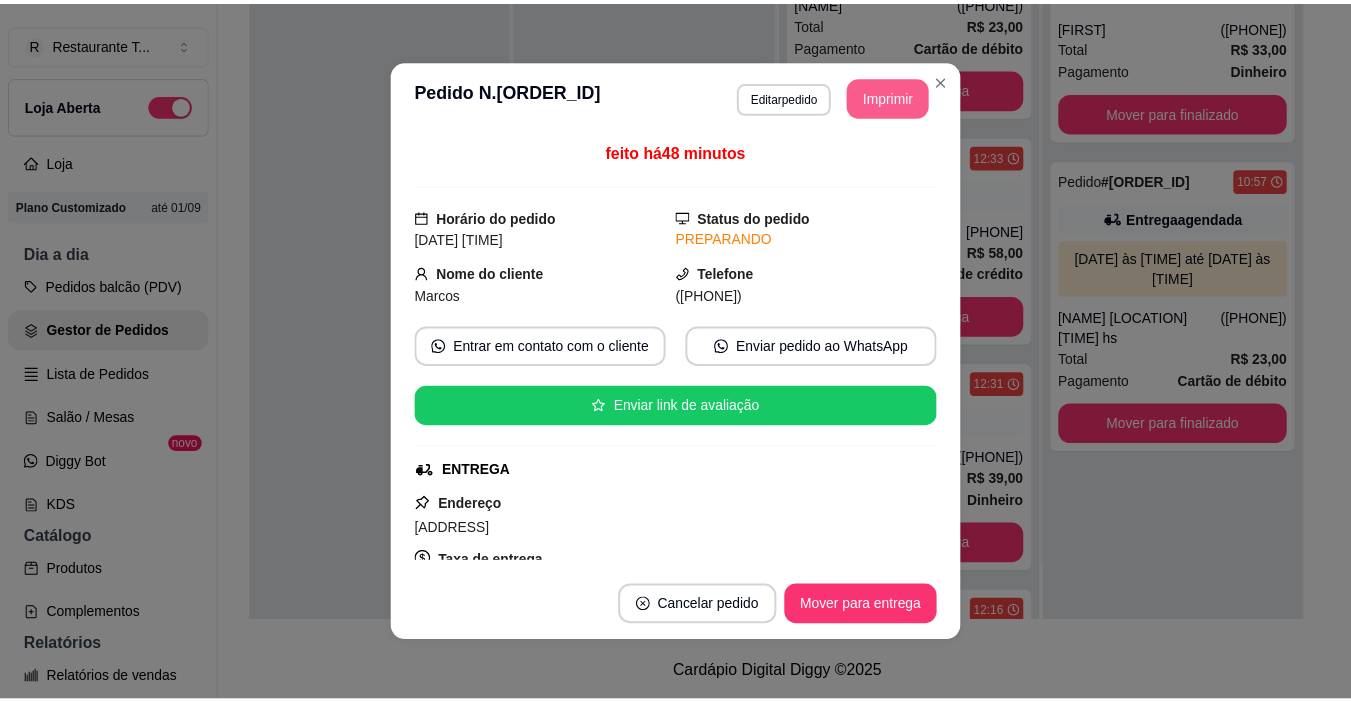 scroll, scrollTop: 0, scrollLeft: 0, axis: both 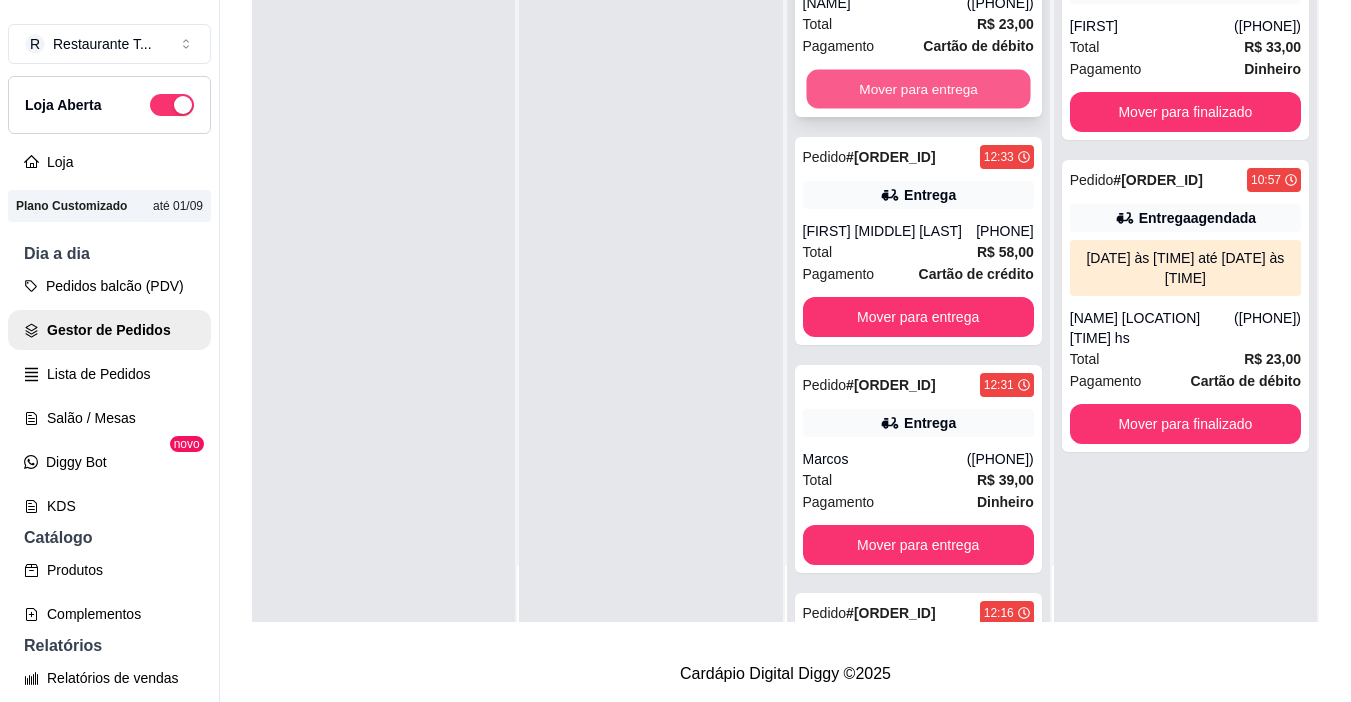 click on "Mover para entrega" at bounding box center [918, 89] 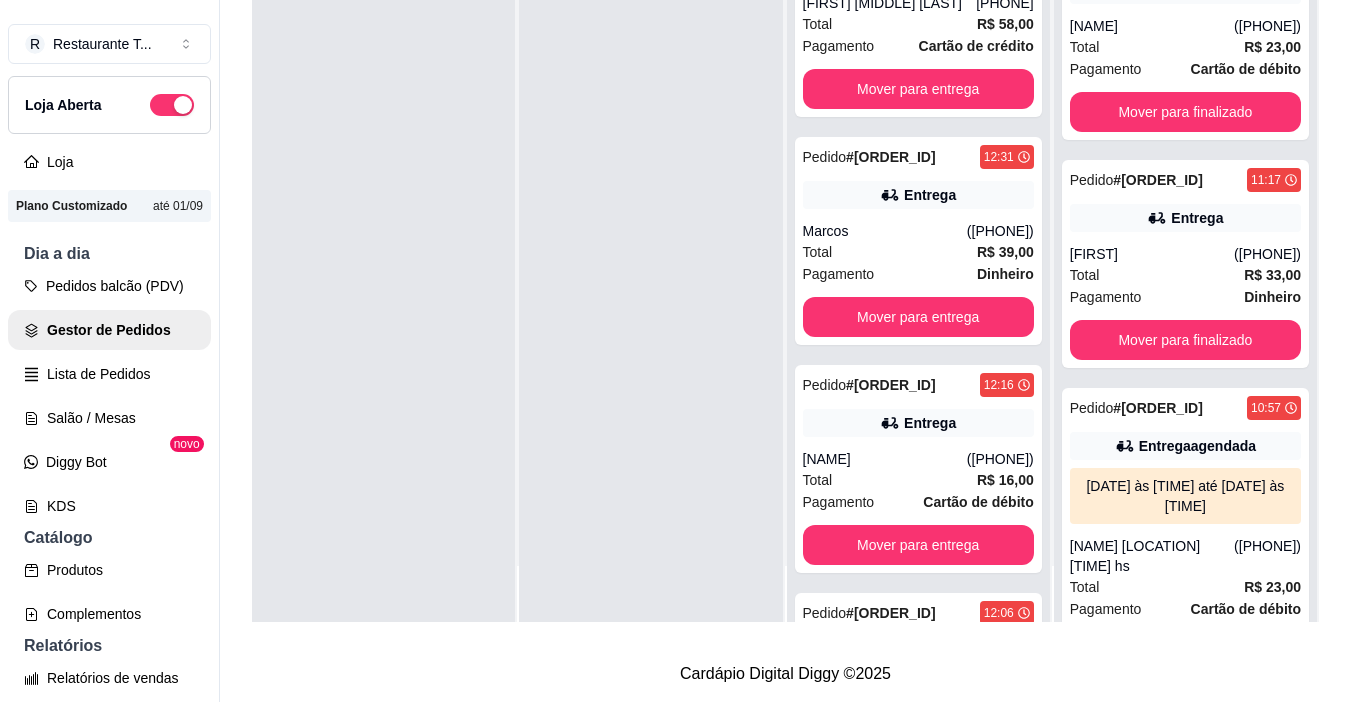 scroll, scrollTop: 3, scrollLeft: 0, axis: vertical 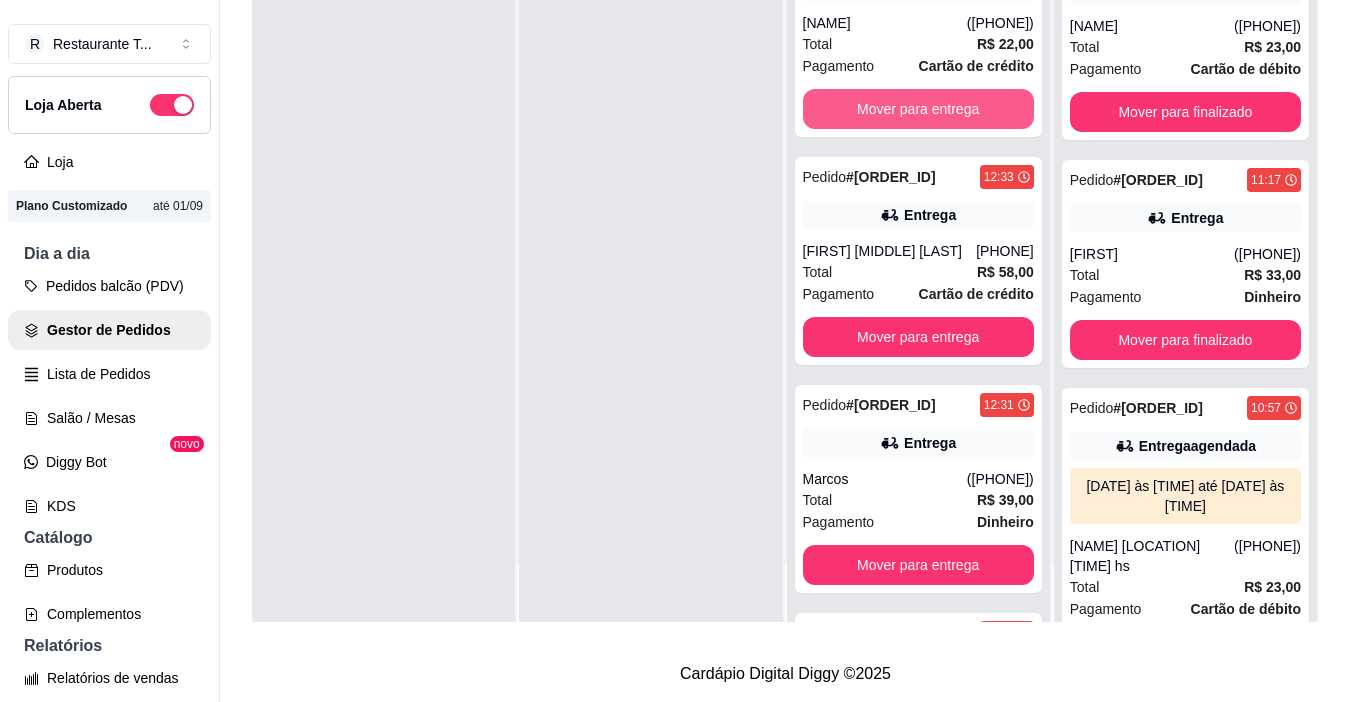 click on "Mover para entrega" at bounding box center [918, 109] 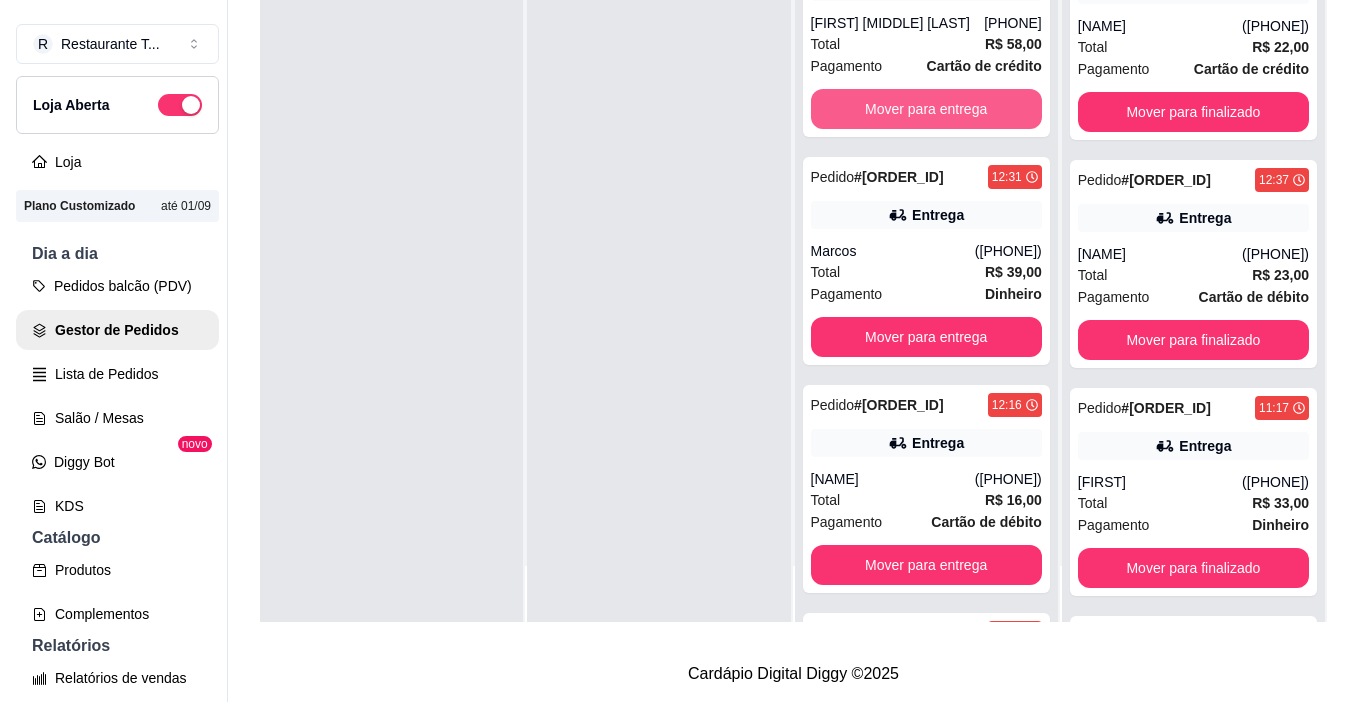 scroll, scrollTop: 0, scrollLeft: 0, axis: both 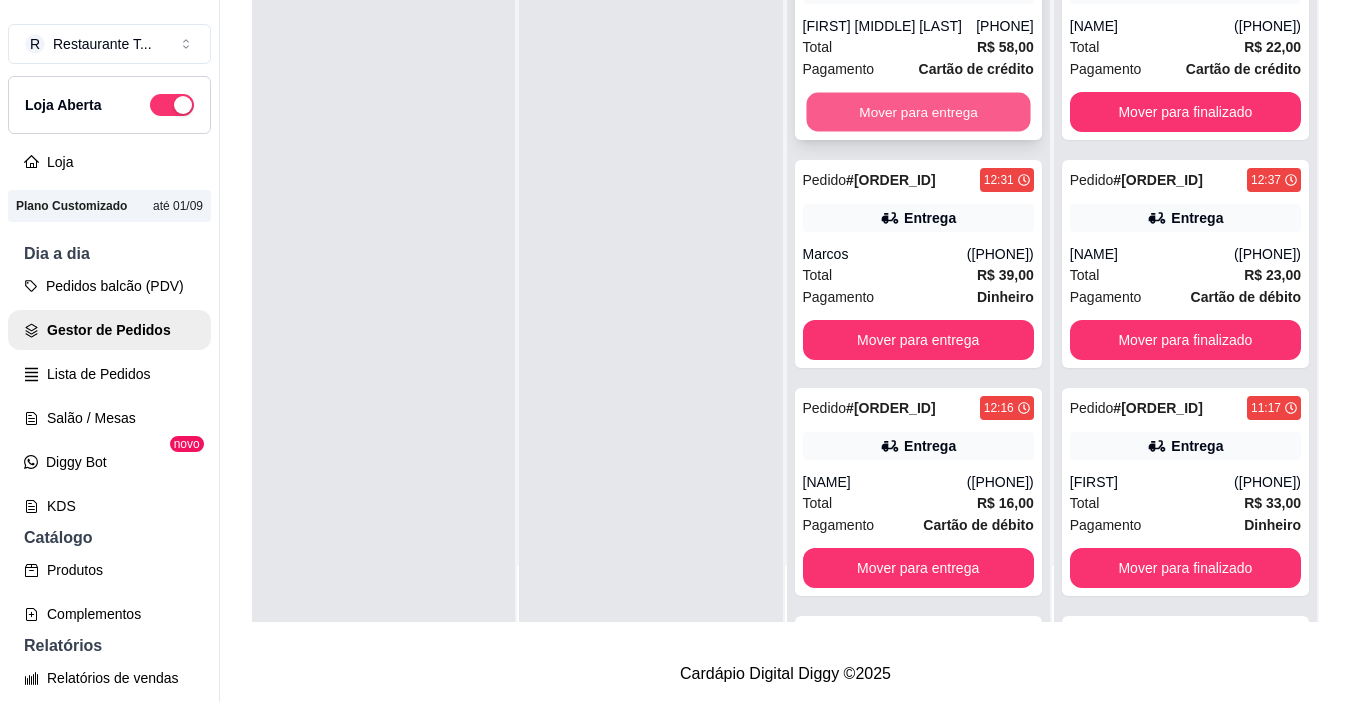 click on "Mover para entrega" at bounding box center [918, 112] 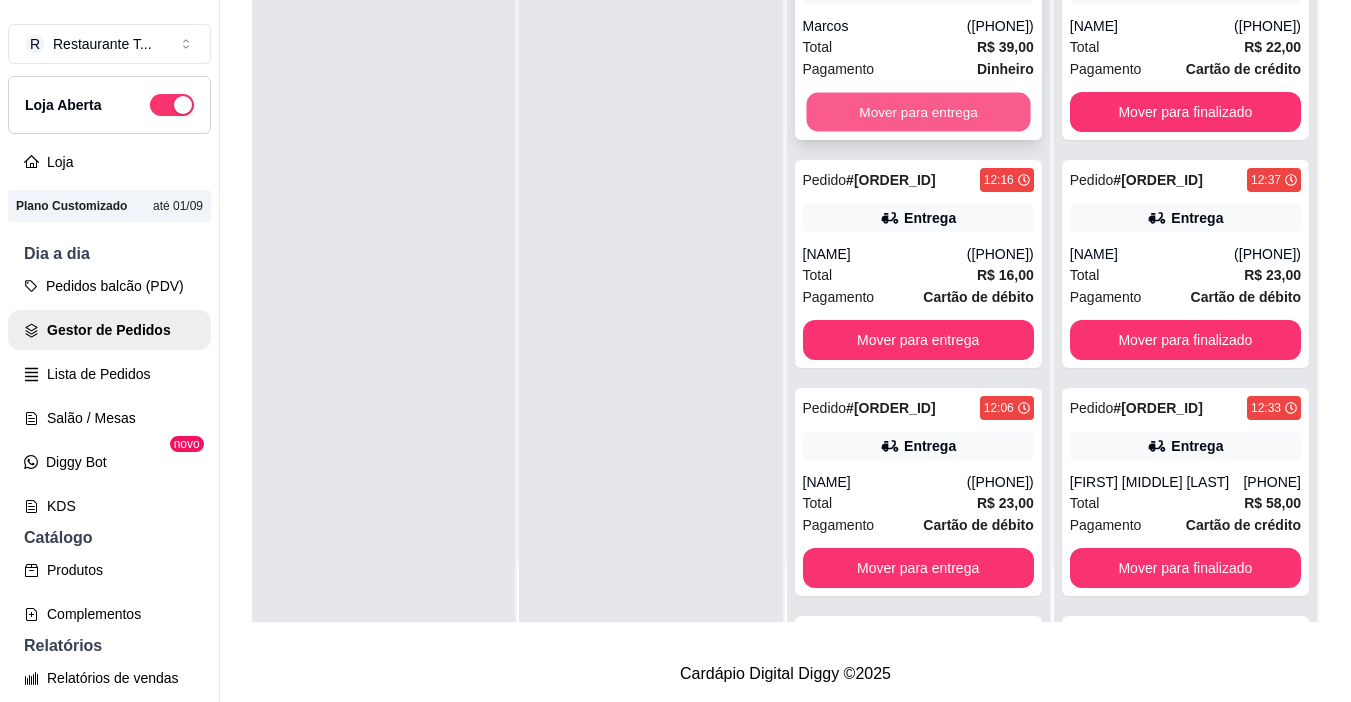 click on "Mover para entrega" at bounding box center [918, 112] 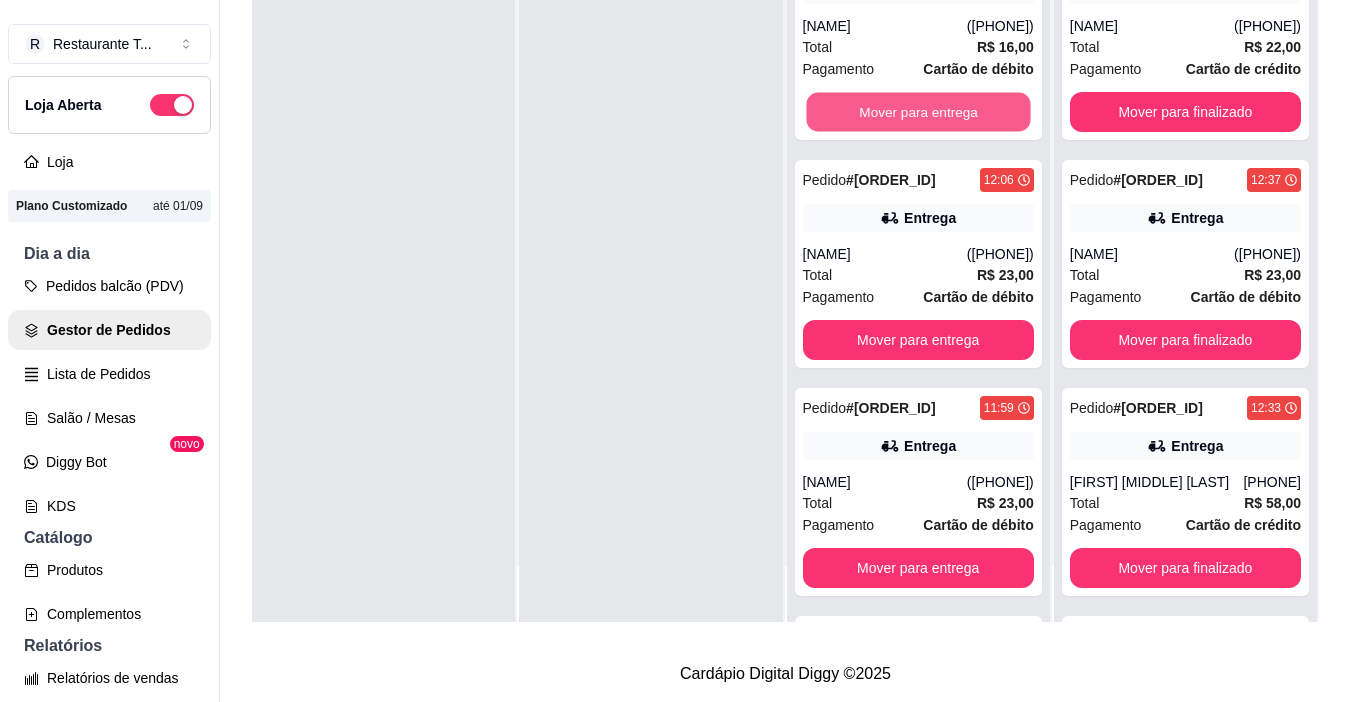 click on "Mover para entrega" at bounding box center (918, 112) 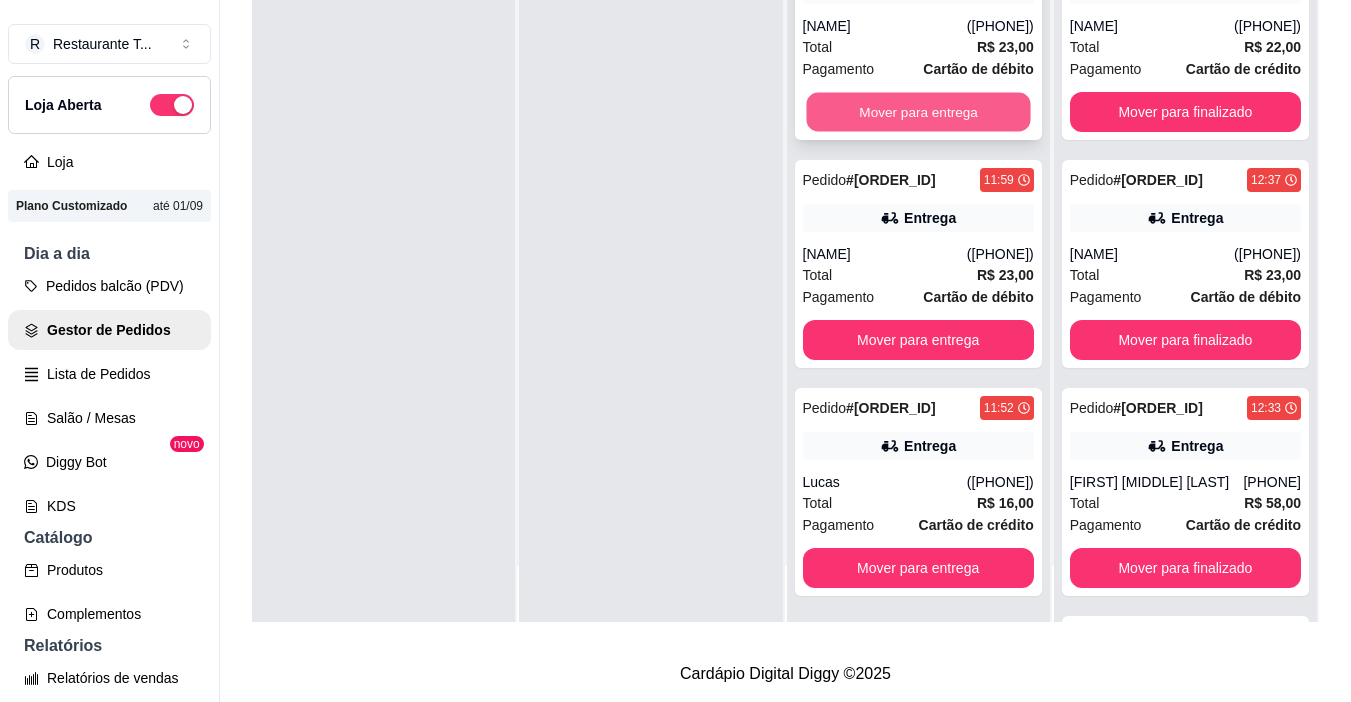 click on "Mover para entrega" at bounding box center (918, 112) 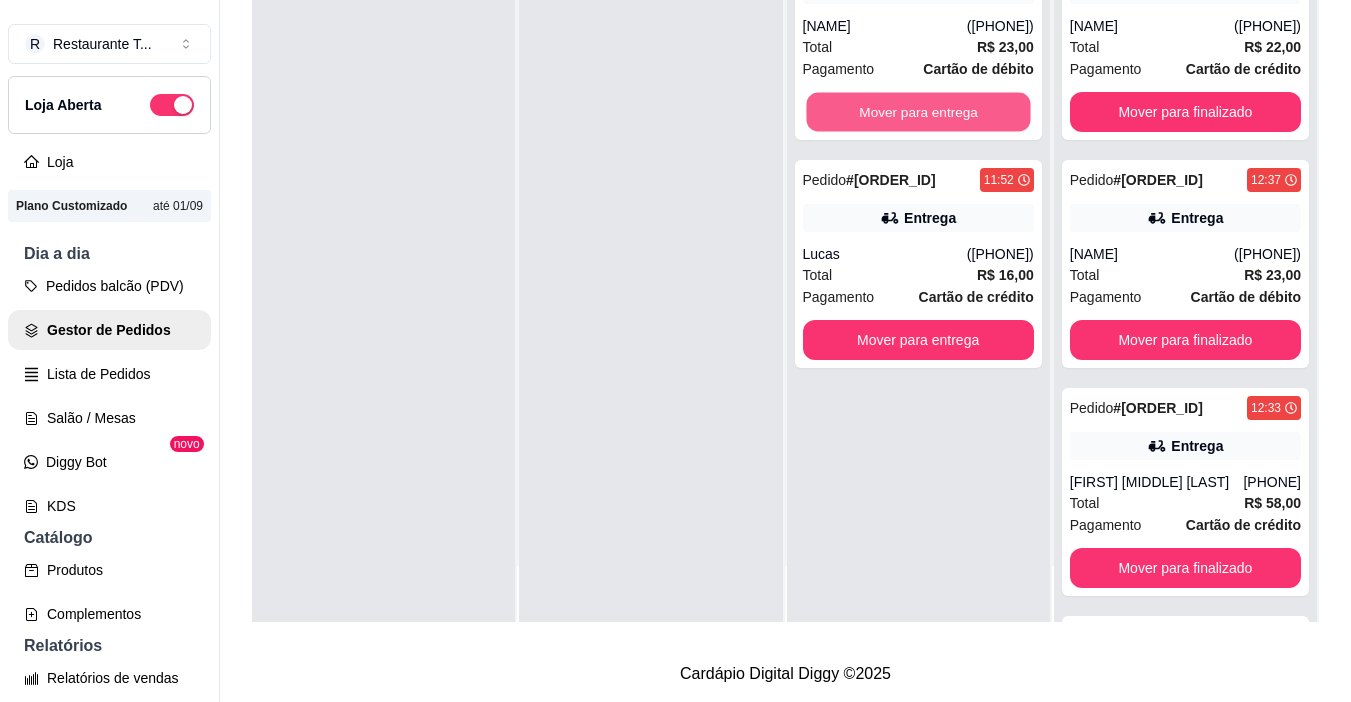 click on "Mover para entrega" at bounding box center (918, 112) 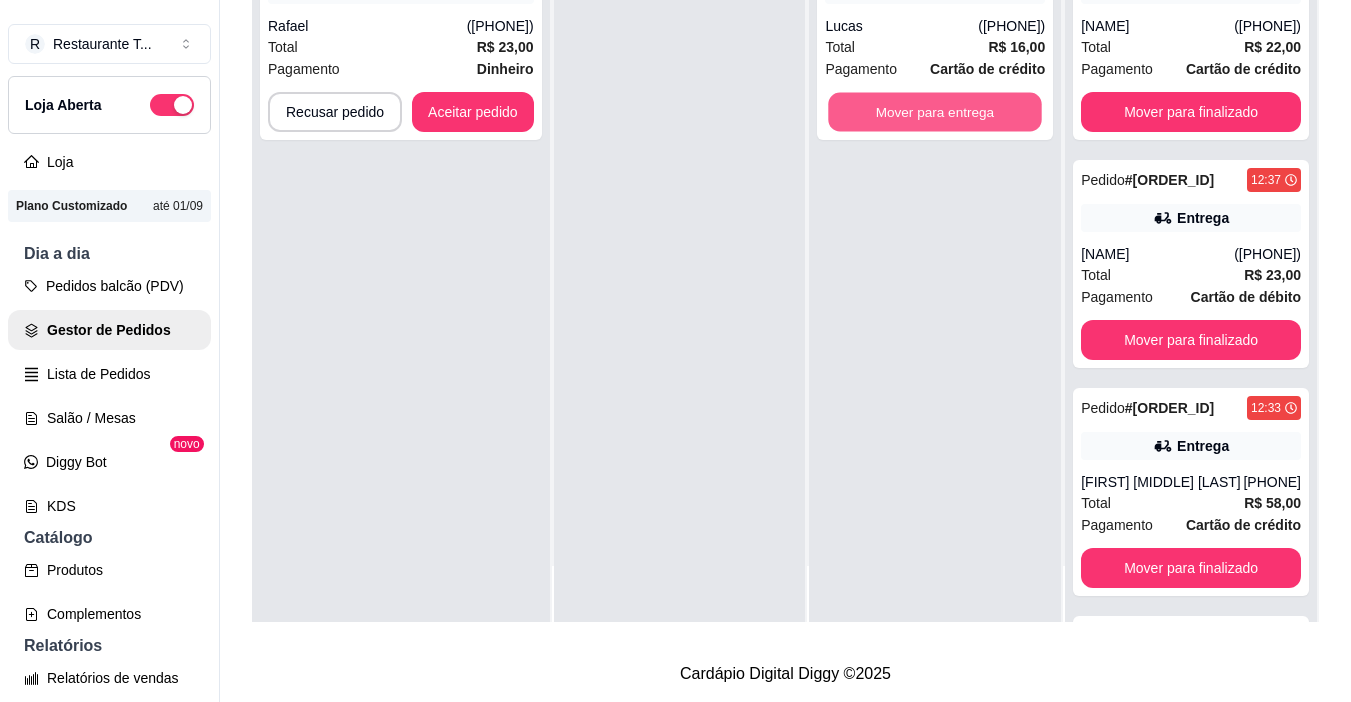 click on "Mover para entrega" at bounding box center (935, 112) 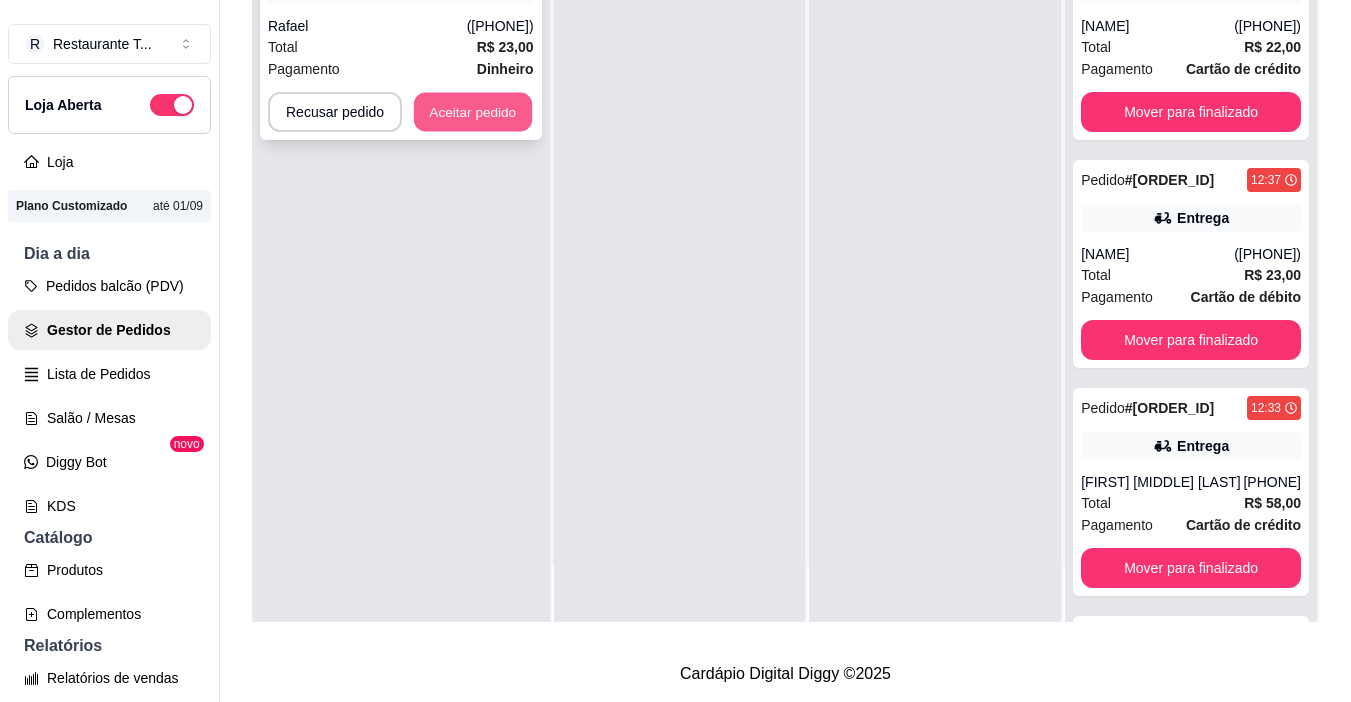 click on "Aceitar pedido" at bounding box center (473, 112) 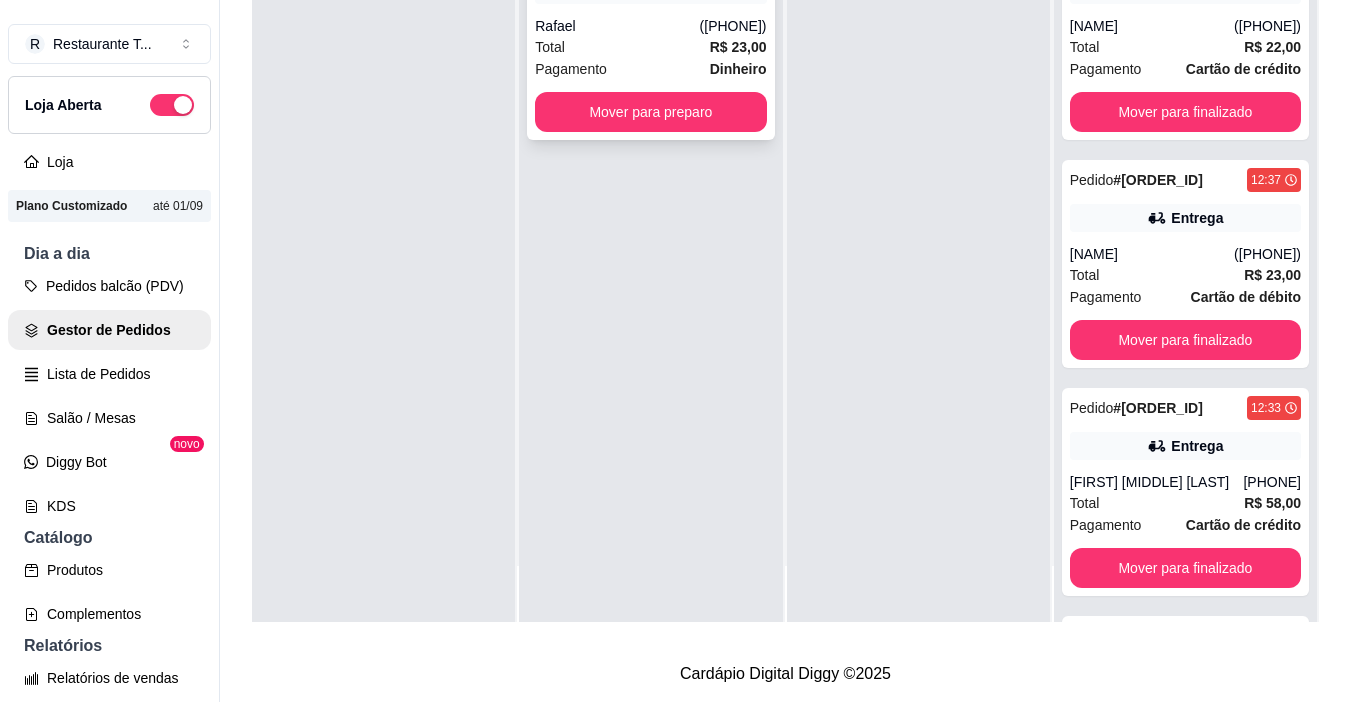 click on "Rafael" at bounding box center (617, 26) 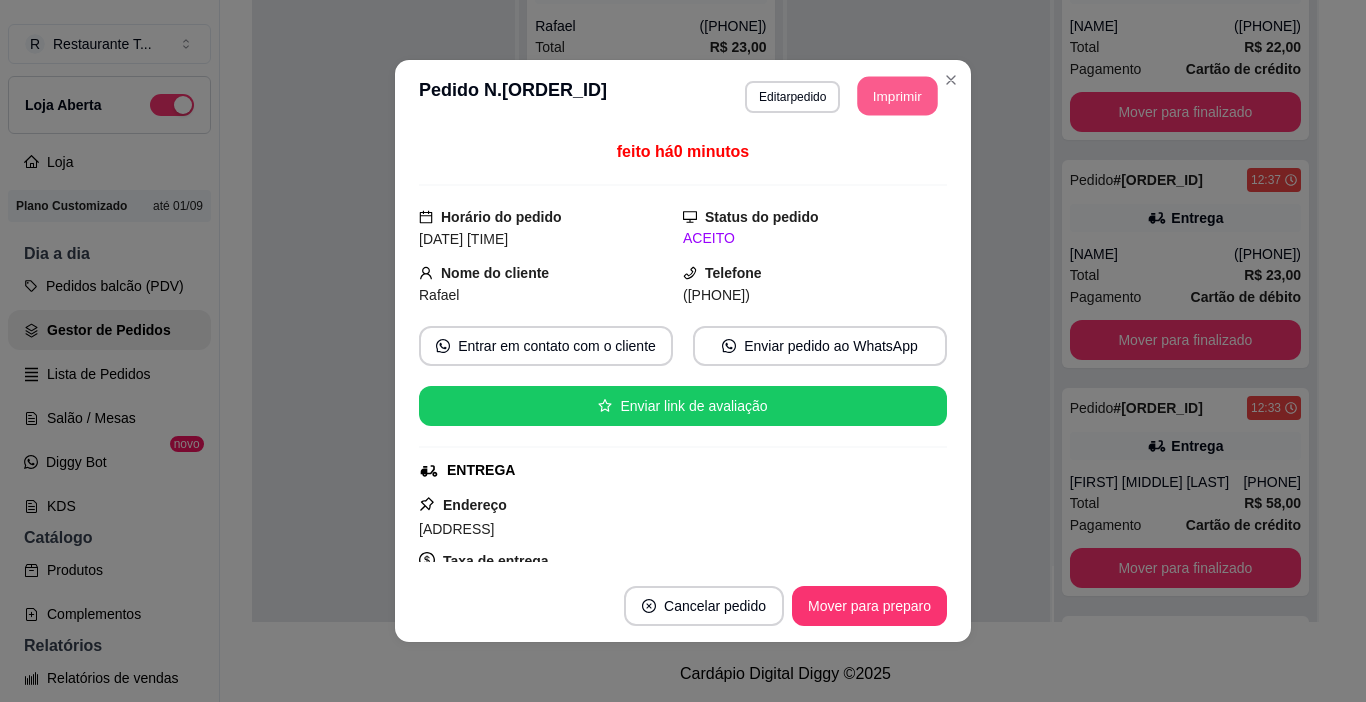 click on "Imprimir" at bounding box center (898, 96) 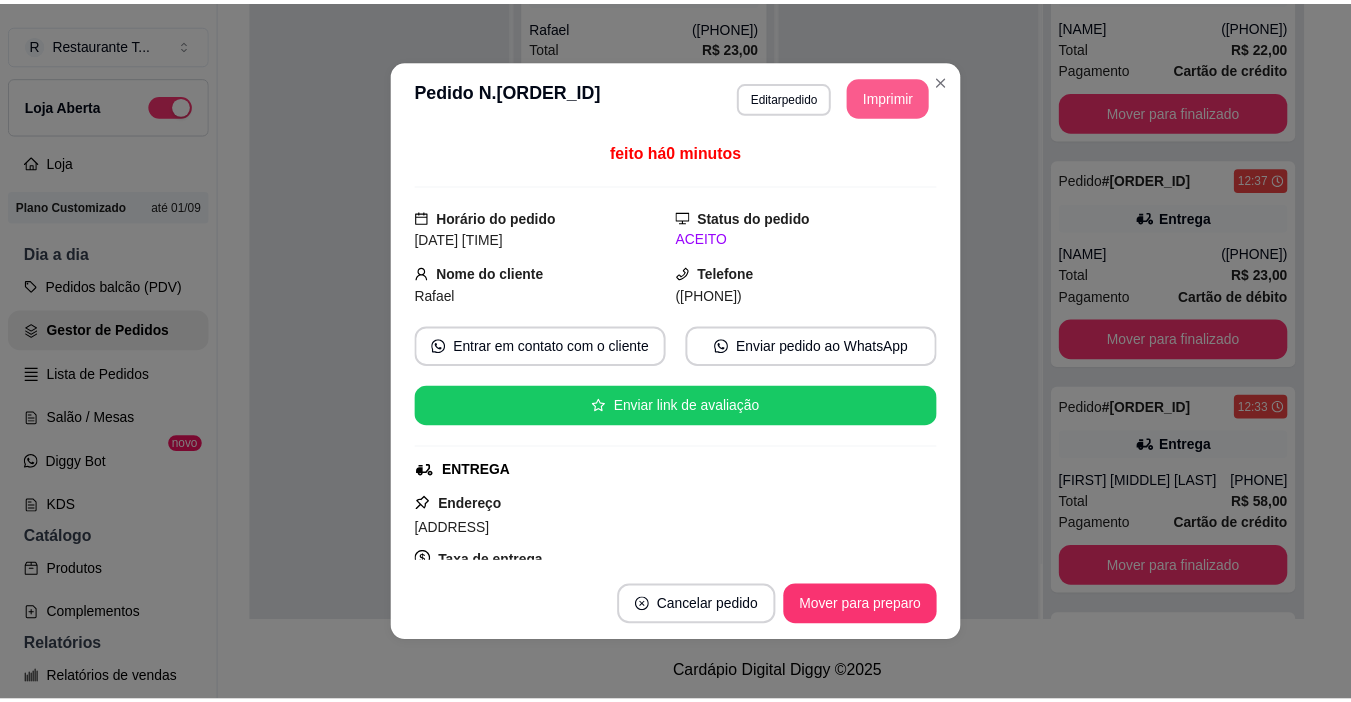 scroll, scrollTop: 0, scrollLeft: 0, axis: both 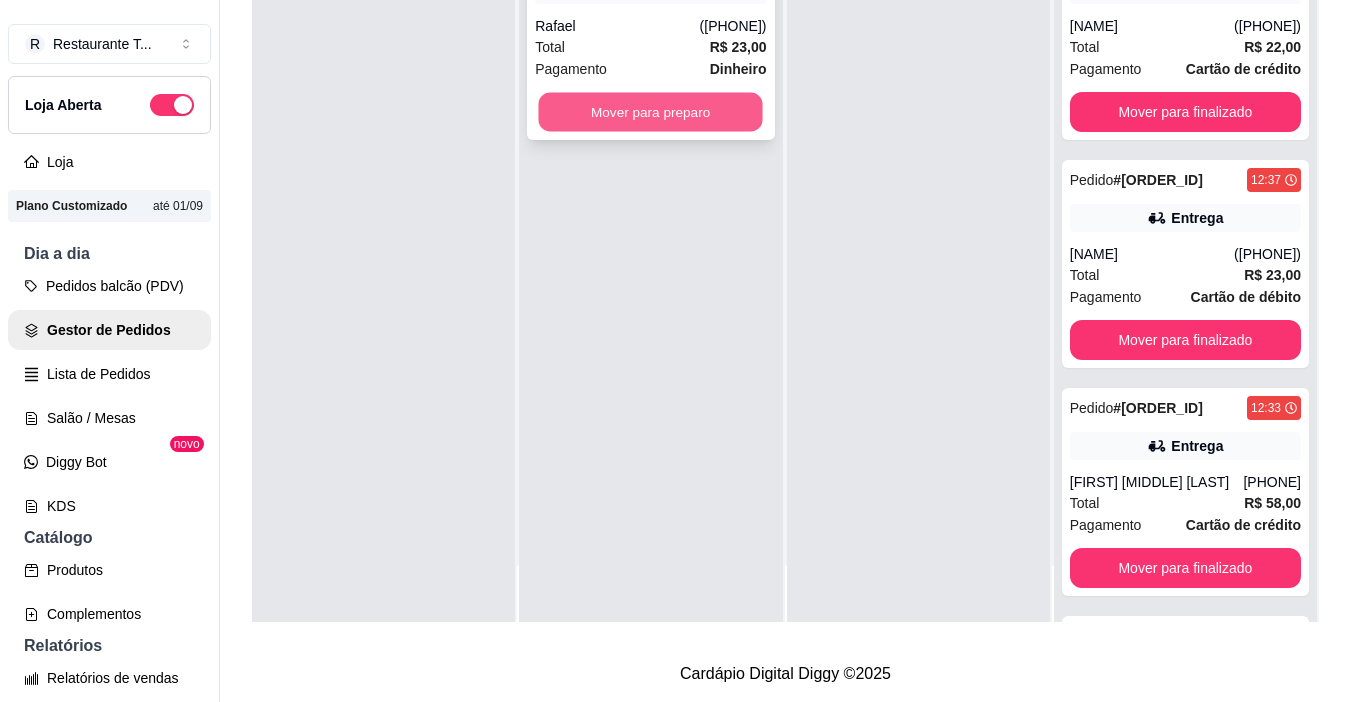 click on "Mover para preparo" at bounding box center [651, 112] 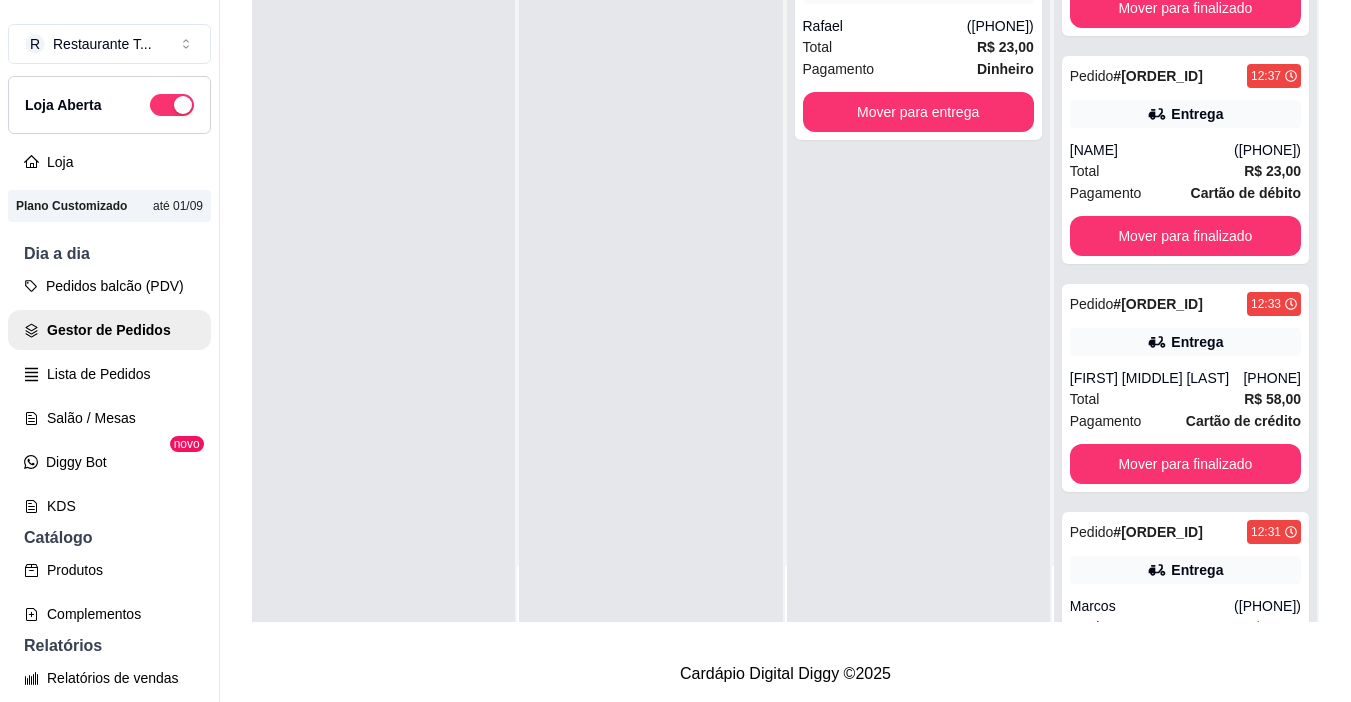 scroll, scrollTop: 0, scrollLeft: 0, axis: both 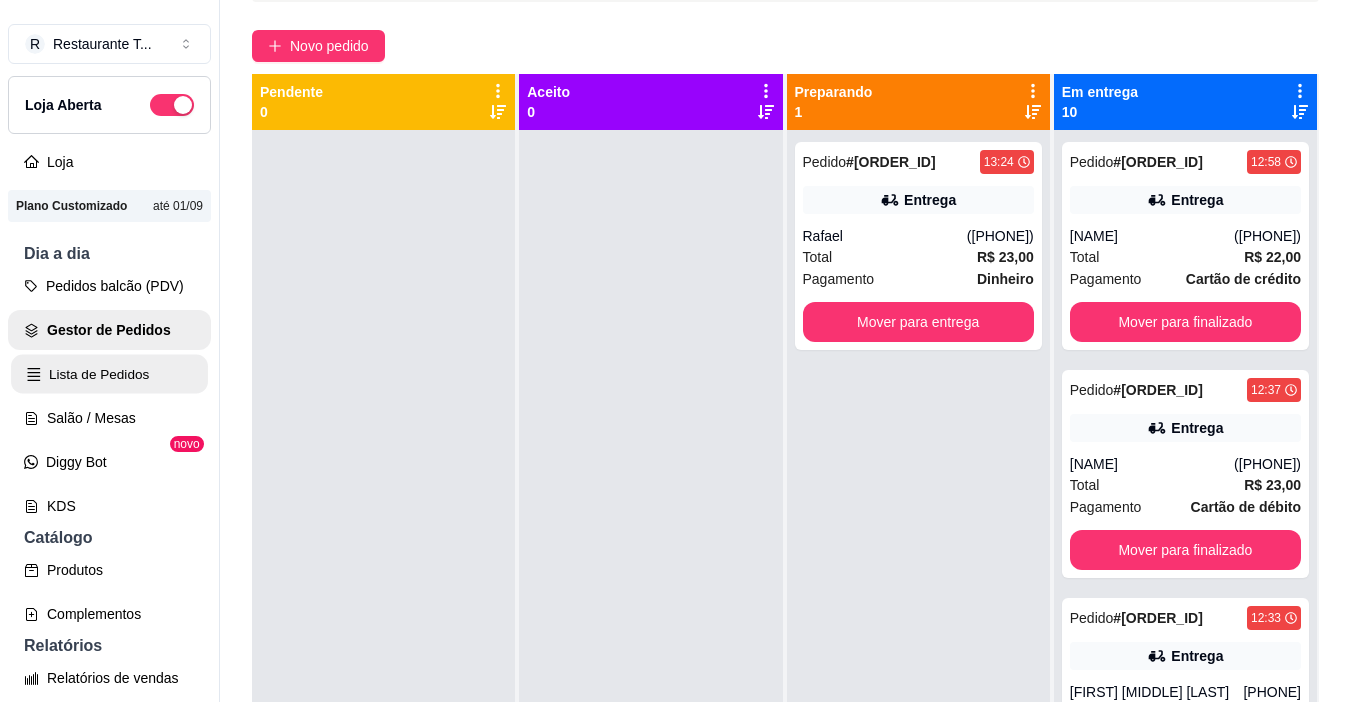click on "Lista de Pedidos" at bounding box center (109, 374) 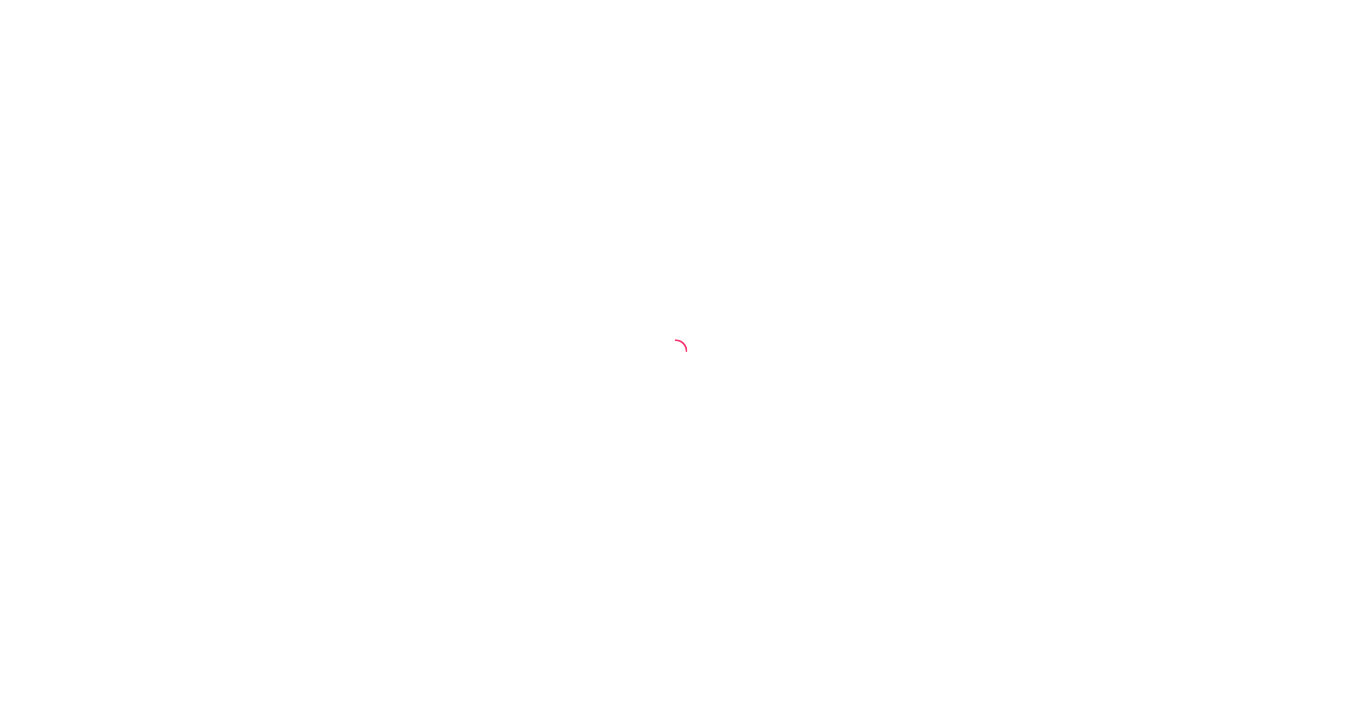 scroll, scrollTop: 0, scrollLeft: 0, axis: both 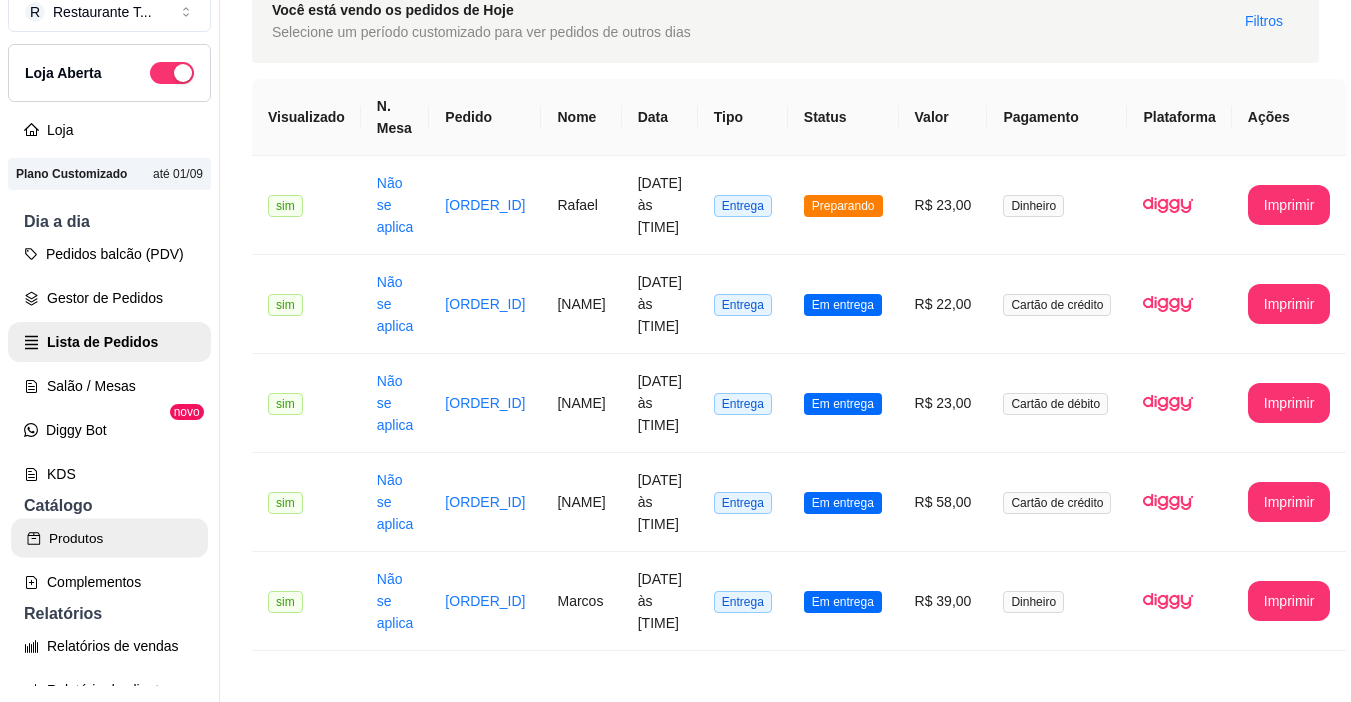 click on "Produtos" at bounding box center (109, 538) 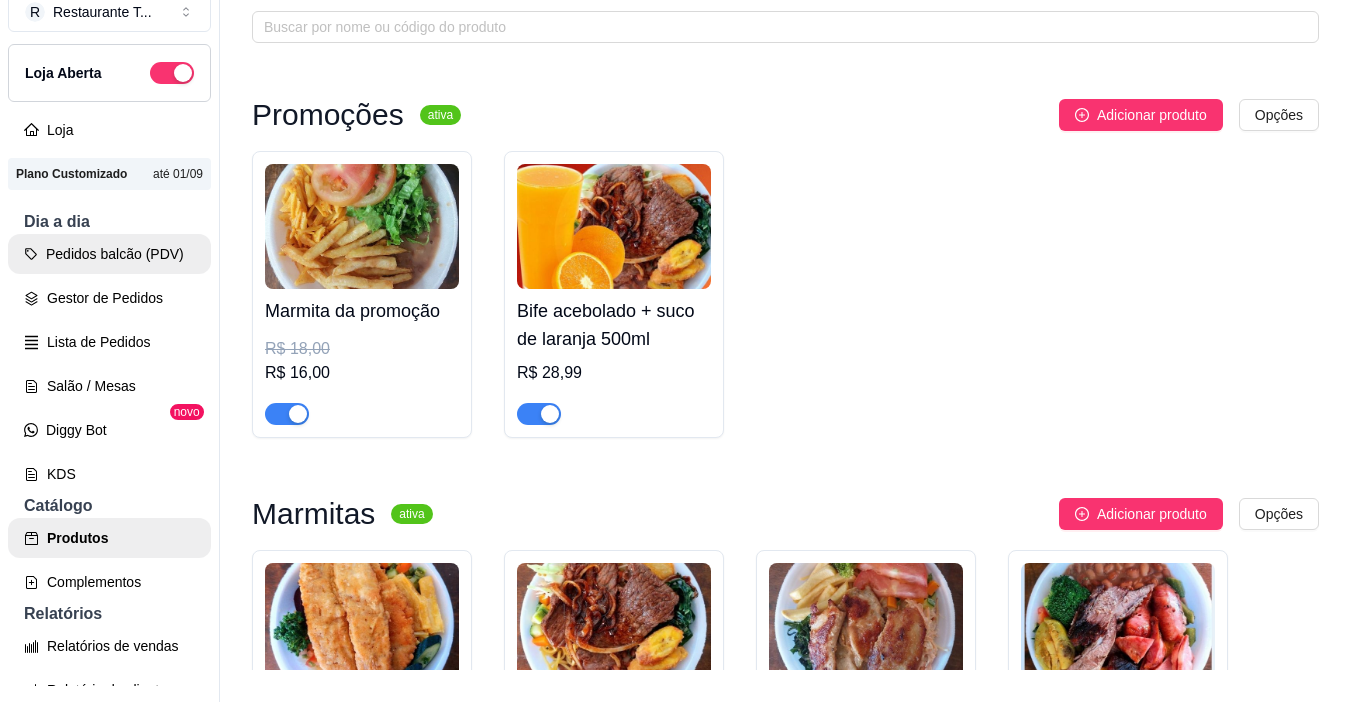 scroll, scrollTop: 0, scrollLeft: 0, axis: both 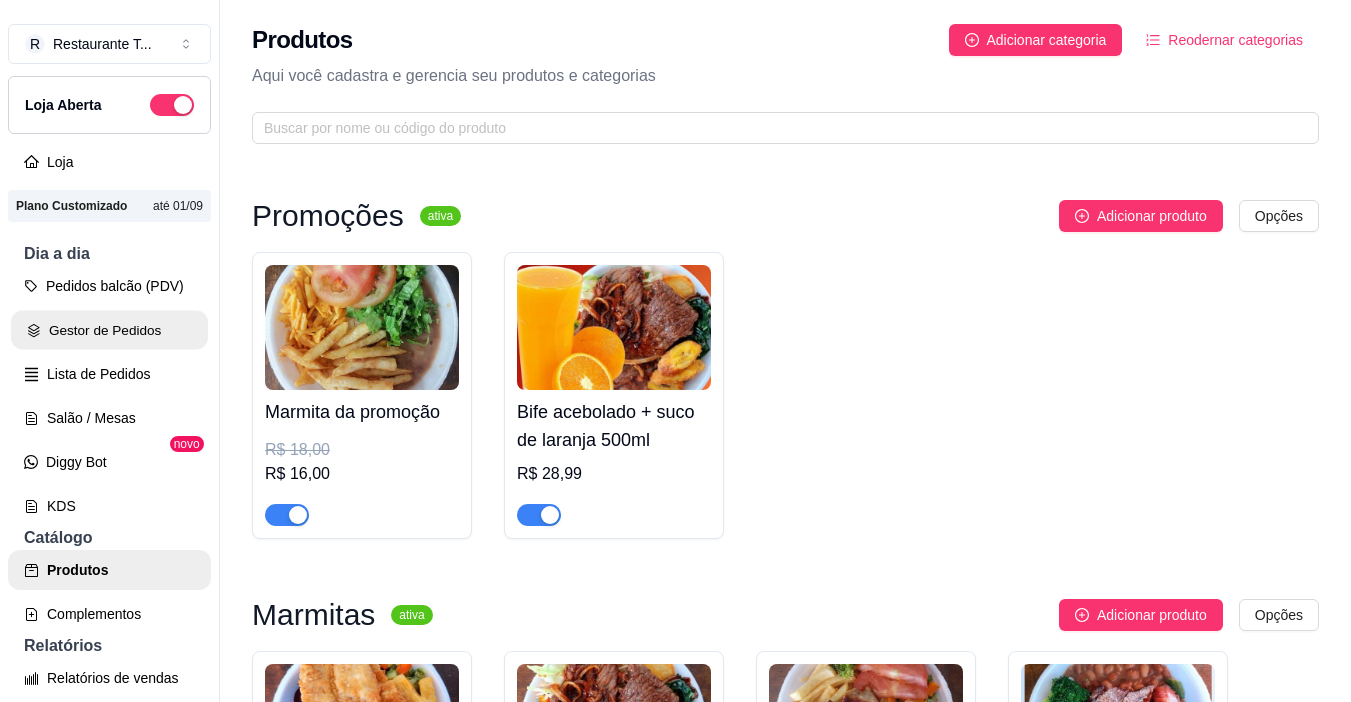 click on "Gestor de Pedidos" at bounding box center (109, 330) 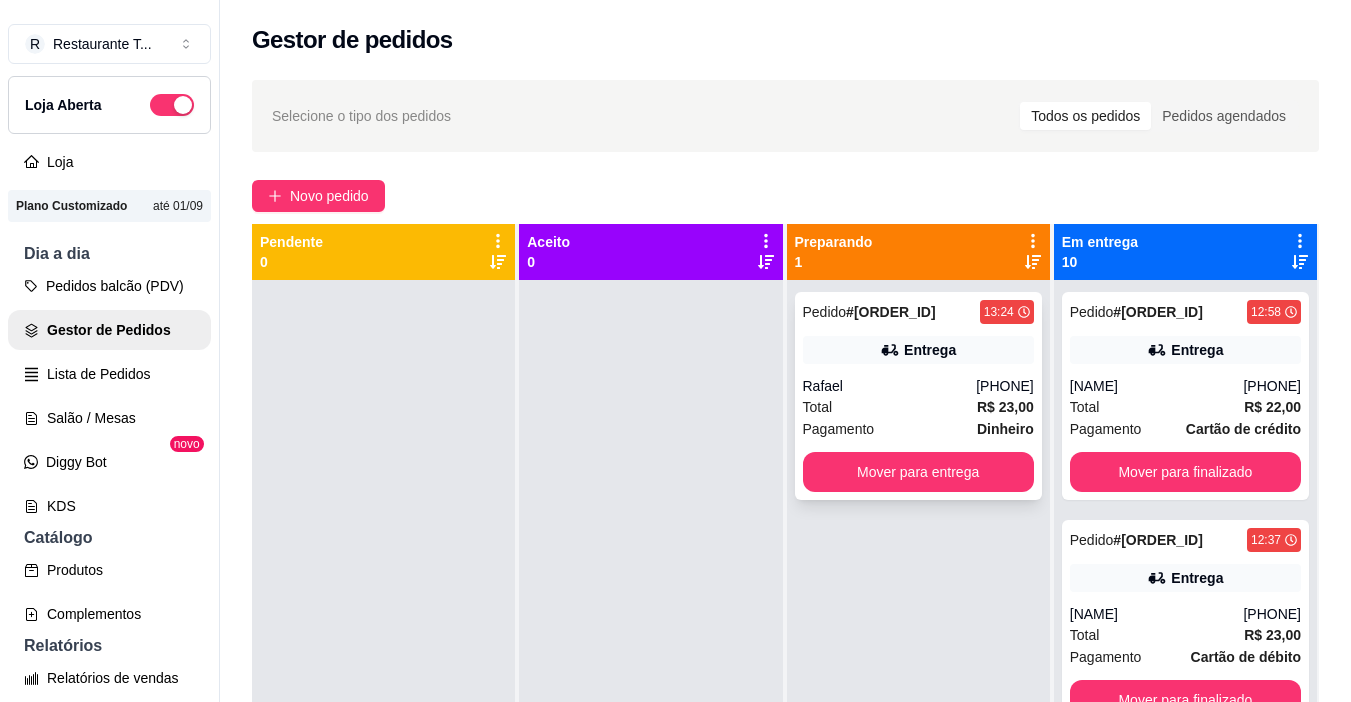click 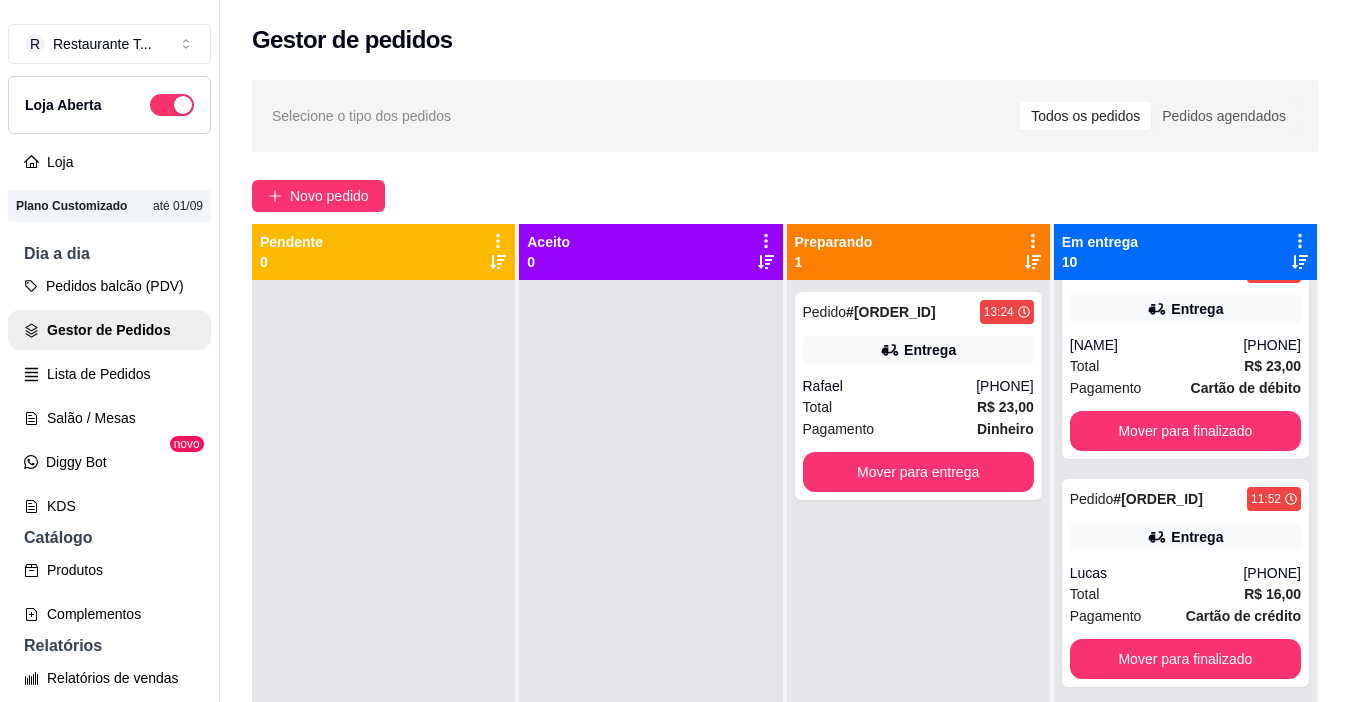 scroll, scrollTop: 1413, scrollLeft: 0, axis: vertical 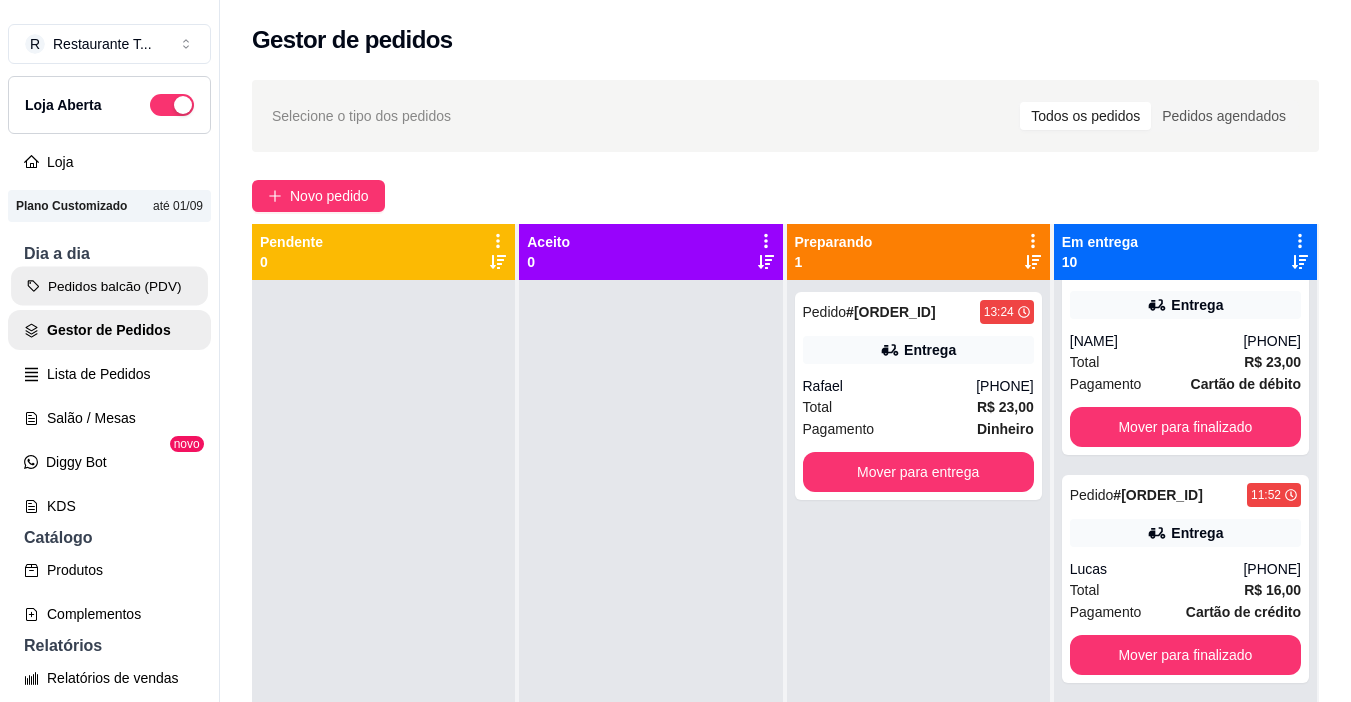 click on "Pedidos balcão (PDV)" at bounding box center (109, 286) 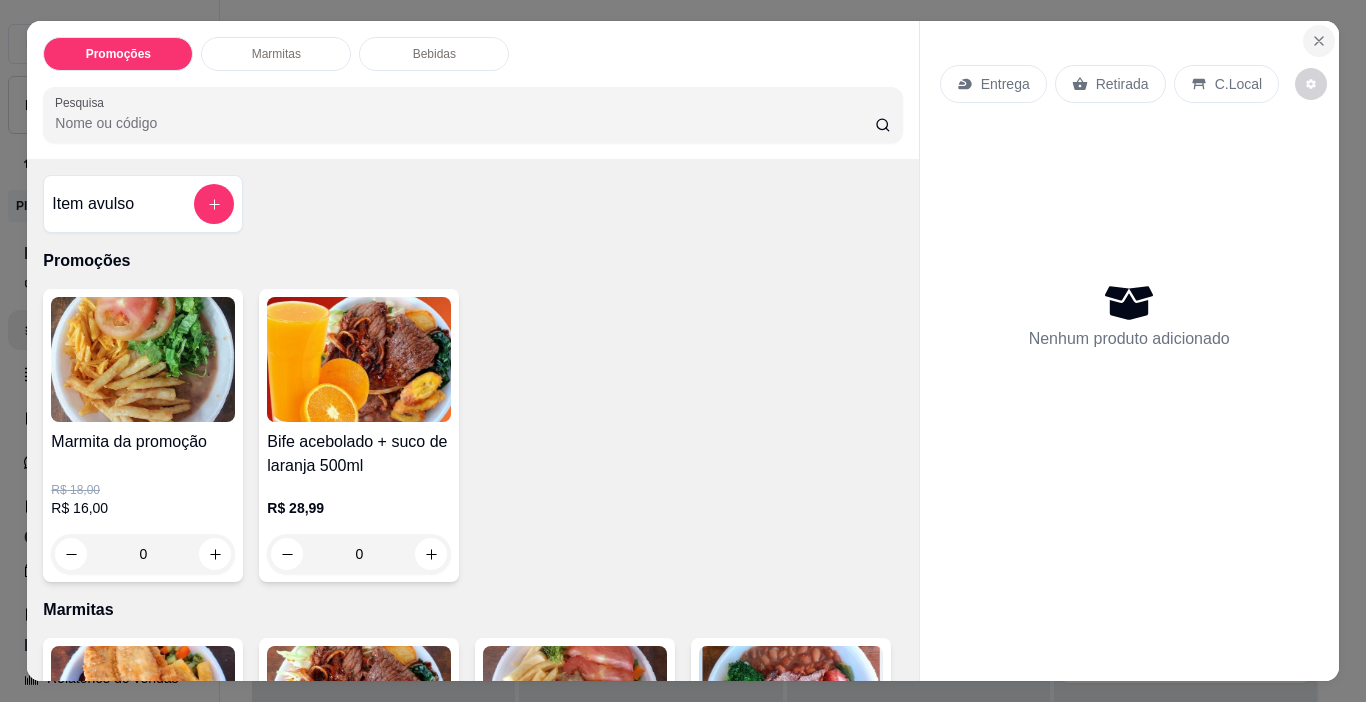click 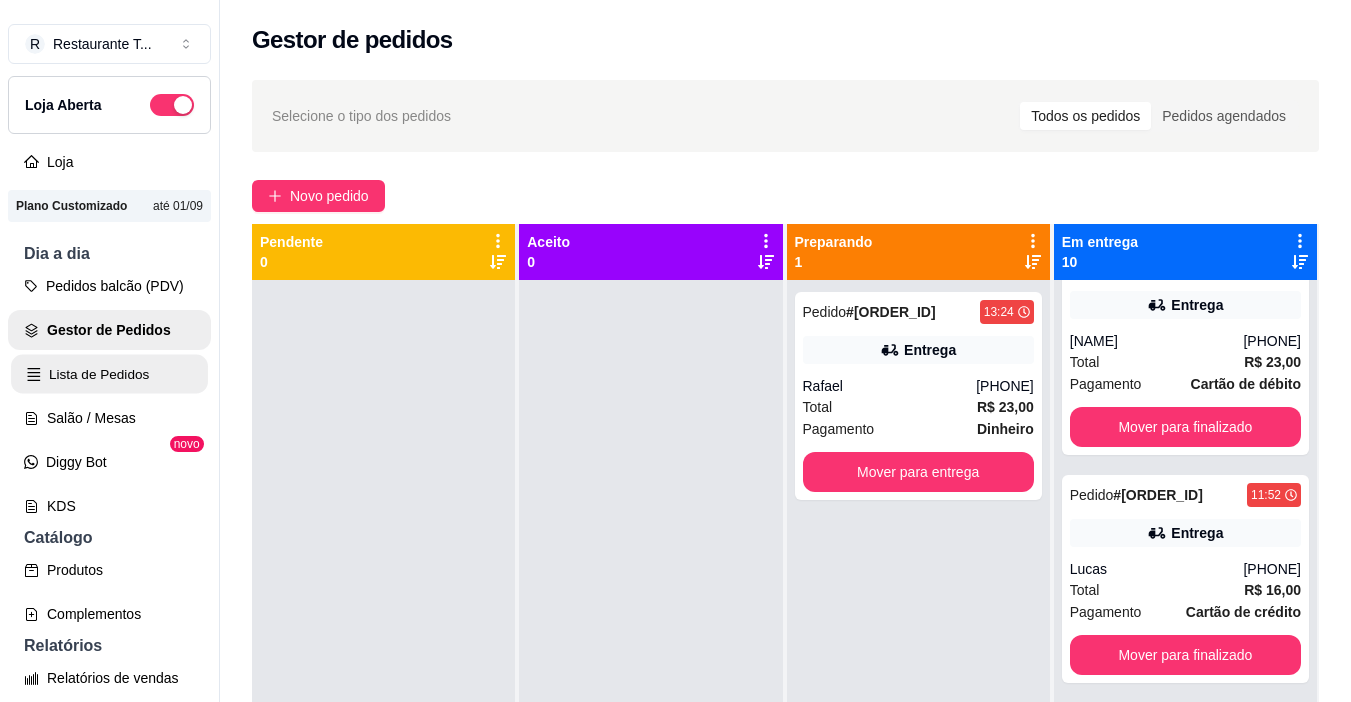 click on "Lista de Pedidos" at bounding box center [109, 374] 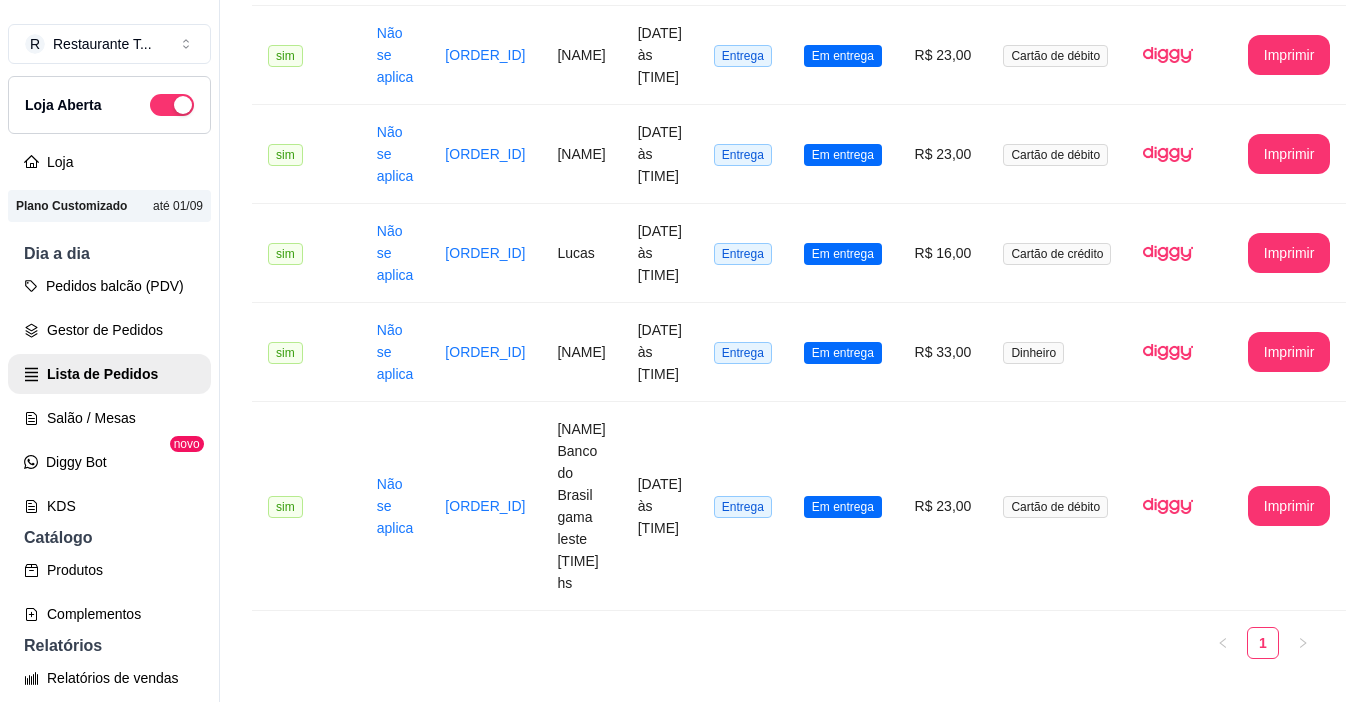 scroll, scrollTop: 869, scrollLeft: 0, axis: vertical 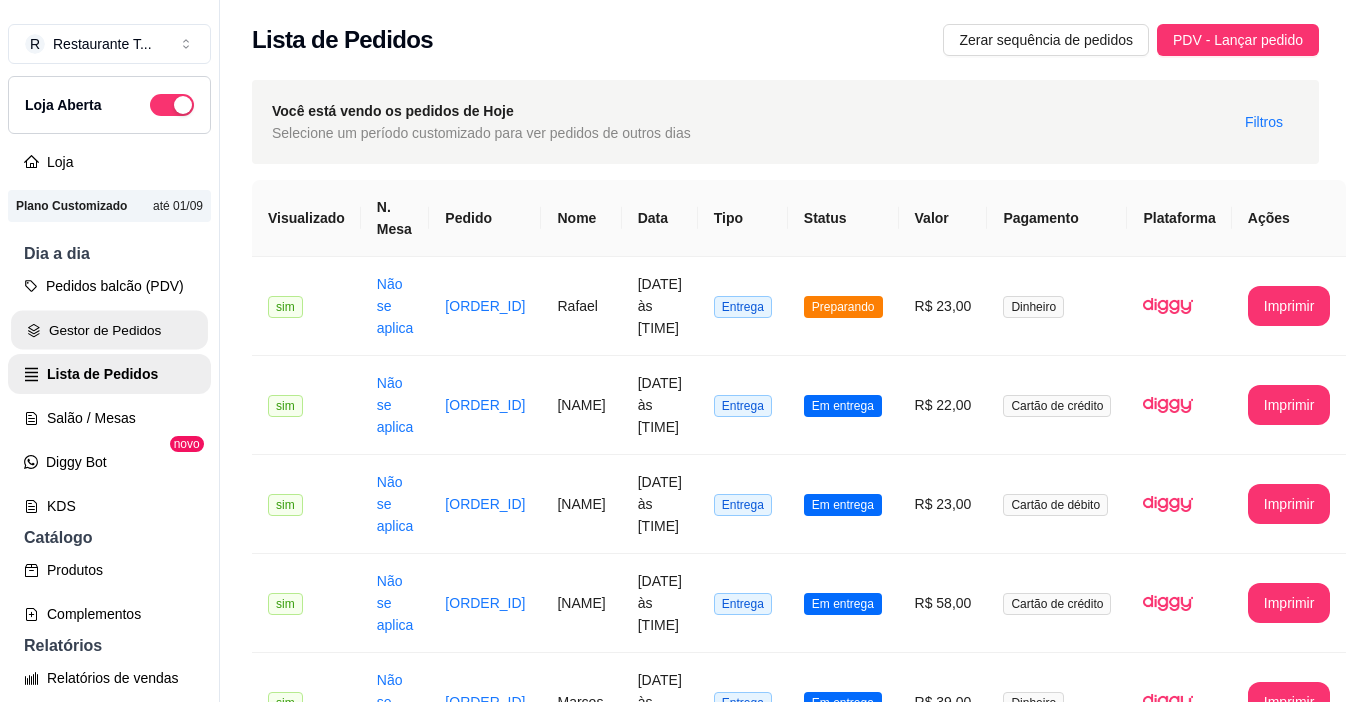 click on "Gestor de Pedidos" at bounding box center (109, 330) 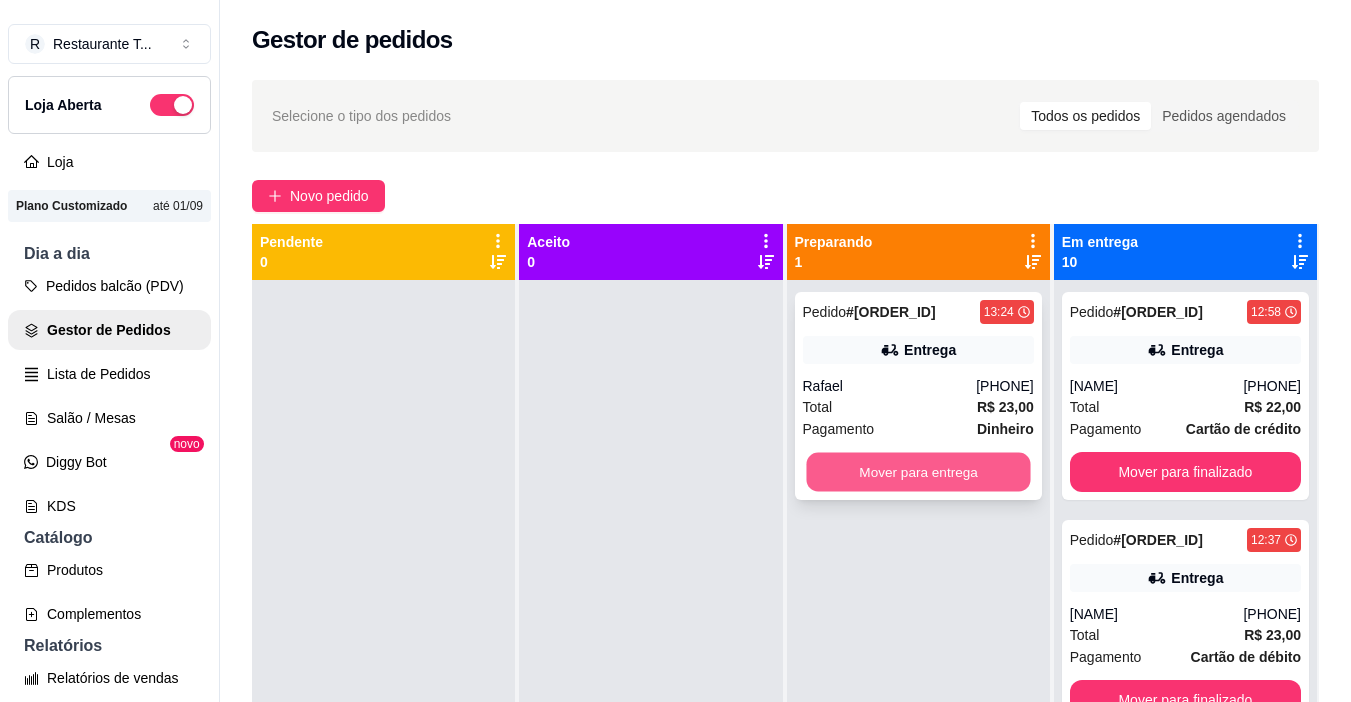 click on "Mover para entrega" at bounding box center (918, 472) 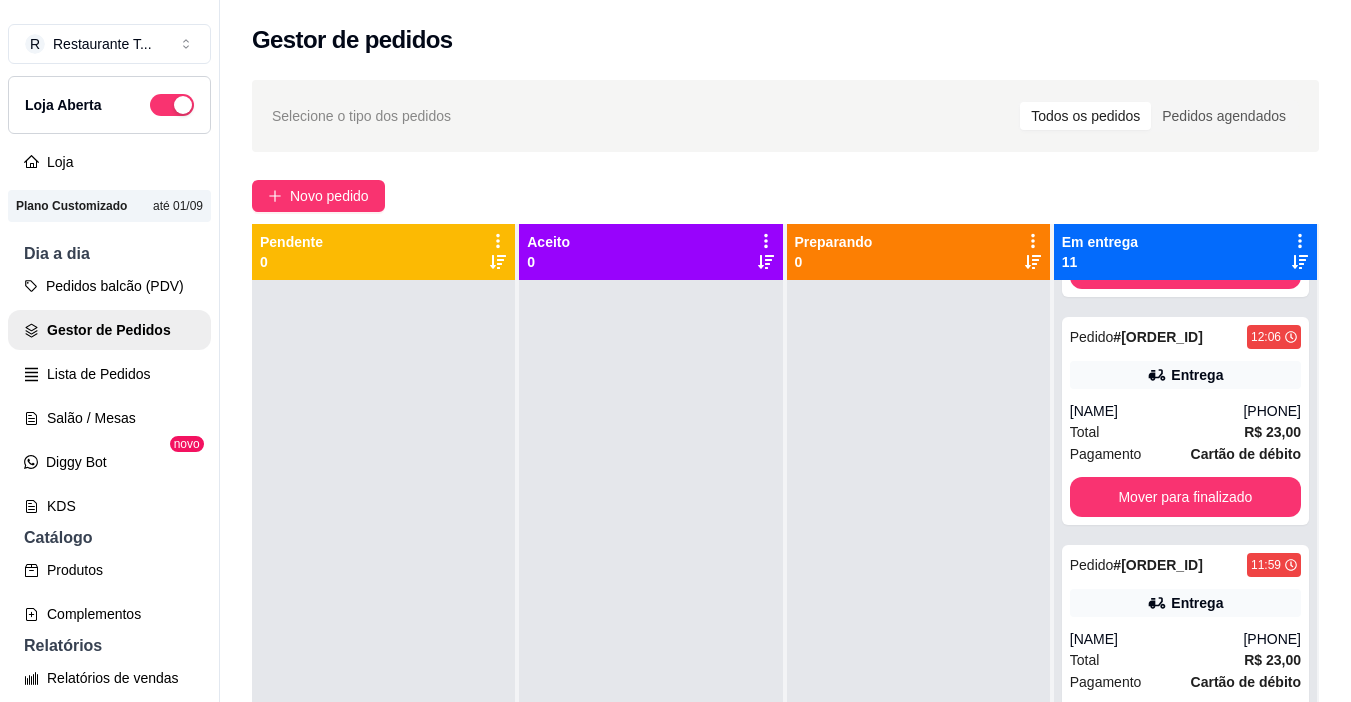 scroll, scrollTop: 1359, scrollLeft: 0, axis: vertical 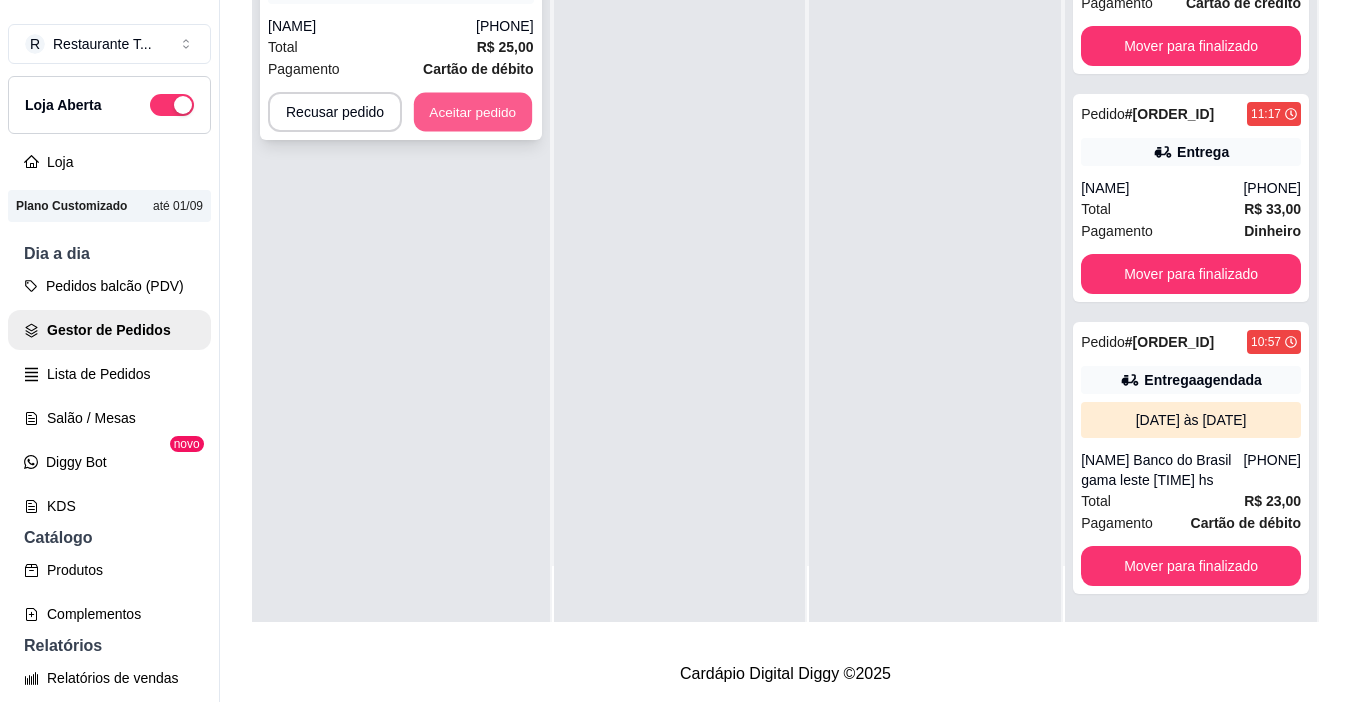 click on "Aceitar pedido" at bounding box center (473, 112) 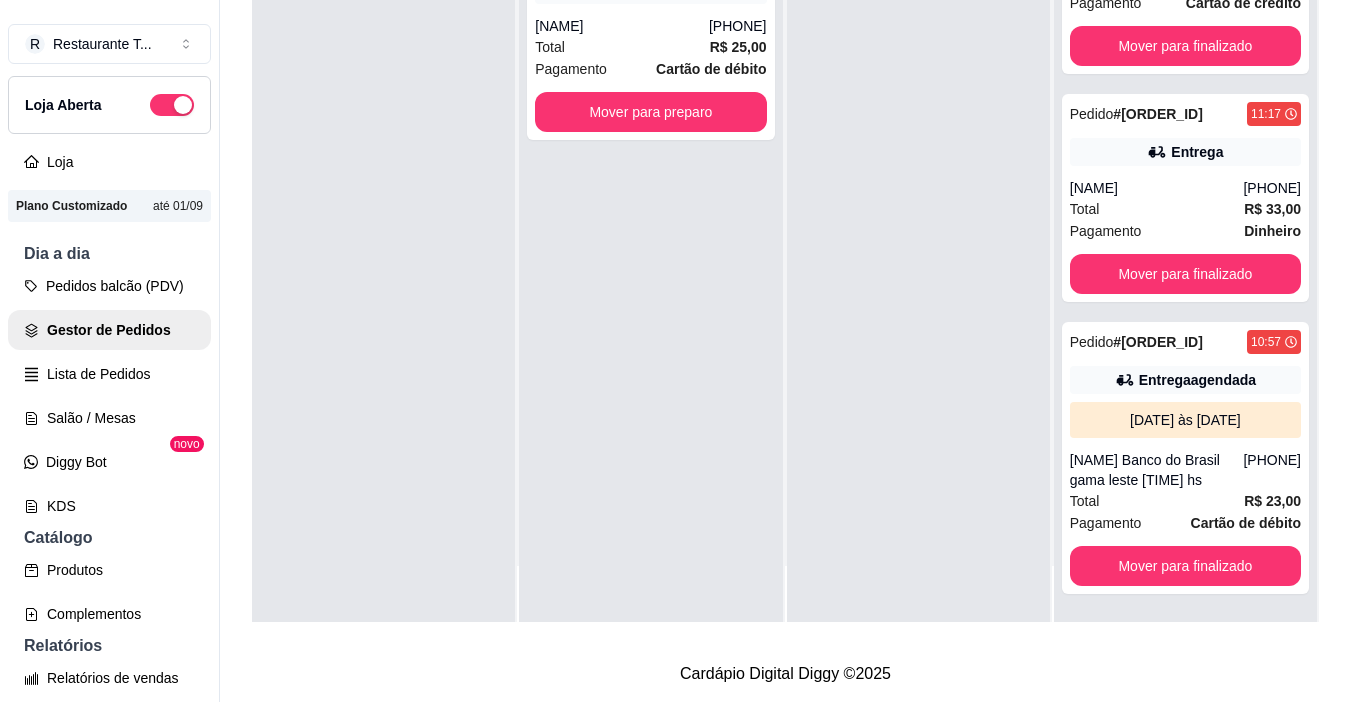 scroll, scrollTop: 2010, scrollLeft: 0, axis: vertical 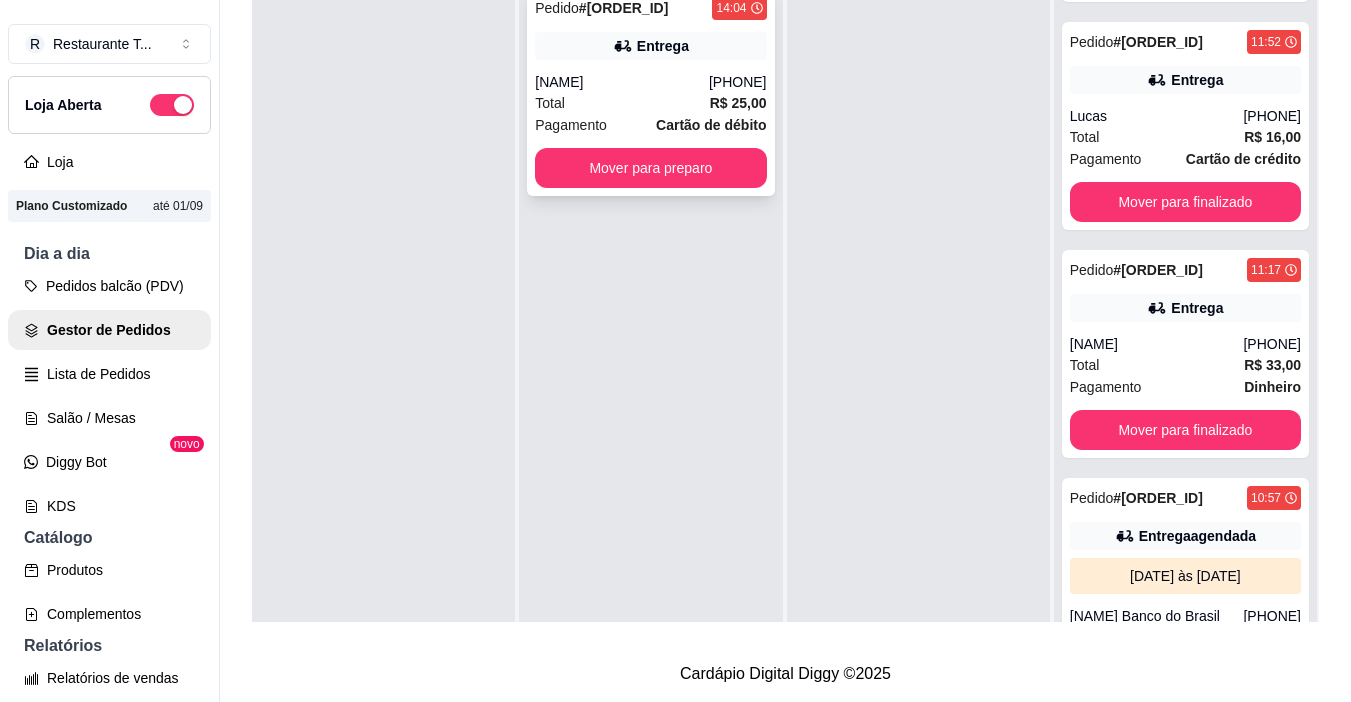 click on "Entrega" at bounding box center (650, 46) 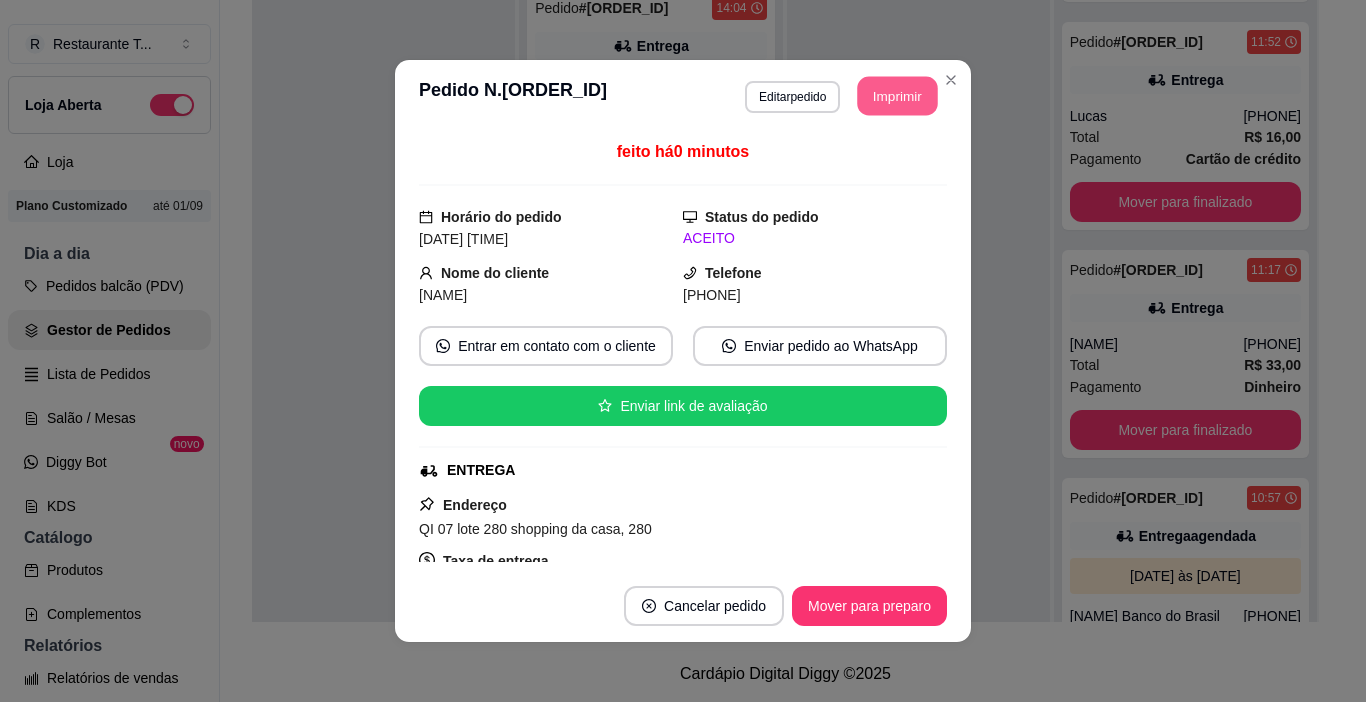 click on "Imprimir" at bounding box center (898, 96) 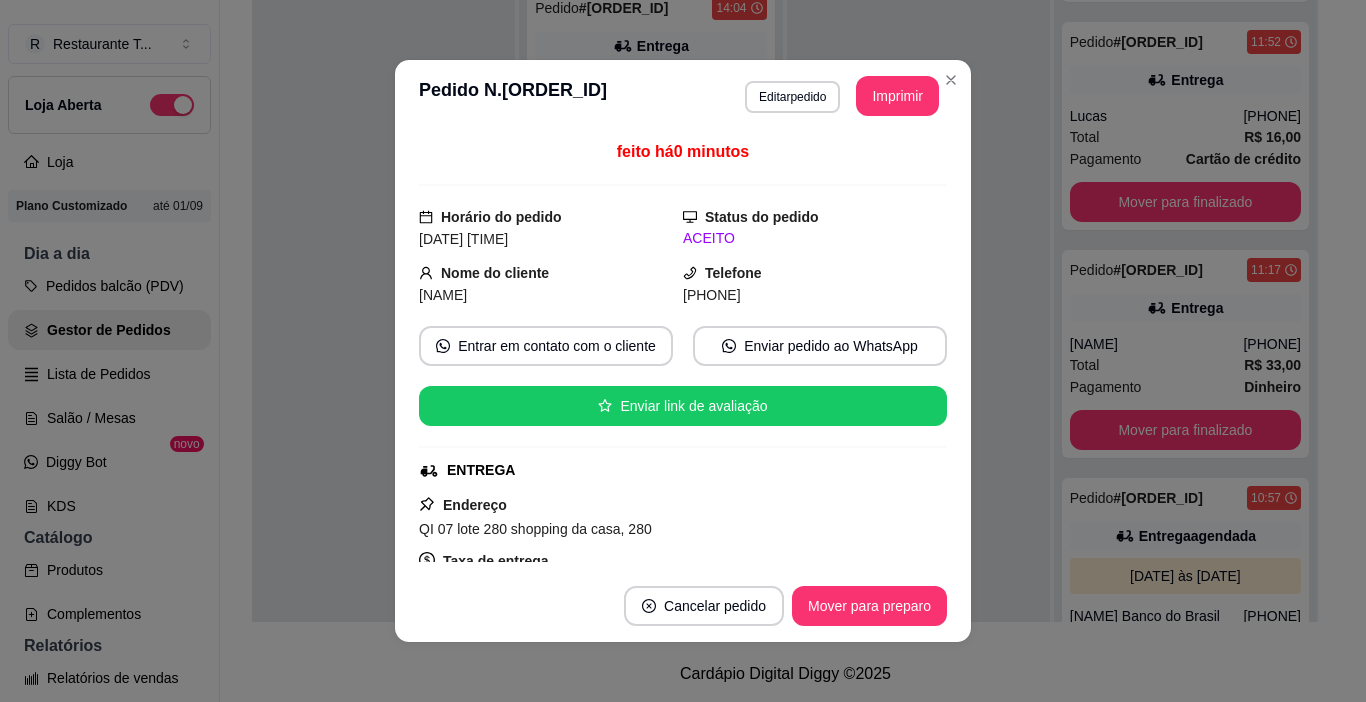 scroll, scrollTop: 0, scrollLeft: 0, axis: both 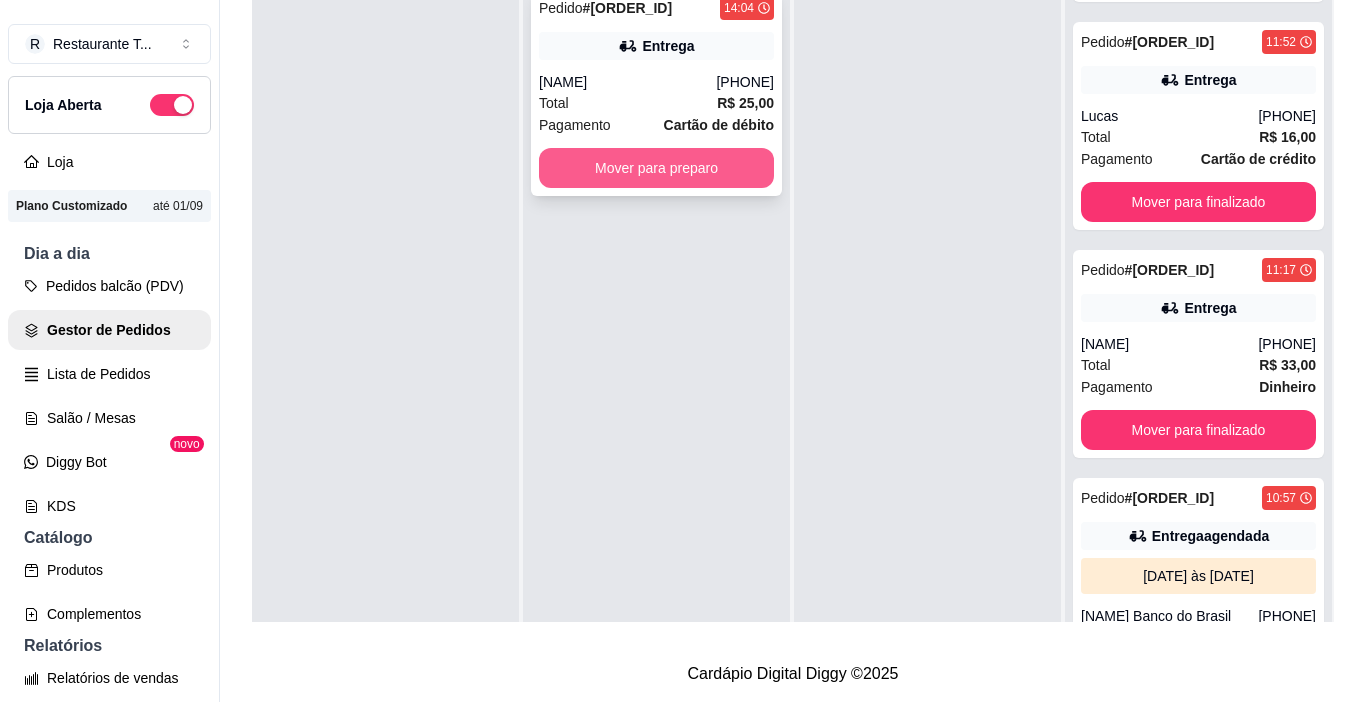 click on "Mover para preparo" at bounding box center [656, 168] 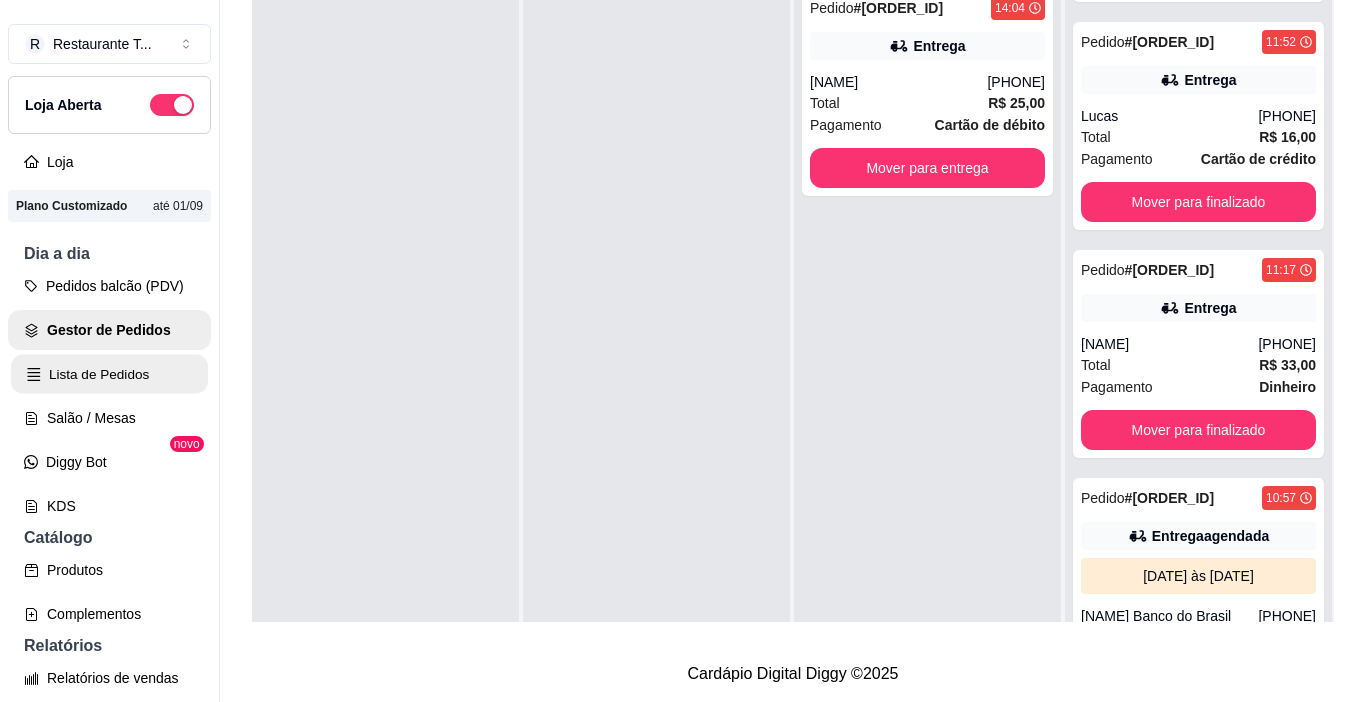click on "Lista de Pedidos" at bounding box center (109, 374) 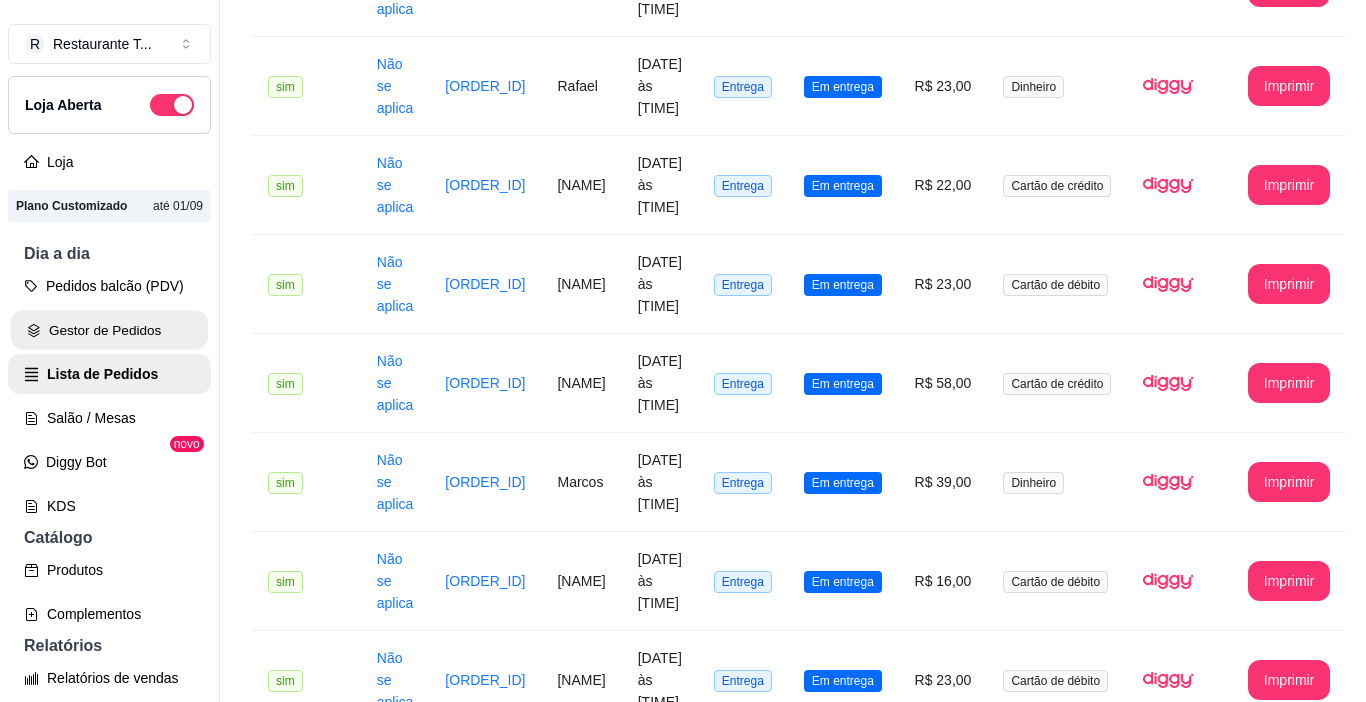 click on "Gestor de Pedidos" at bounding box center (109, 330) 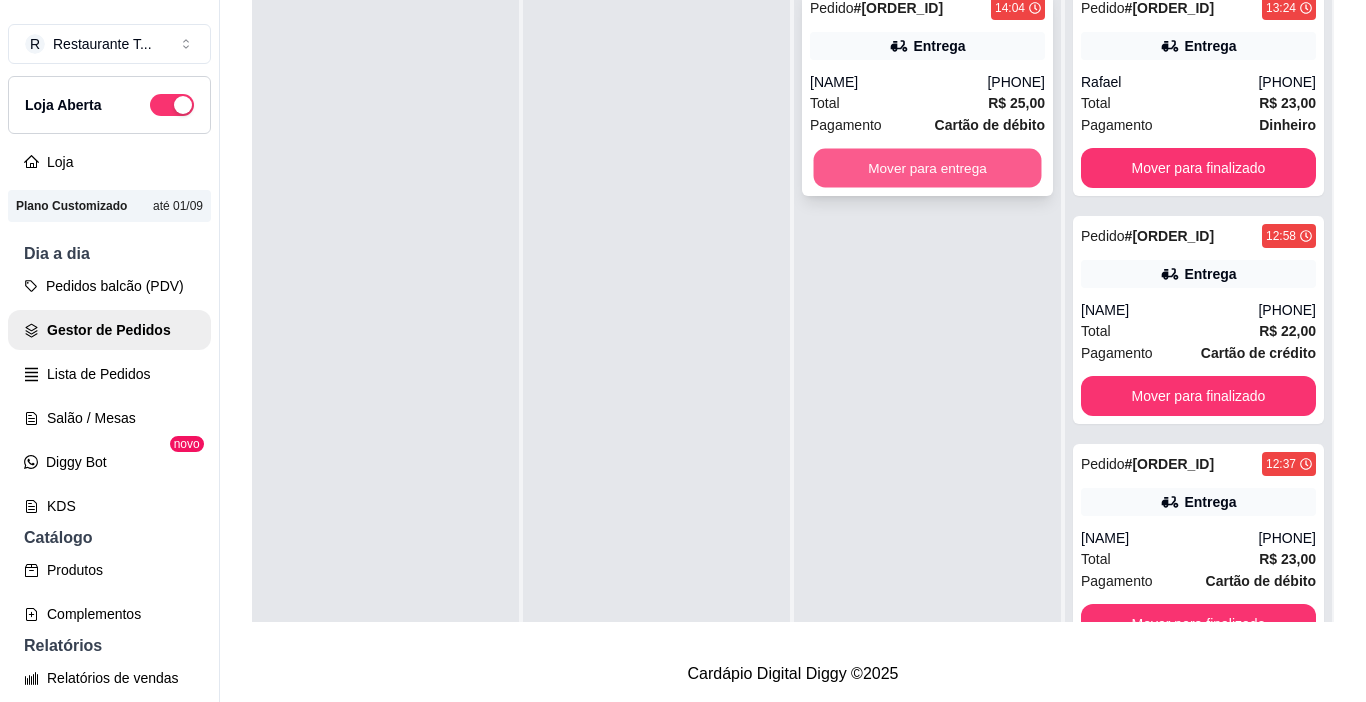 click on "Mover para entrega" at bounding box center [928, 168] 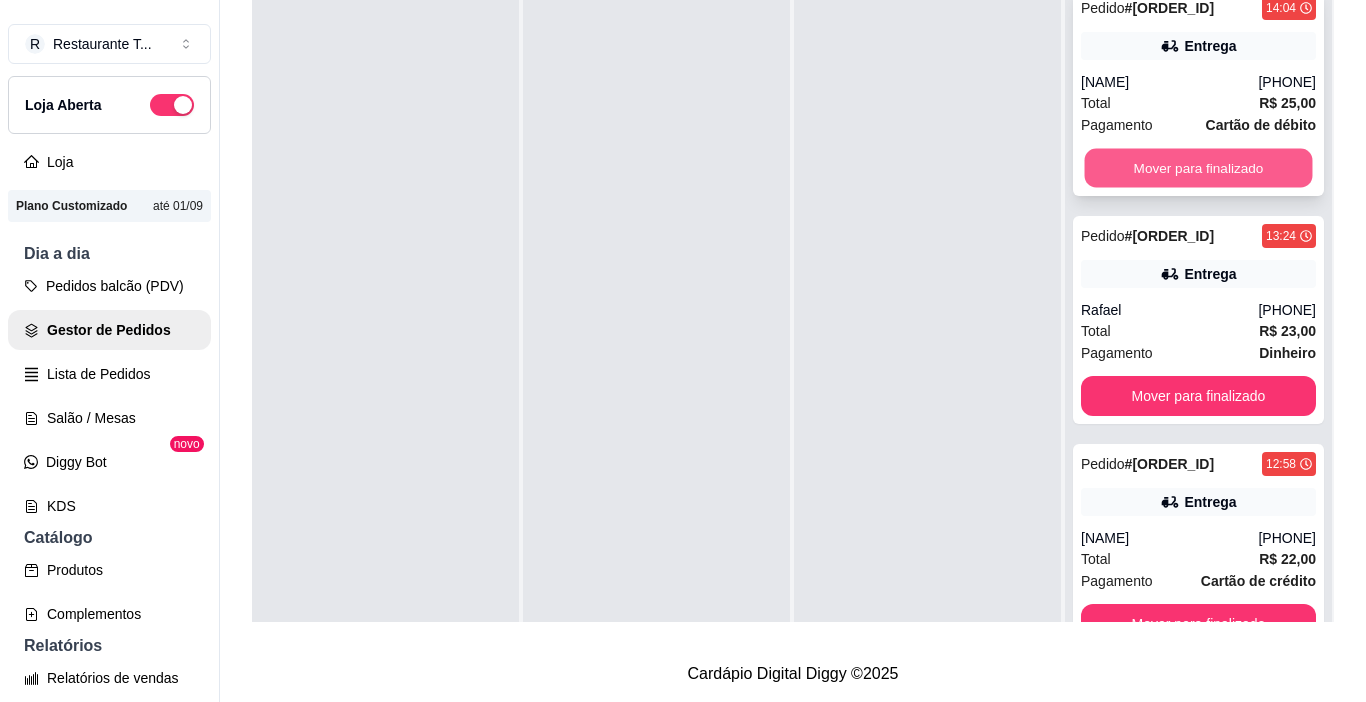 click on "Mover para finalizado" at bounding box center (1199, 168) 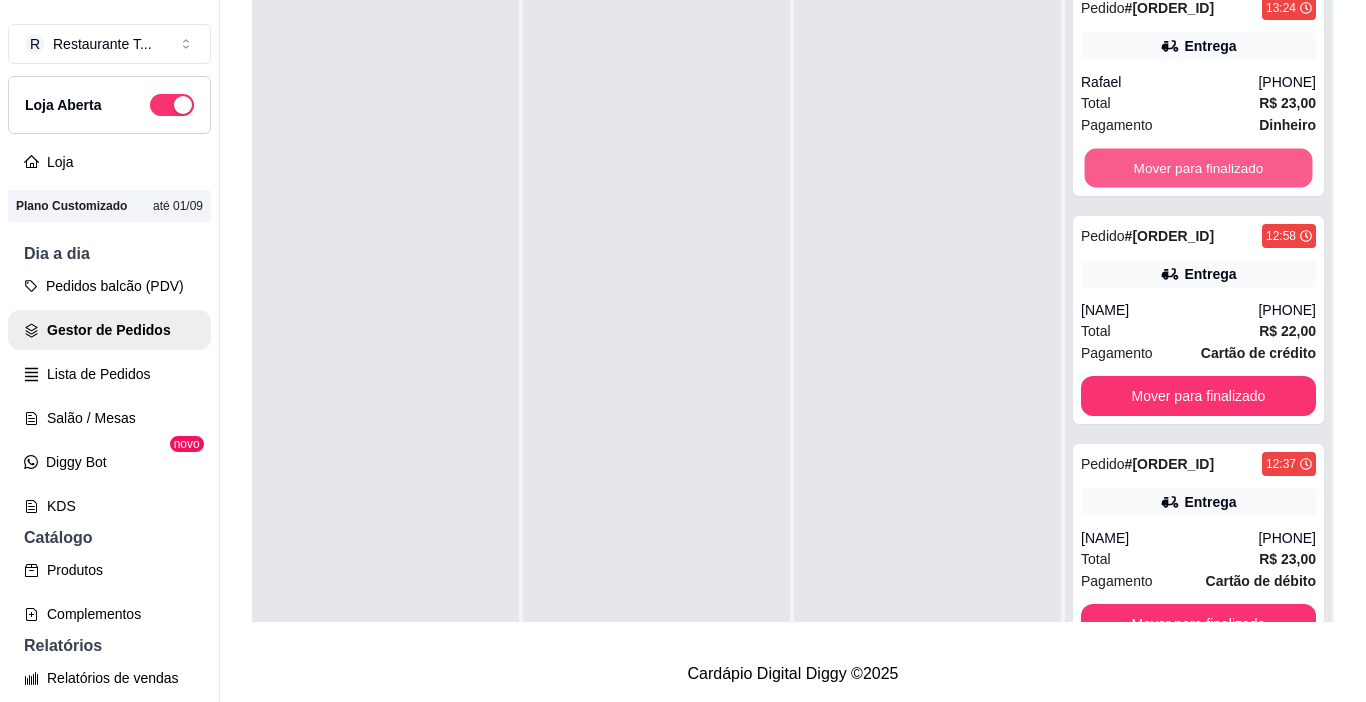 click on "Mover para finalizado" at bounding box center [1199, 168] 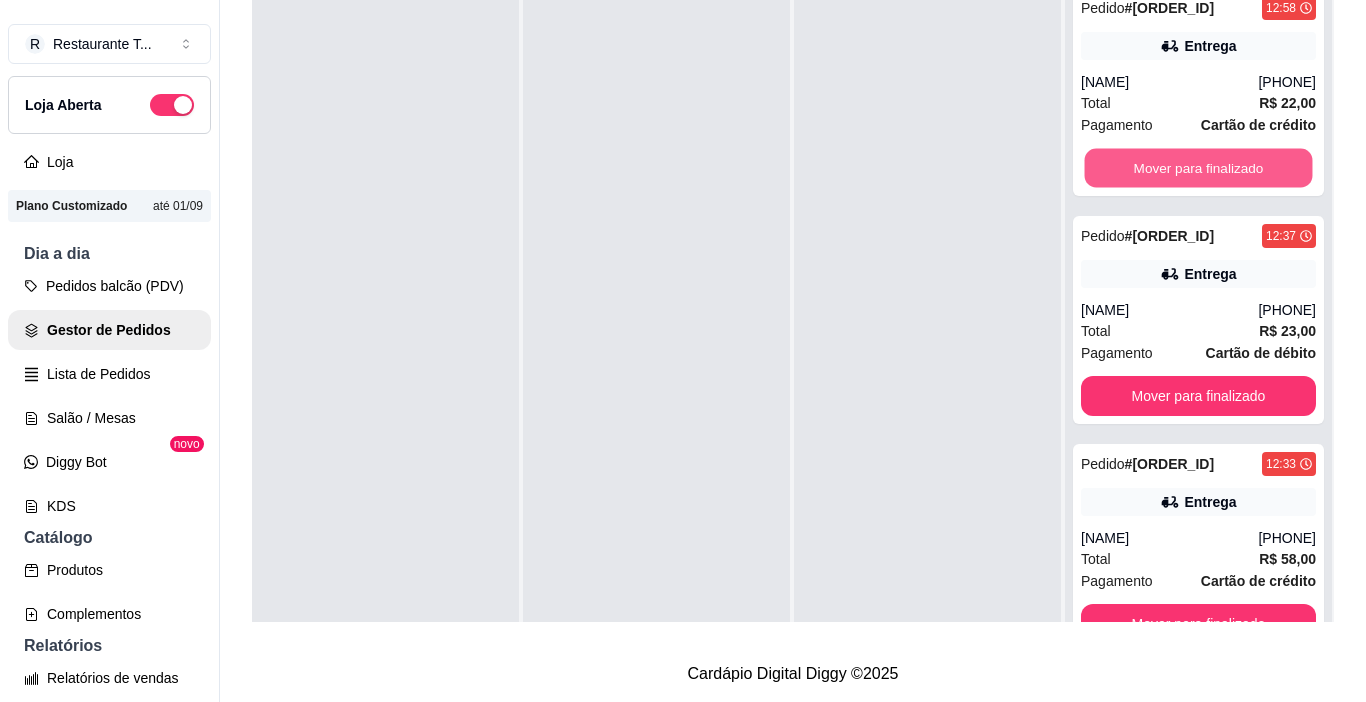 click on "Mover para finalizado" at bounding box center [1199, 168] 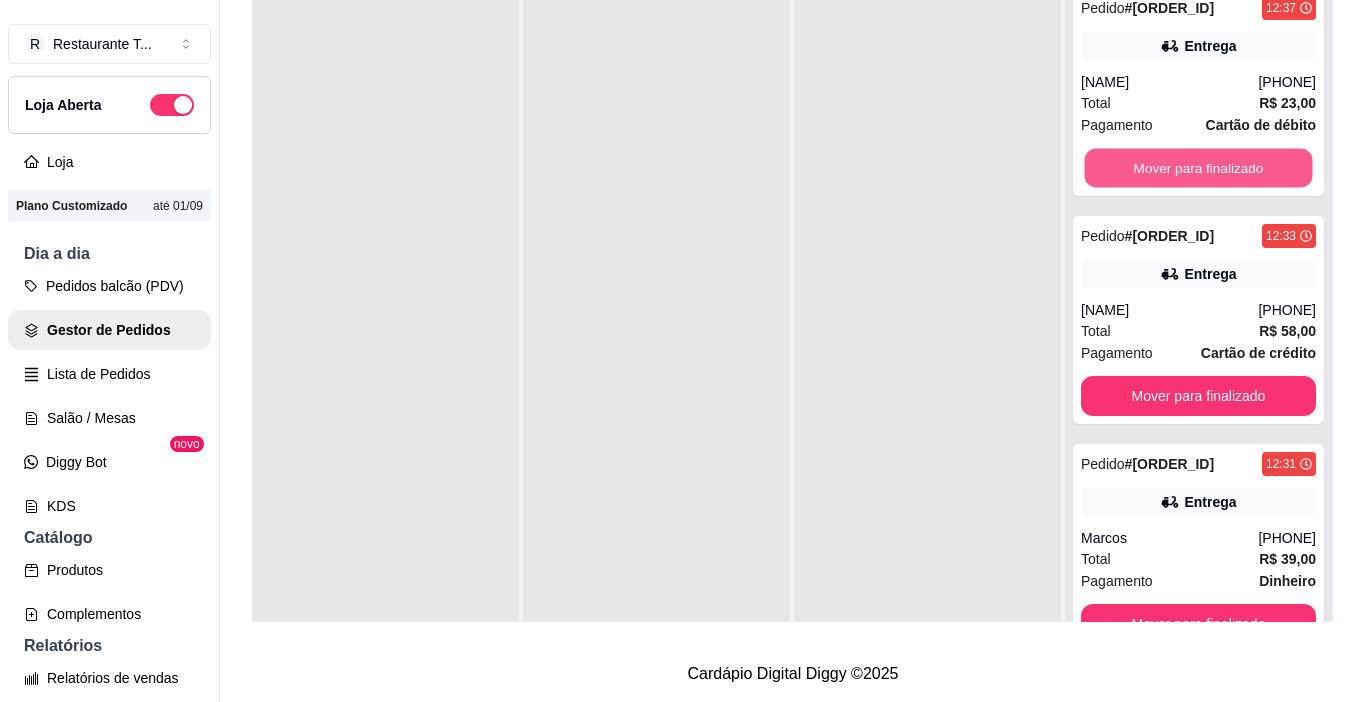 click on "Mover para finalizado" at bounding box center [1199, 168] 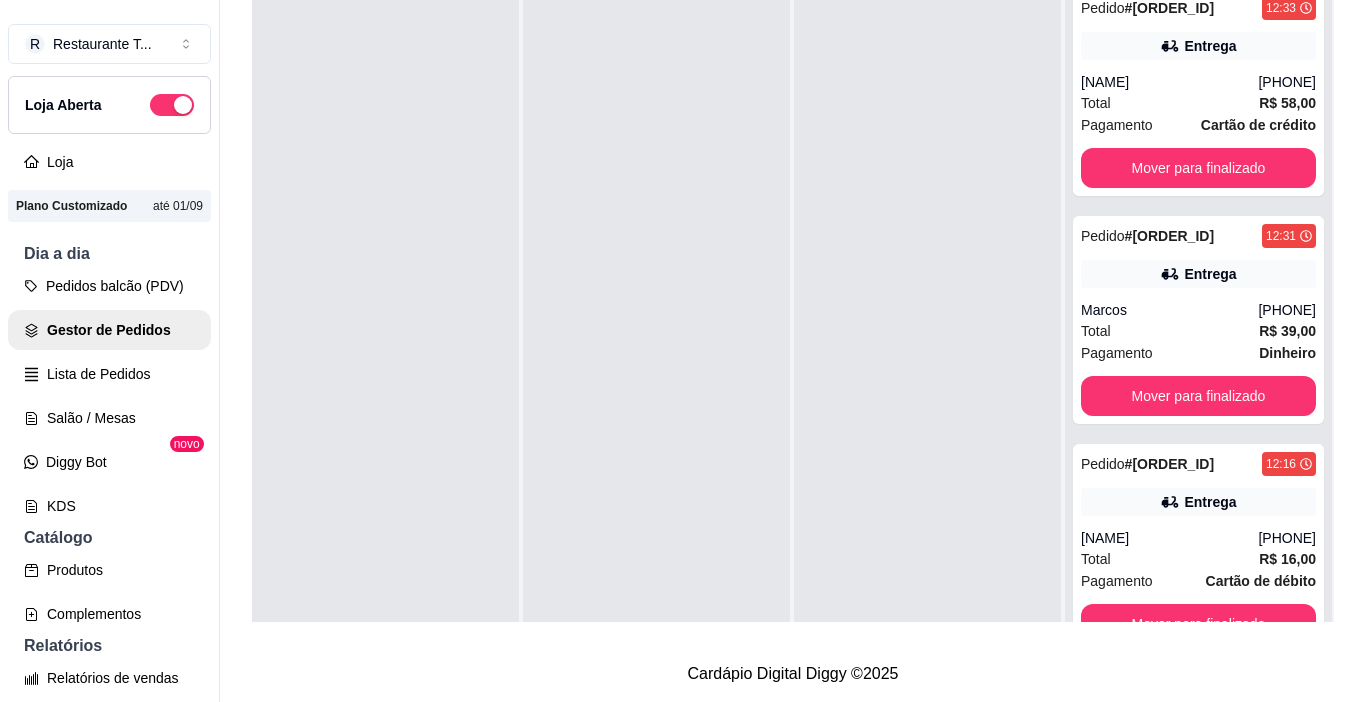 click on "Pedido  # 0019-38167b3f 12:33 Entrega Karen Vanessa Menezes da Silva Sales  (61) 99614-8507 Total R$ 58,00 Pagamento Cartão de crédito Mover para finalizado" at bounding box center (1198, 92) 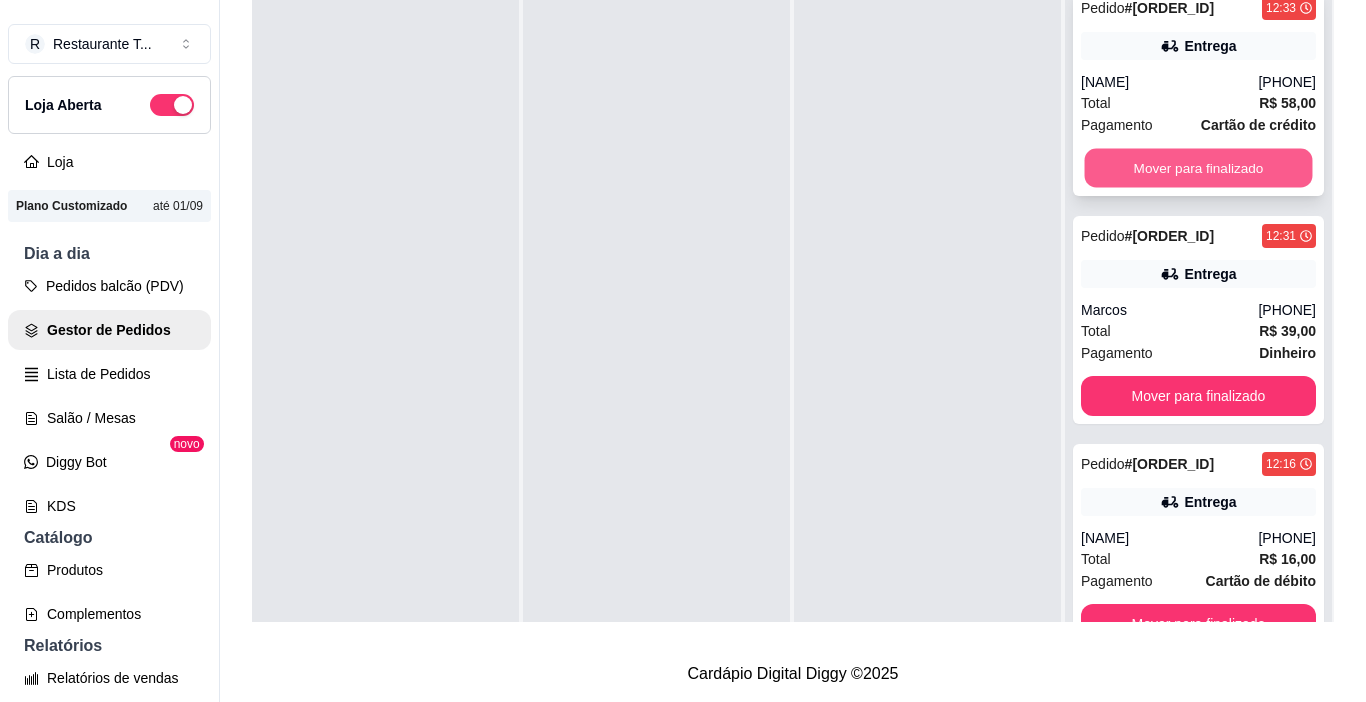 click on "Mover para finalizado" at bounding box center [1199, 168] 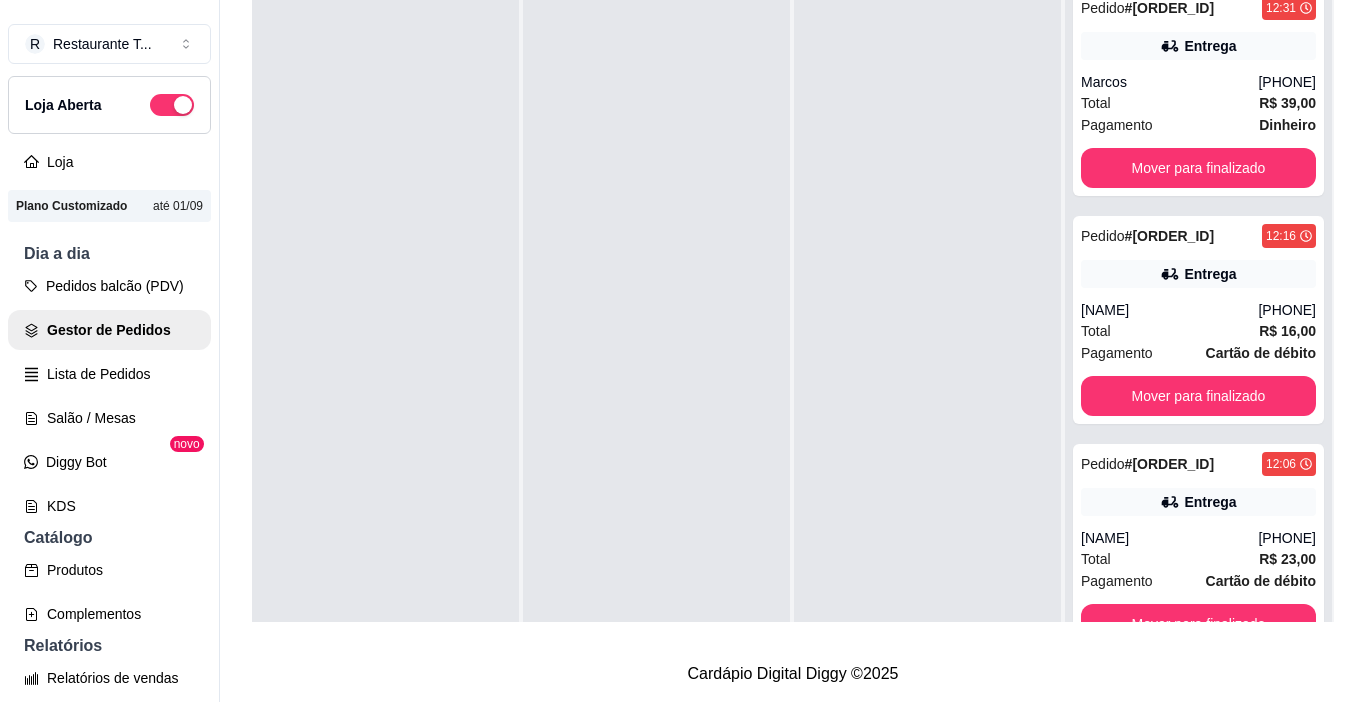 click on "Pedido  # 0018-6dfe2820 12:31 Entrega Marcos  (61) 99373-9198 Total R$ 39,00 Pagamento Dinheiro Mover para finalizado Pedido  # 0017-6de6104a 12:16 Entrega Margareth  (61) 99359-2434 Total R$ 16,00 Pagamento Cartão de débito Mover para finalizado Pedido  # 0016-7a23d107 12:06 Entrega Maria tavares  (61) 99235-6782 Total R$ 23,00 Pagamento Cartão de débito Mover para finalizado Pedido  # 0015-0336c7ac 11:59 Entrega BENILDE  (61) 99356-3643 Total R$ 23,00 Pagamento Cartão de débito Mover para finalizado Pedido  # 0014-ab1fd2b4 11:52 Entrega Lucas  (61) 99573-3594 Total R$ 16,00 Pagamento Cartão de crédito Mover para finalizado Pedido  # 0013-ec84a4f8 11:17 Entrega Ketura (61) 99197-6365 Total R$ 33,00 Pagamento Dinheiro Mover para finalizado Pedido  # 0012-404cee0a 10:57 Entrega  agendada 04/08/25 às 11:30 até 04/08/25 às 12:00  Álvaro Banco do Brasil gama leste 11:50 hs (61) 98568-0899 Total R$ 23,00 Pagamento Cartão de débito Mover para finalizado" at bounding box center (1198, 327) 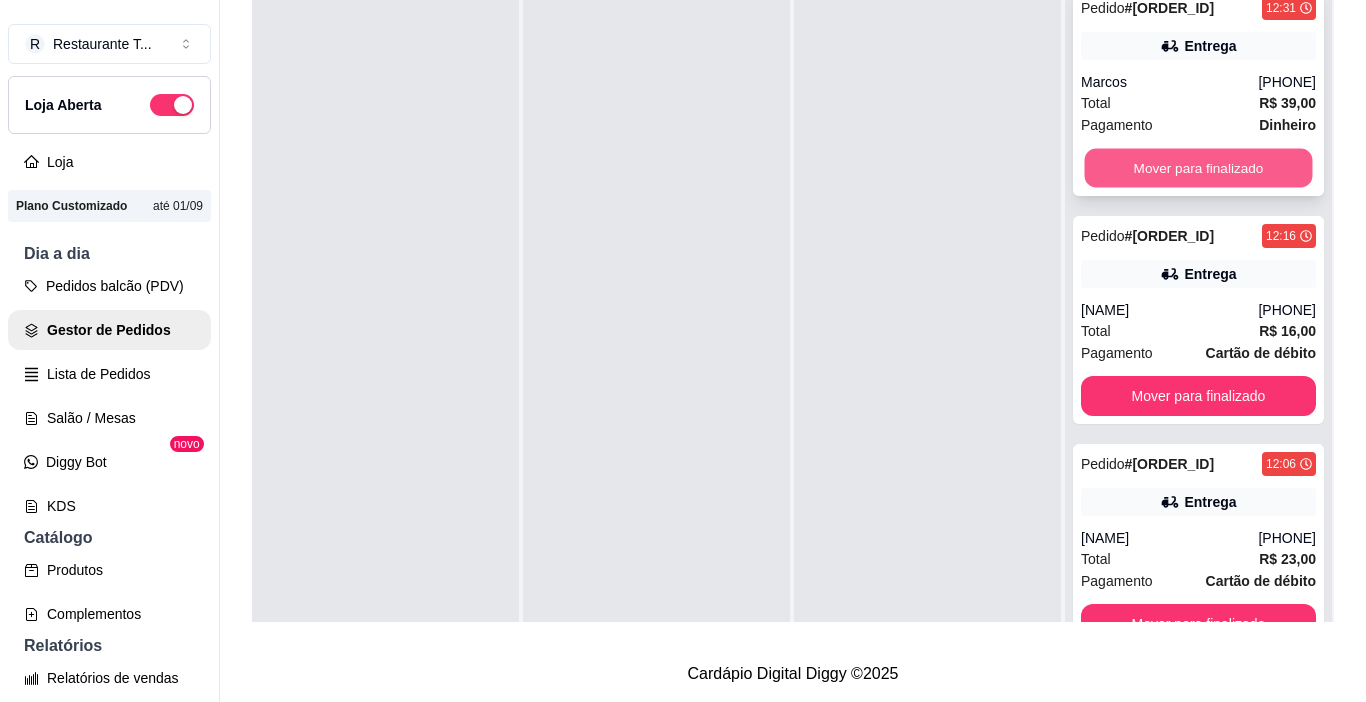 click on "Mover para finalizado" at bounding box center [1199, 168] 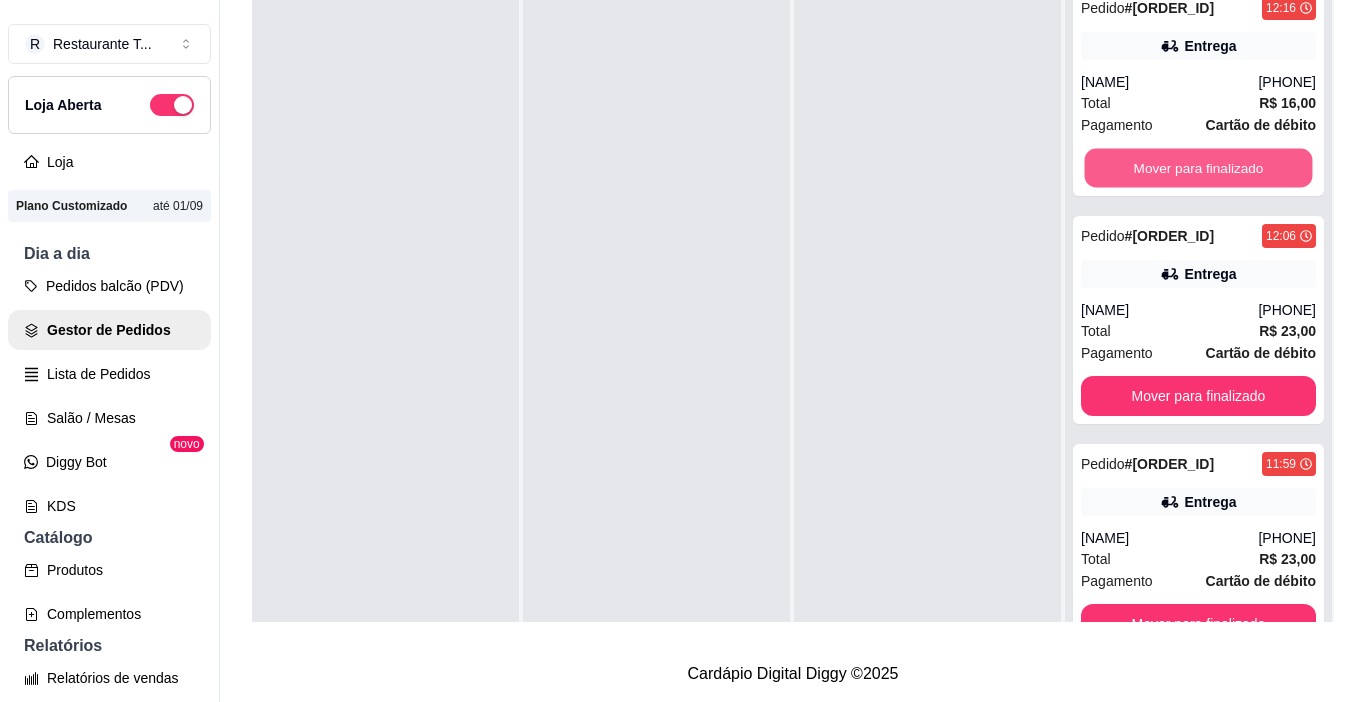 click on "Mover para finalizado" at bounding box center (1199, 168) 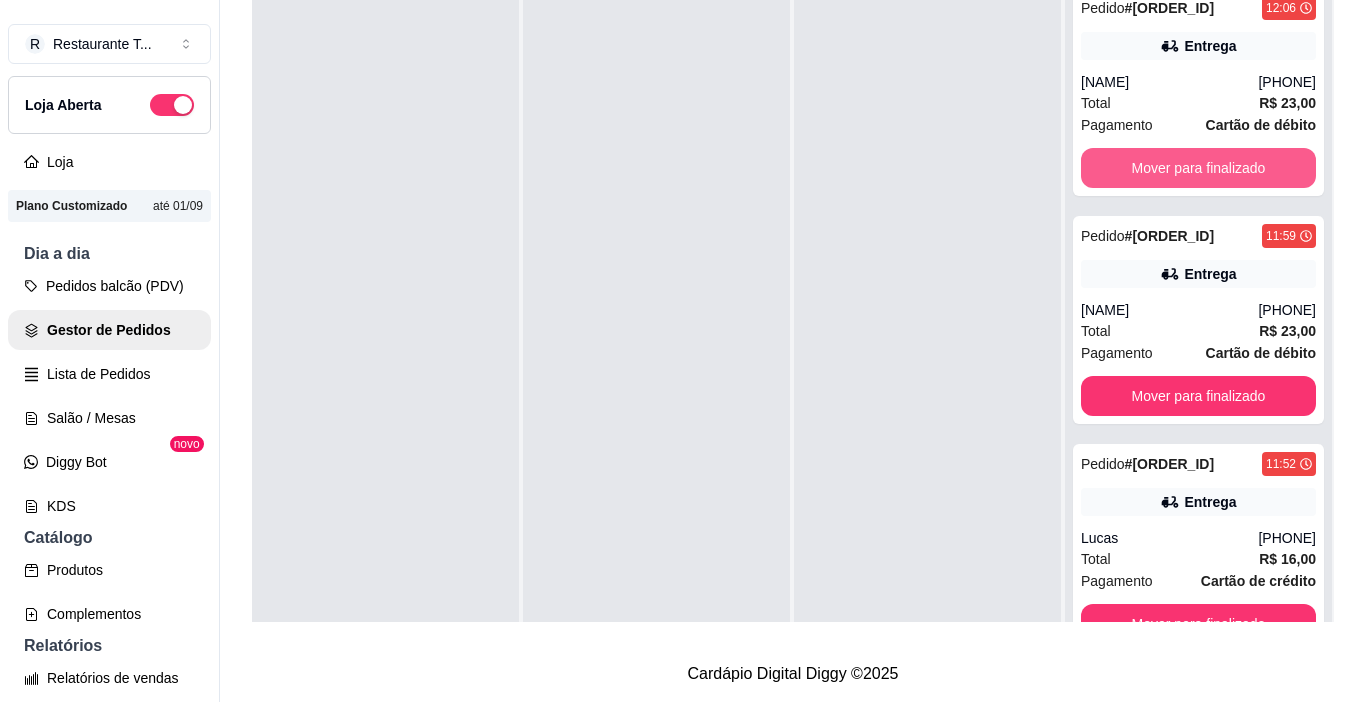 click on "Mover para finalizado" at bounding box center (1198, 168) 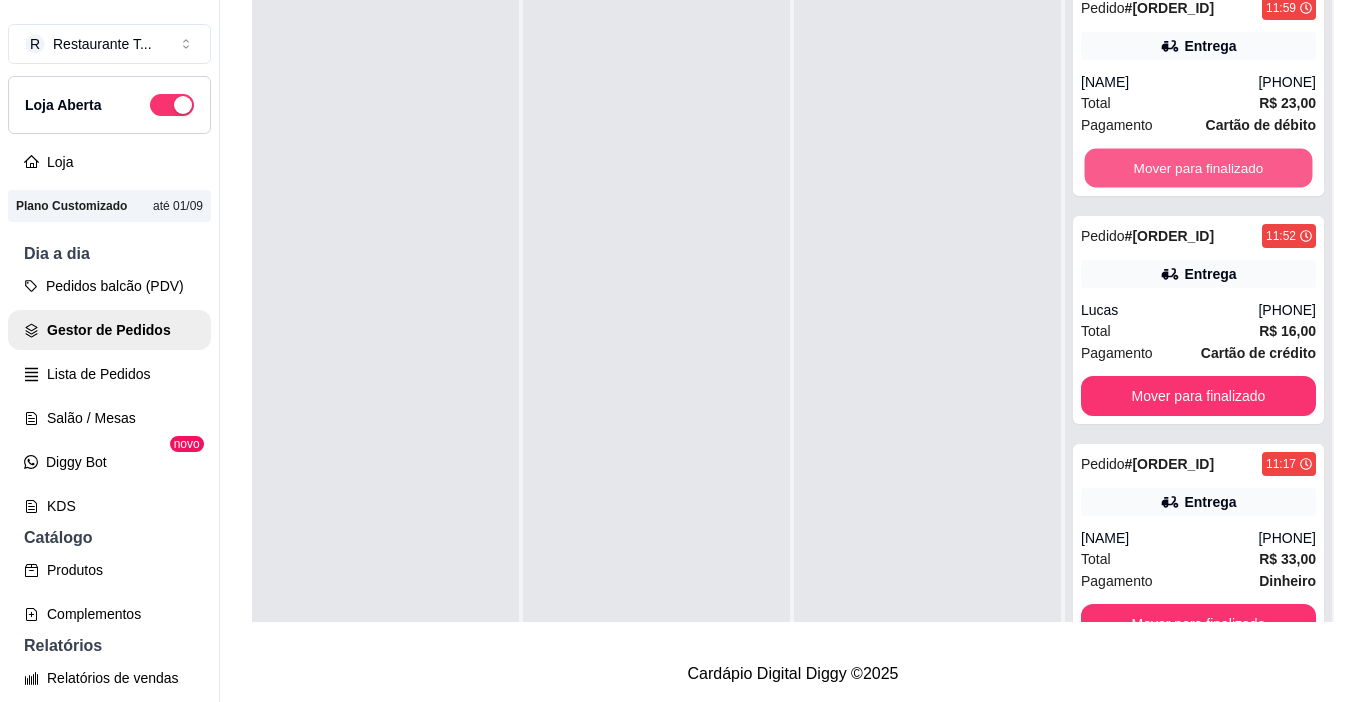 click on "Mover para finalizado" at bounding box center (1199, 168) 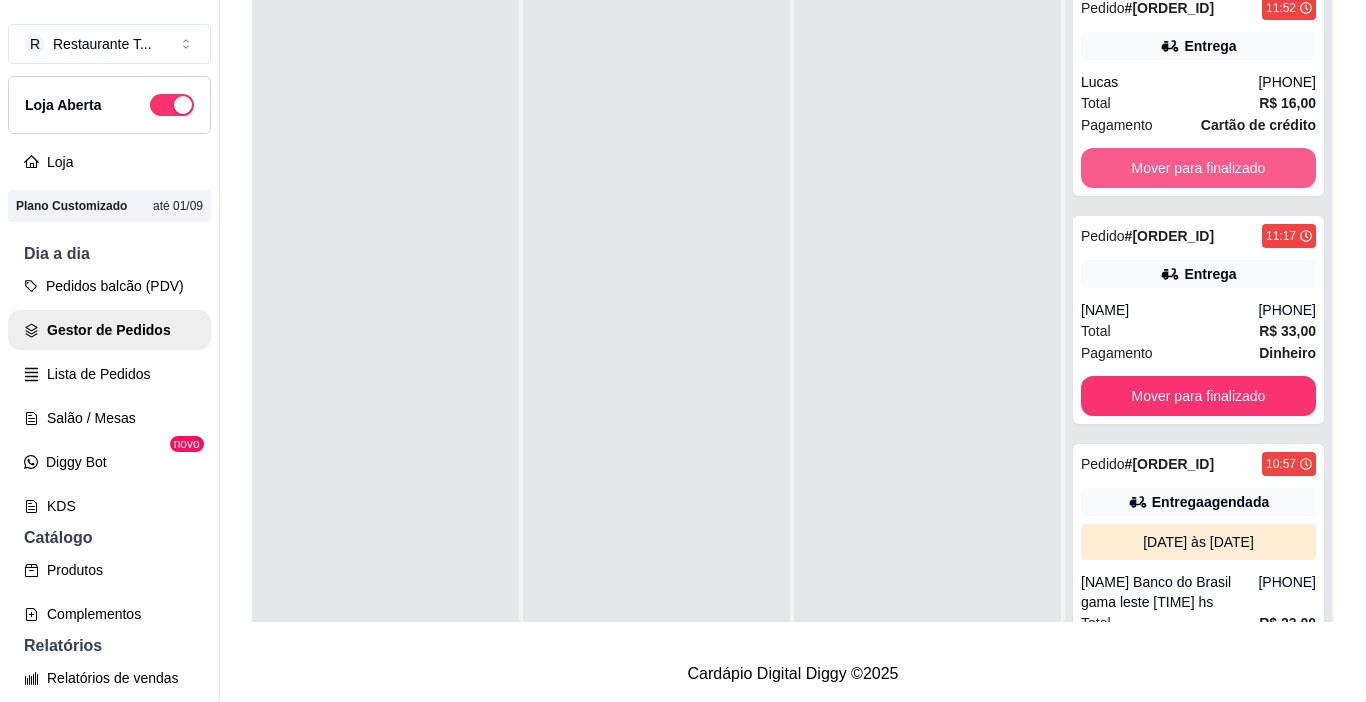 click on "Mover para finalizado" at bounding box center [1198, 168] 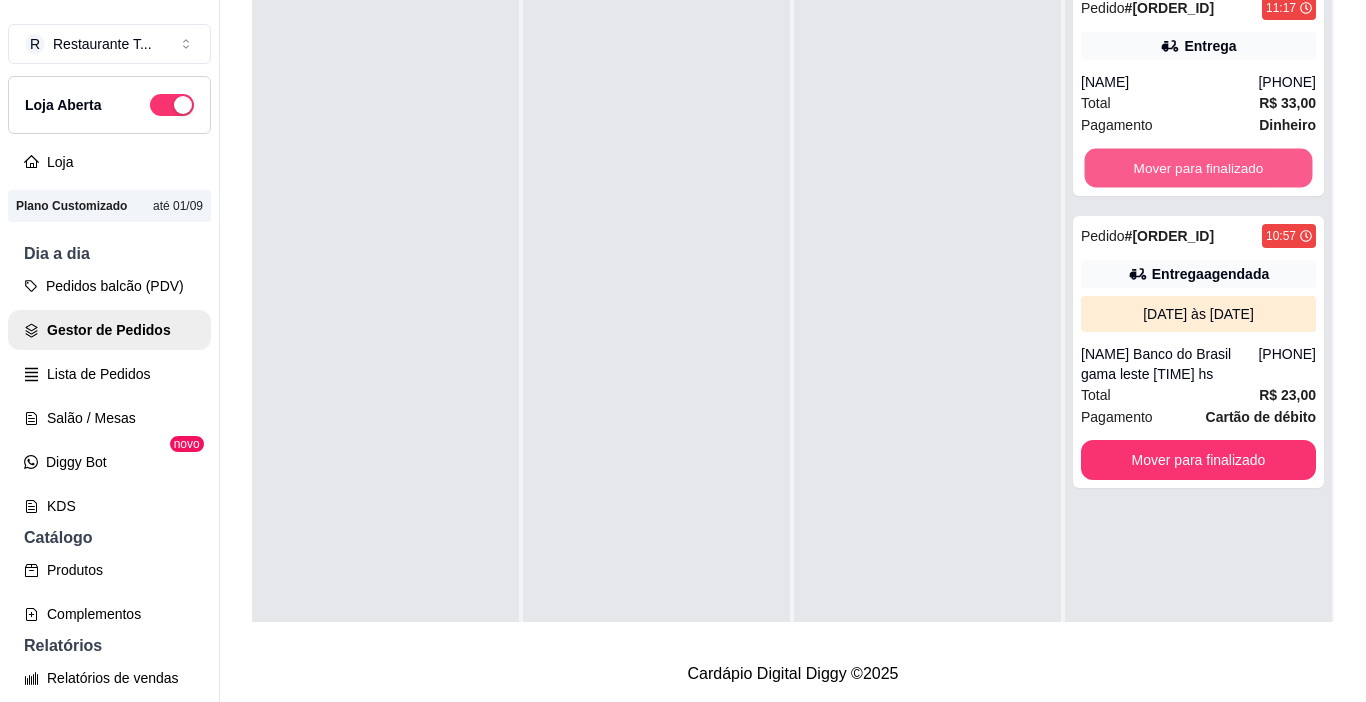 click on "Mover para finalizado" at bounding box center [1199, 168] 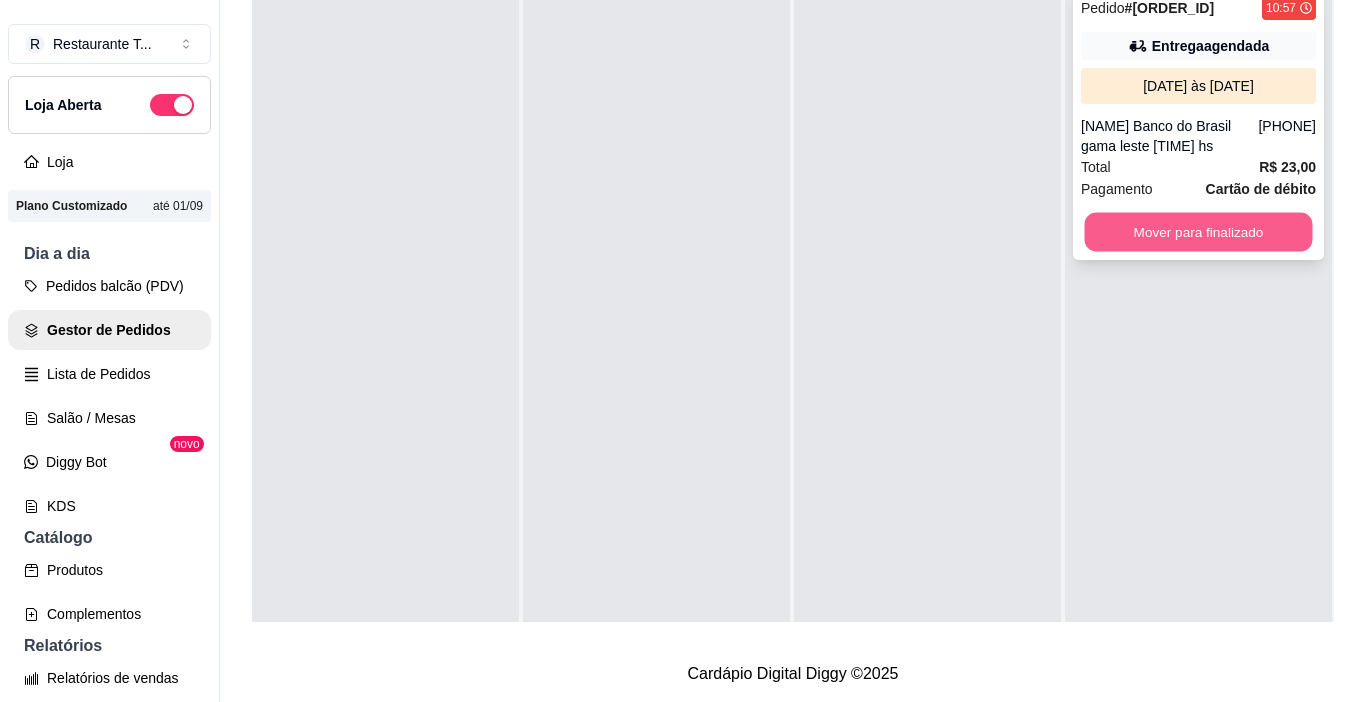 click on "Mover para finalizado" at bounding box center [1199, 232] 